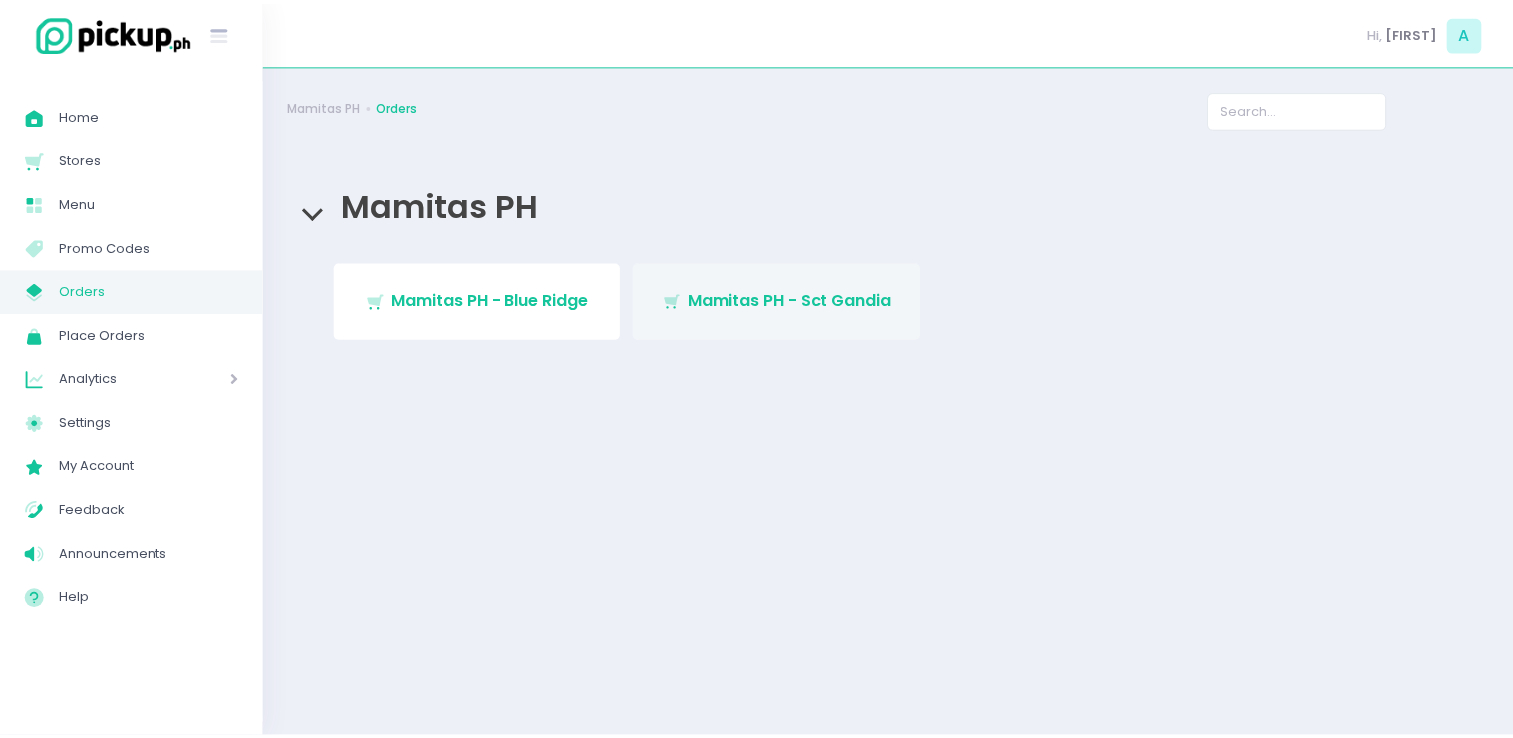 scroll, scrollTop: 0, scrollLeft: 0, axis: both 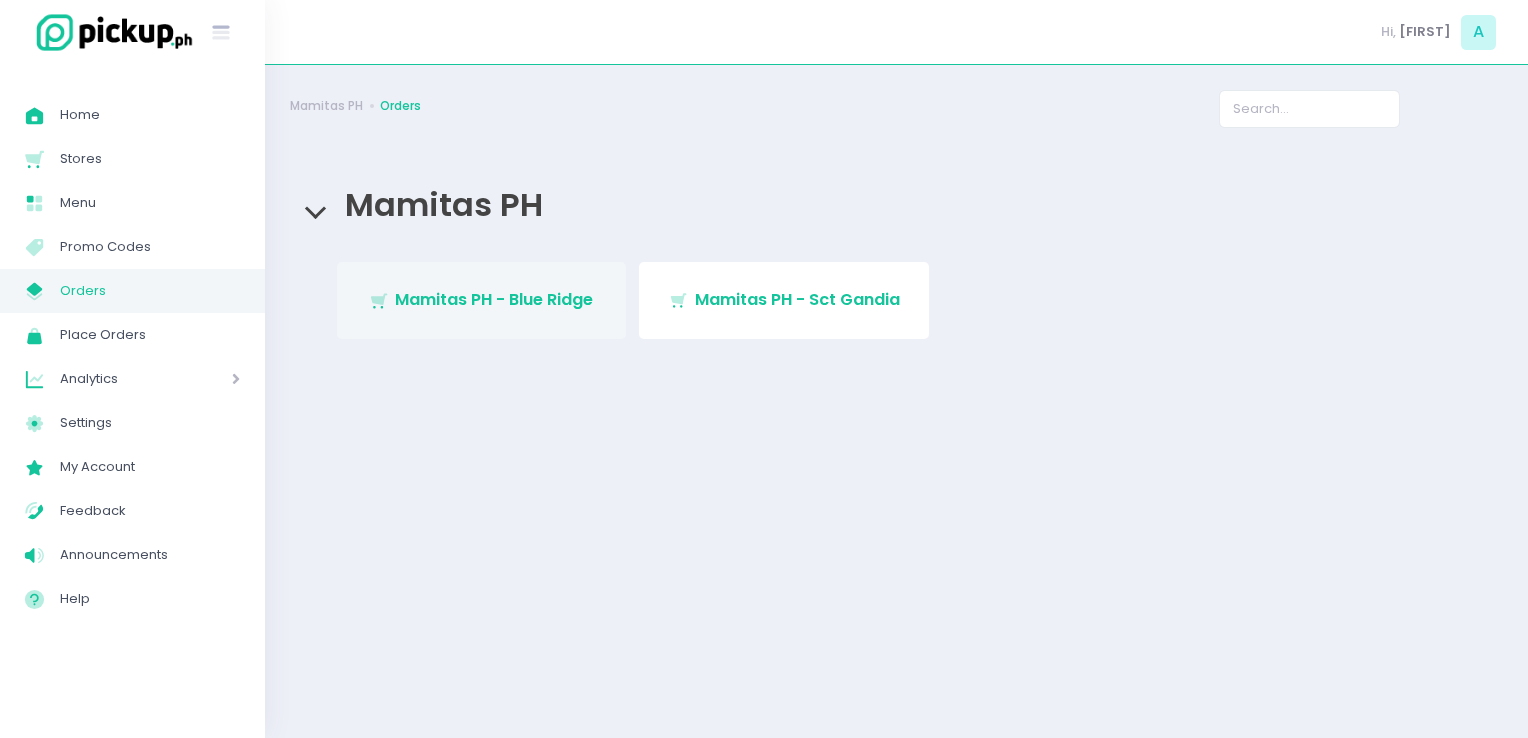 click on "Mamitas PH - Blue Ridge" at bounding box center [494, 299] 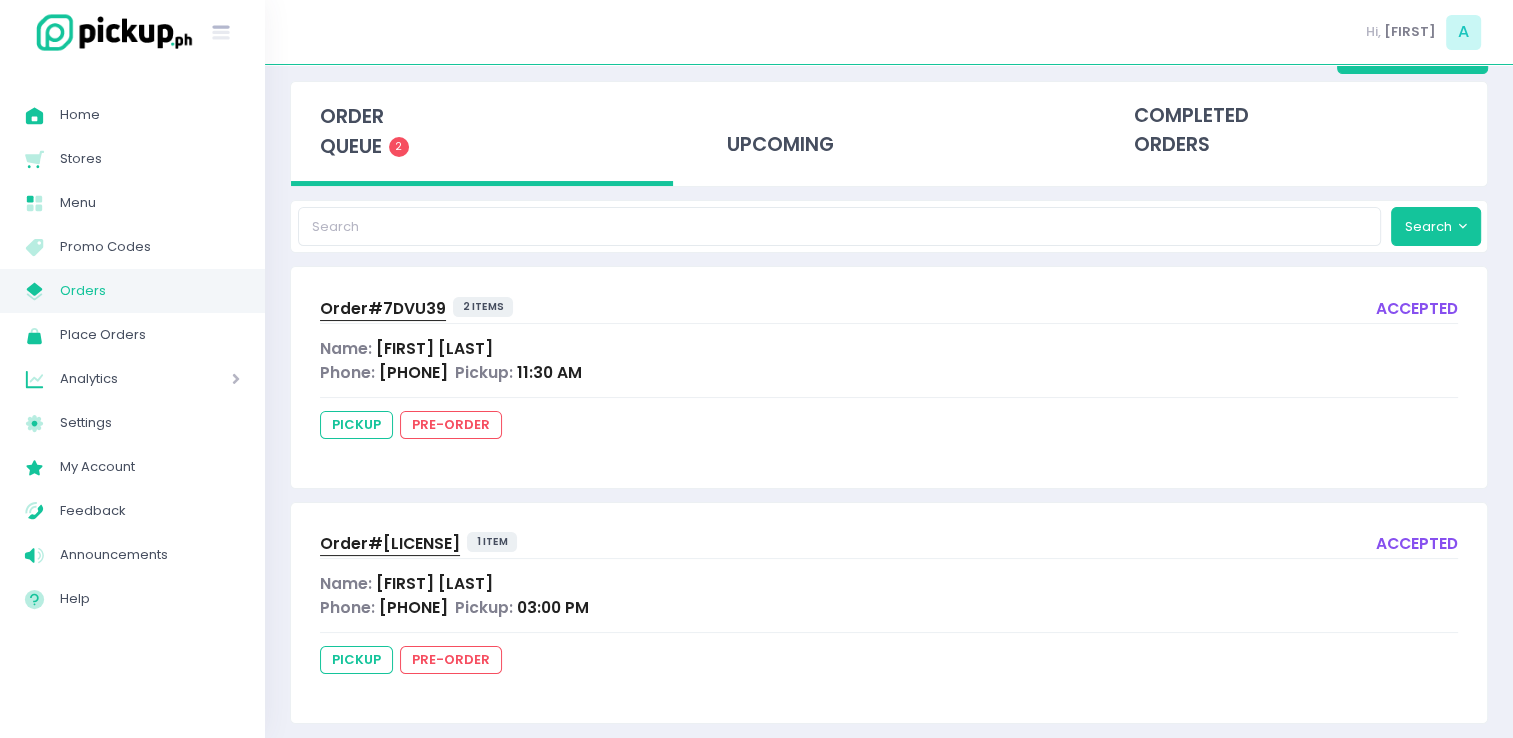 scroll, scrollTop: 106, scrollLeft: 0, axis: vertical 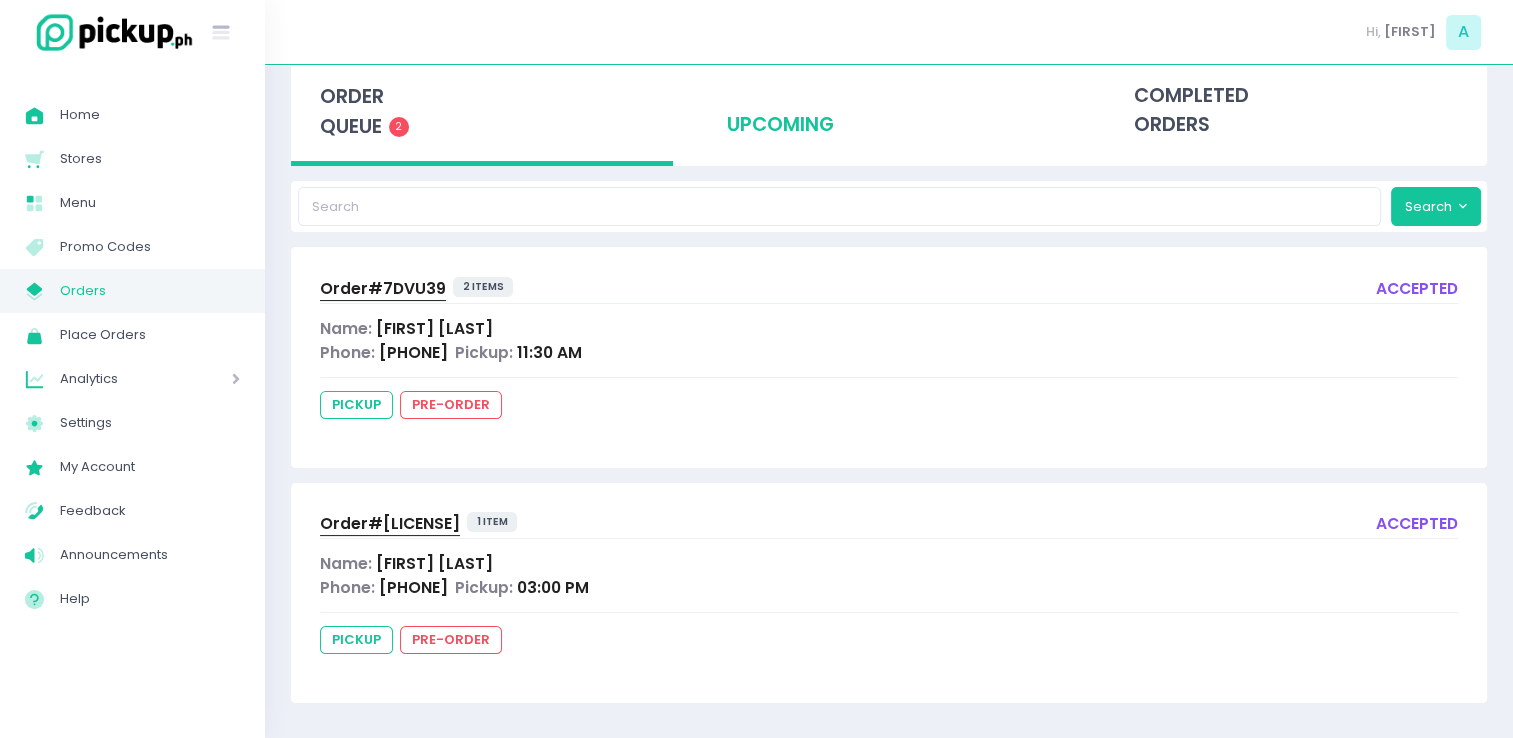 click on "upcoming" at bounding box center (889, 111) 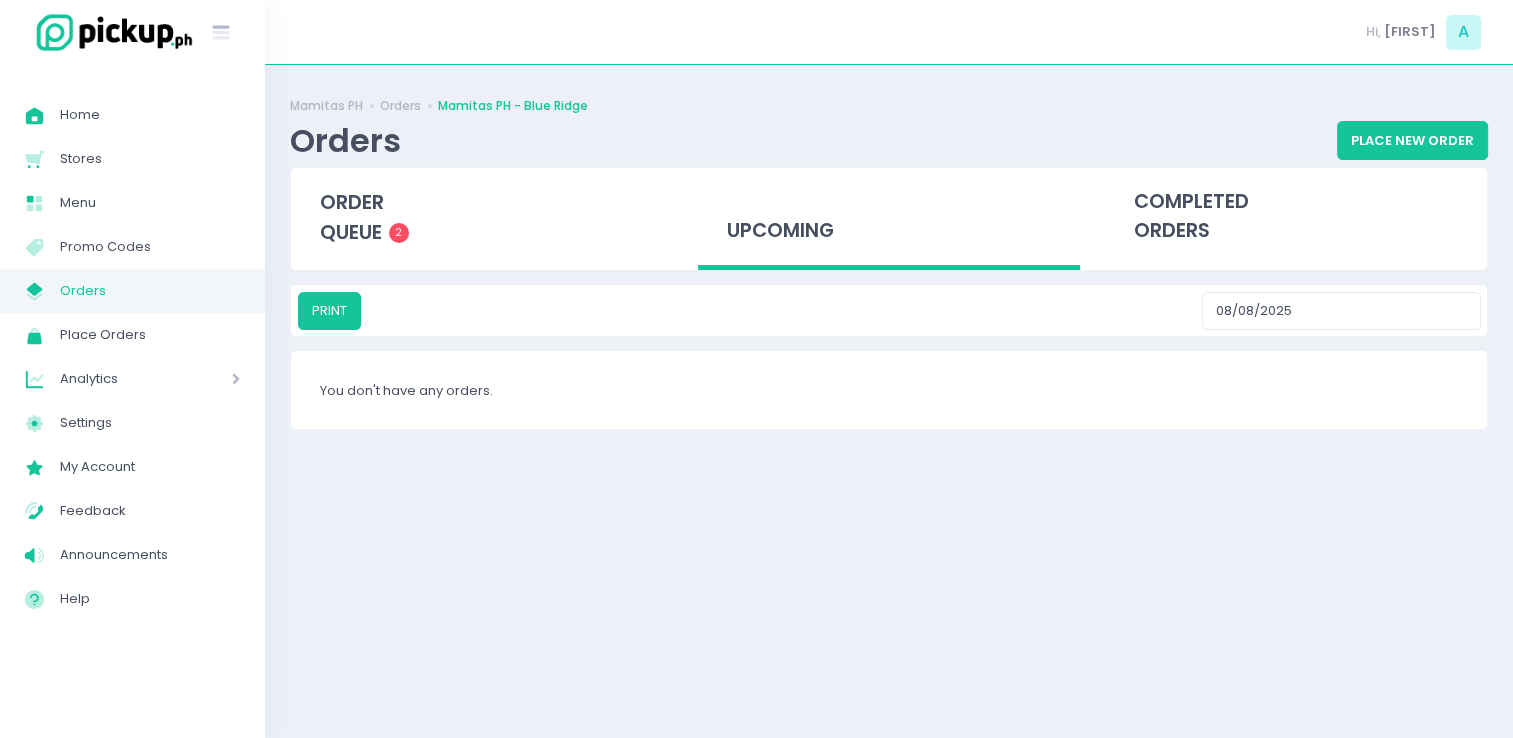 scroll, scrollTop: 0, scrollLeft: 0, axis: both 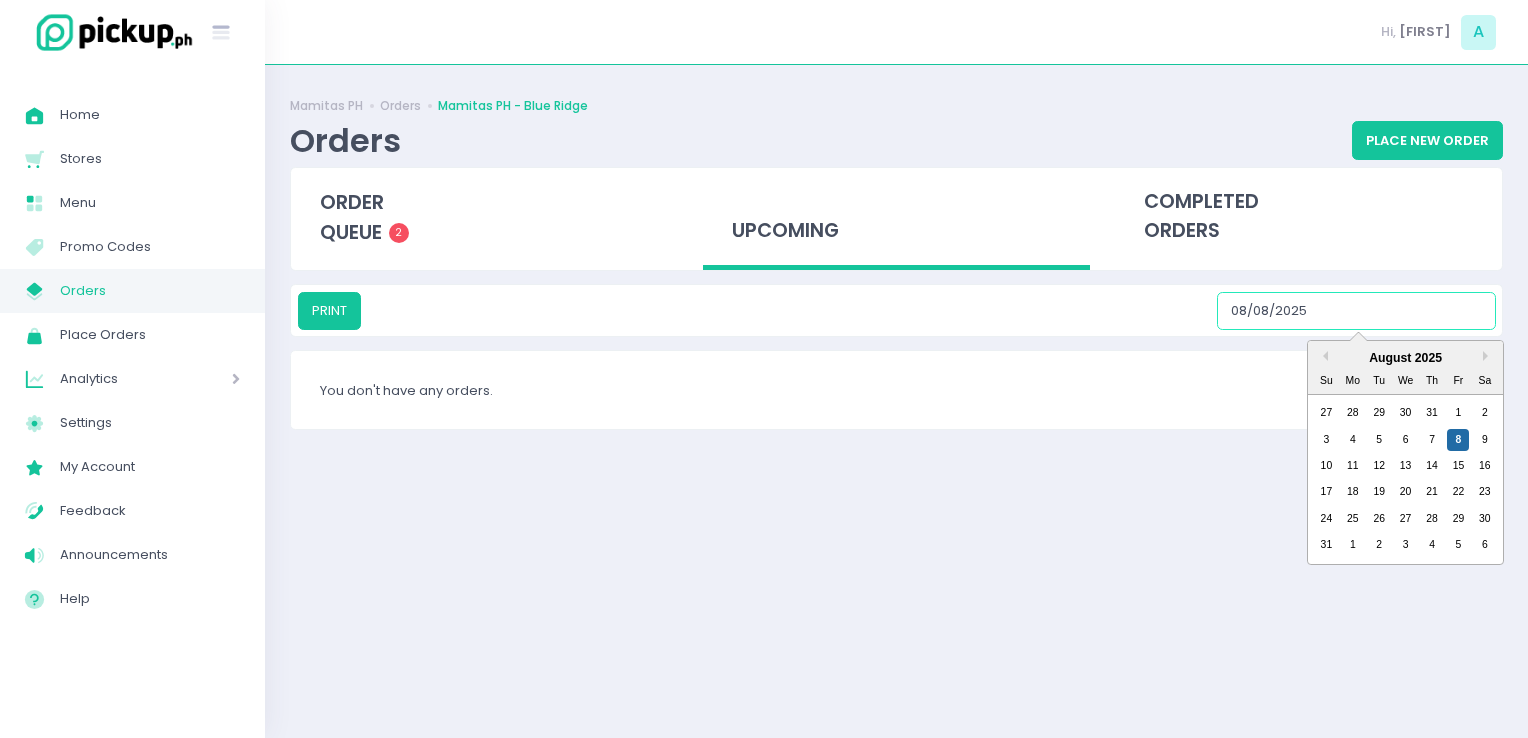 click on "08/08/2025" at bounding box center (1356, 311) 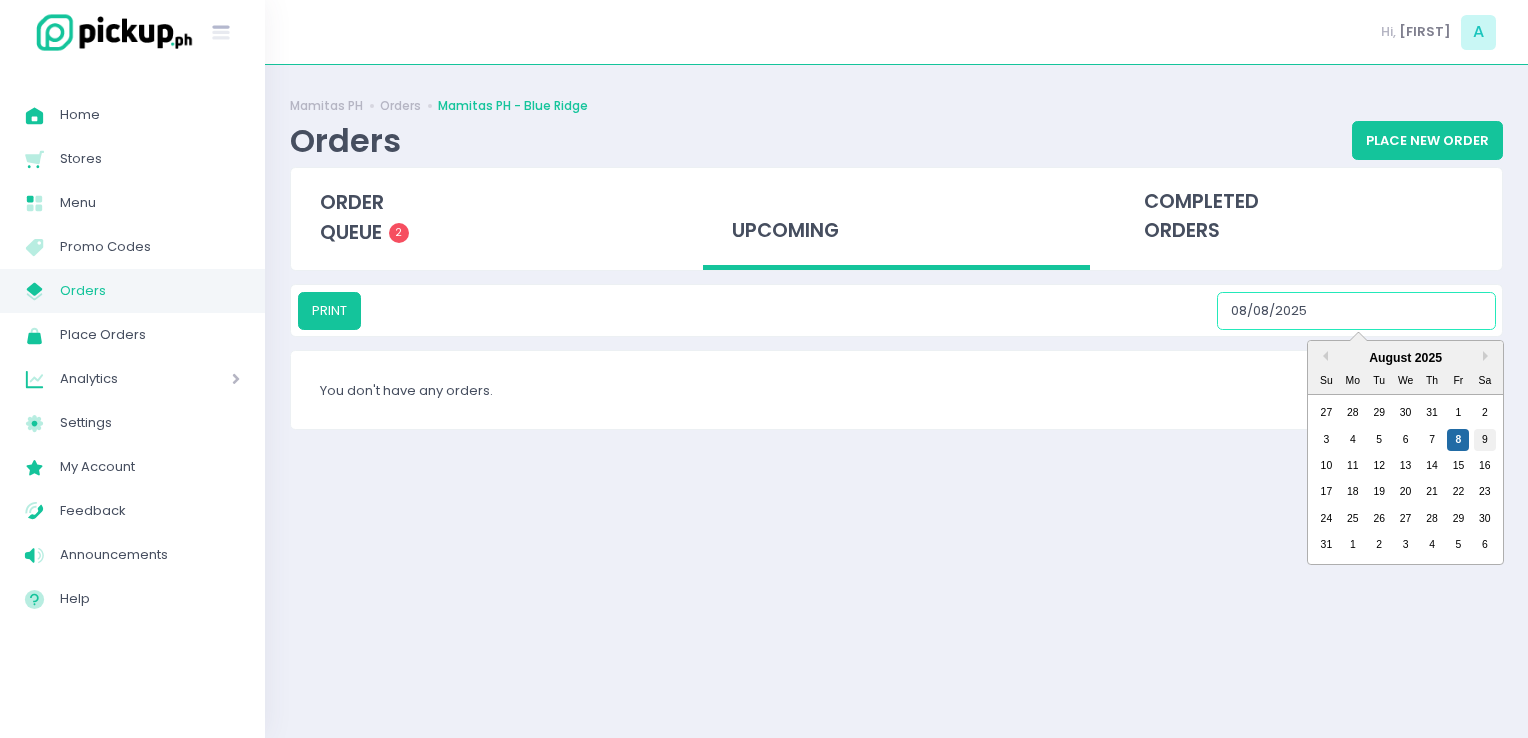 click on "9" at bounding box center [1485, 440] 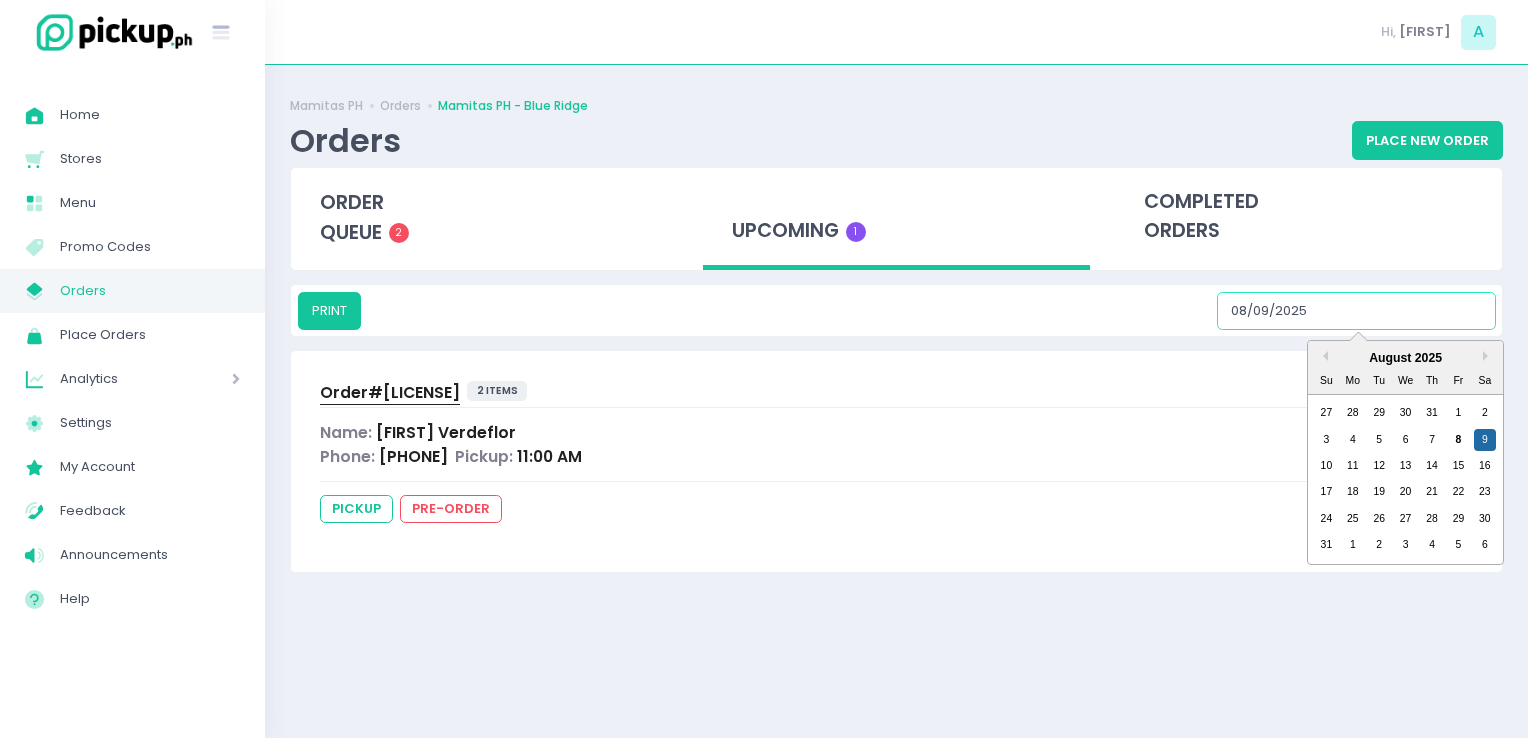 click on "08/09/2025" at bounding box center [1356, 311] 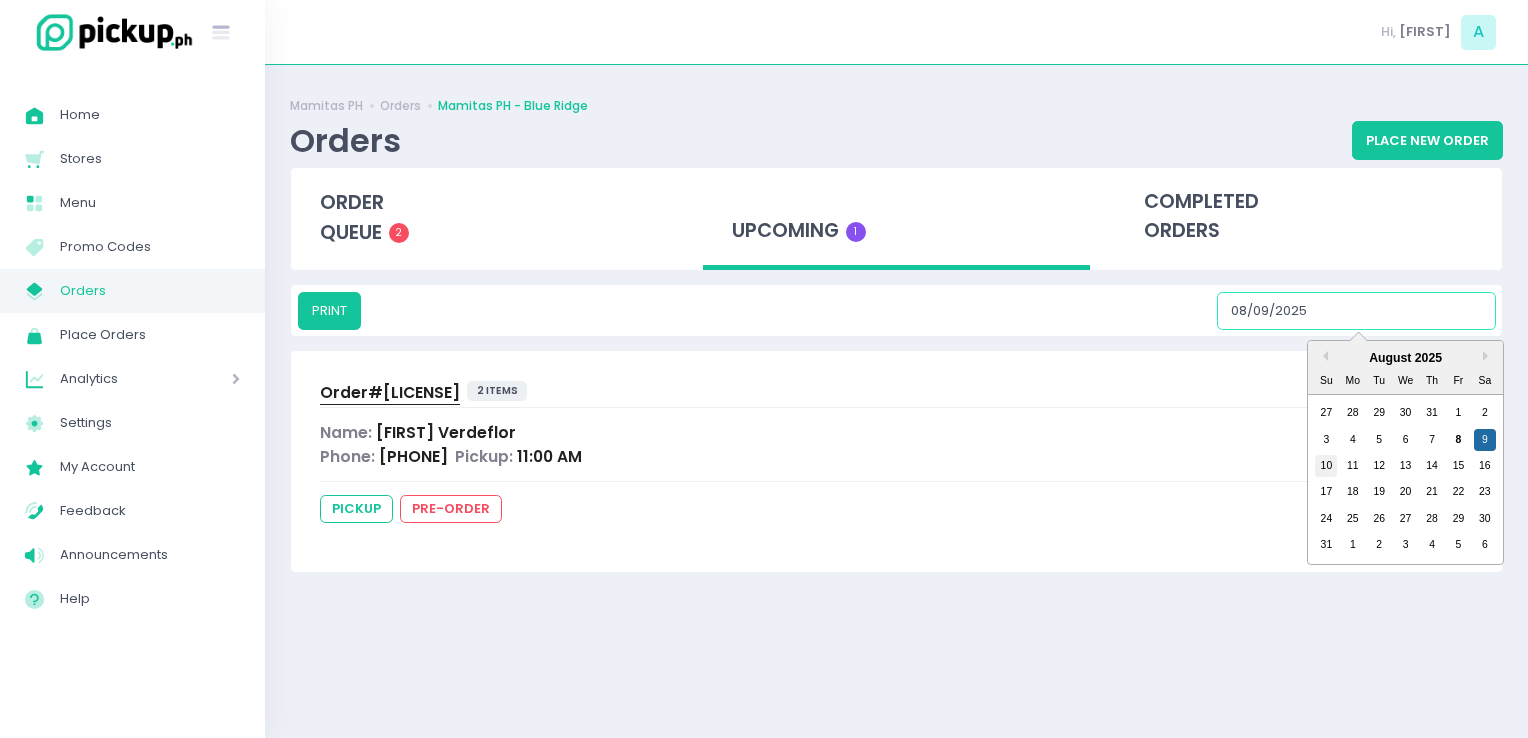 click on "10" at bounding box center [1326, 466] 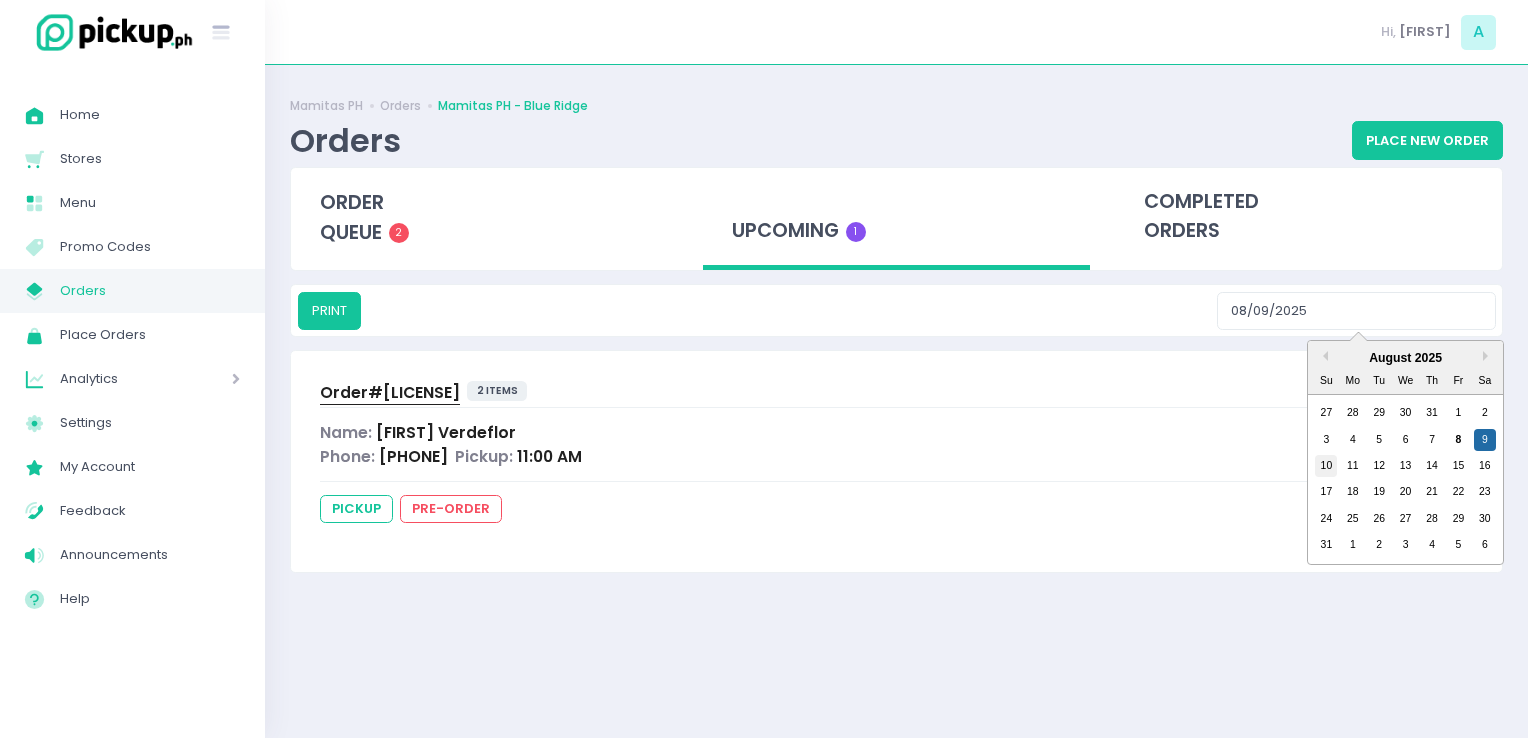 type on "[DATE]" 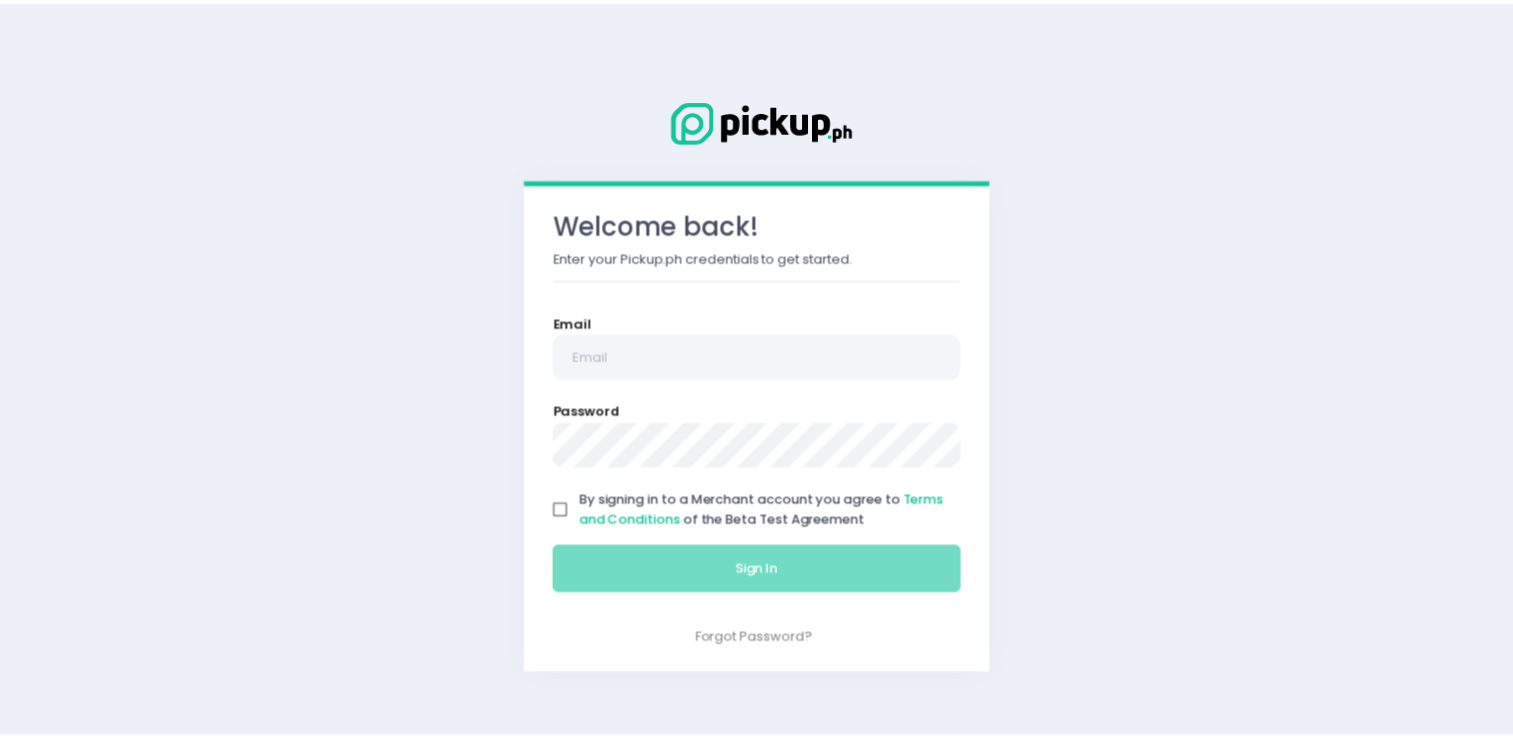scroll, scrollTop: 0, scrollLeft: 0, axis: both 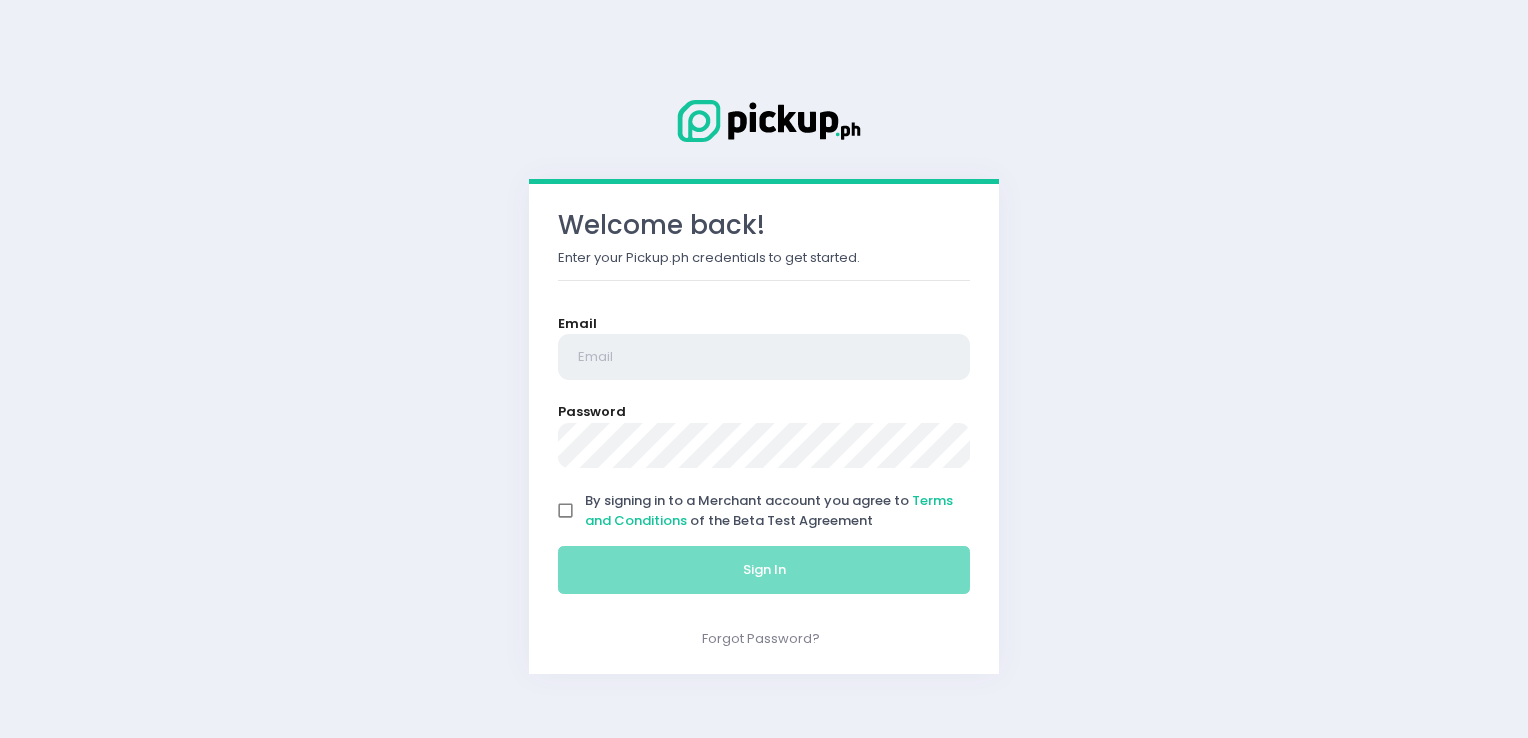 click at bounding box center (764, 357) 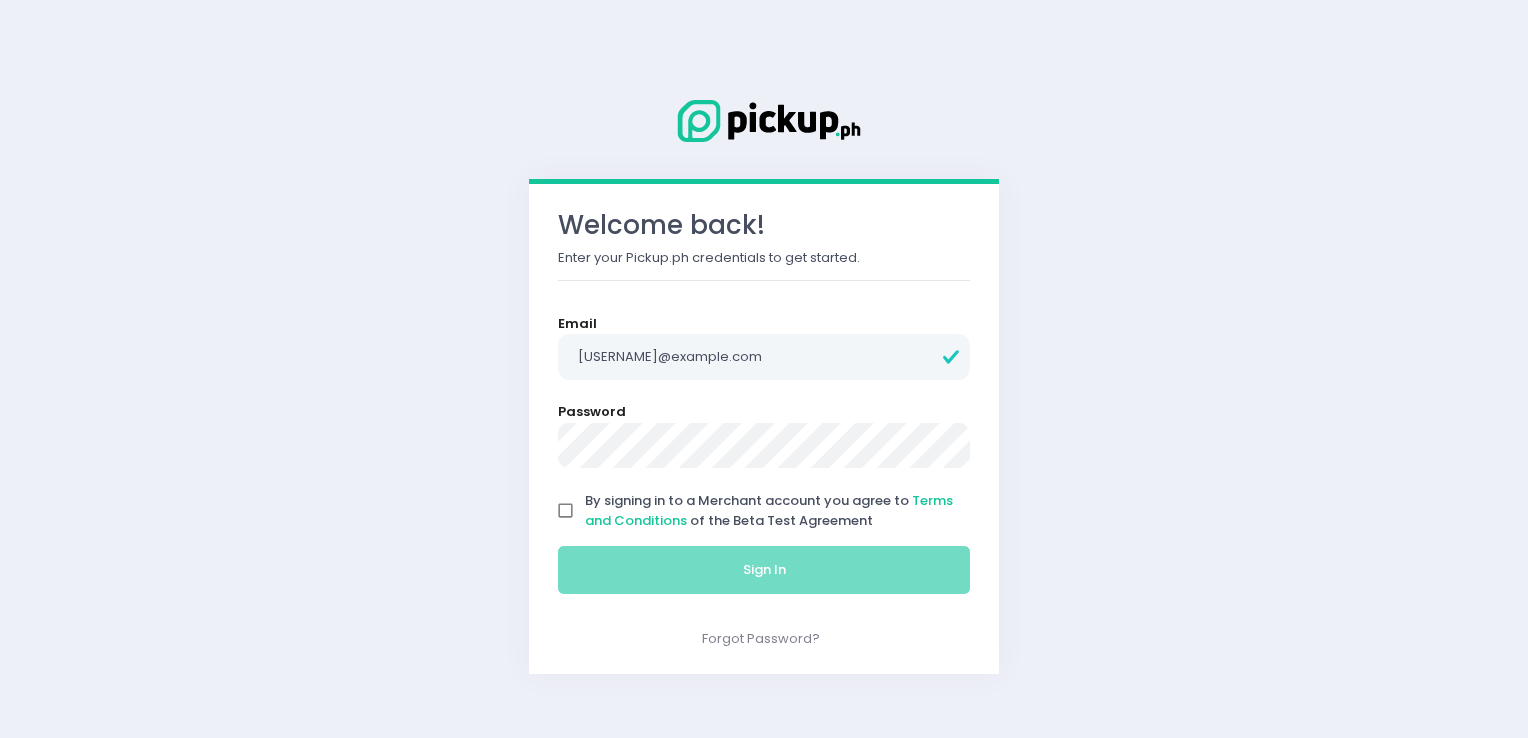 click on "By signing in to a Merchant account you agree to   Terms and Conditions   of the Beta Test Agreement" at bounding box center (566, 511) 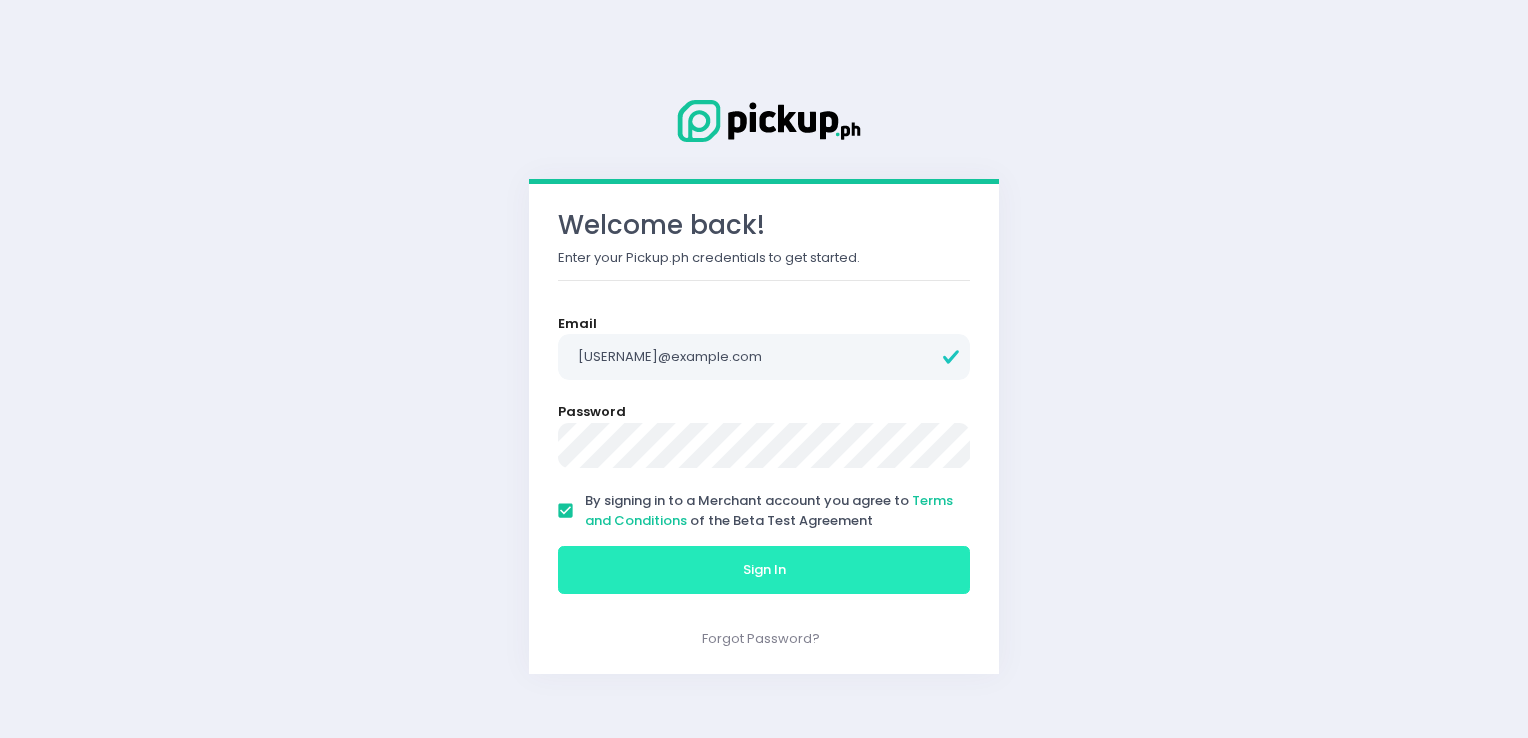 click on "Sign In" at bounding box center [764, 570] 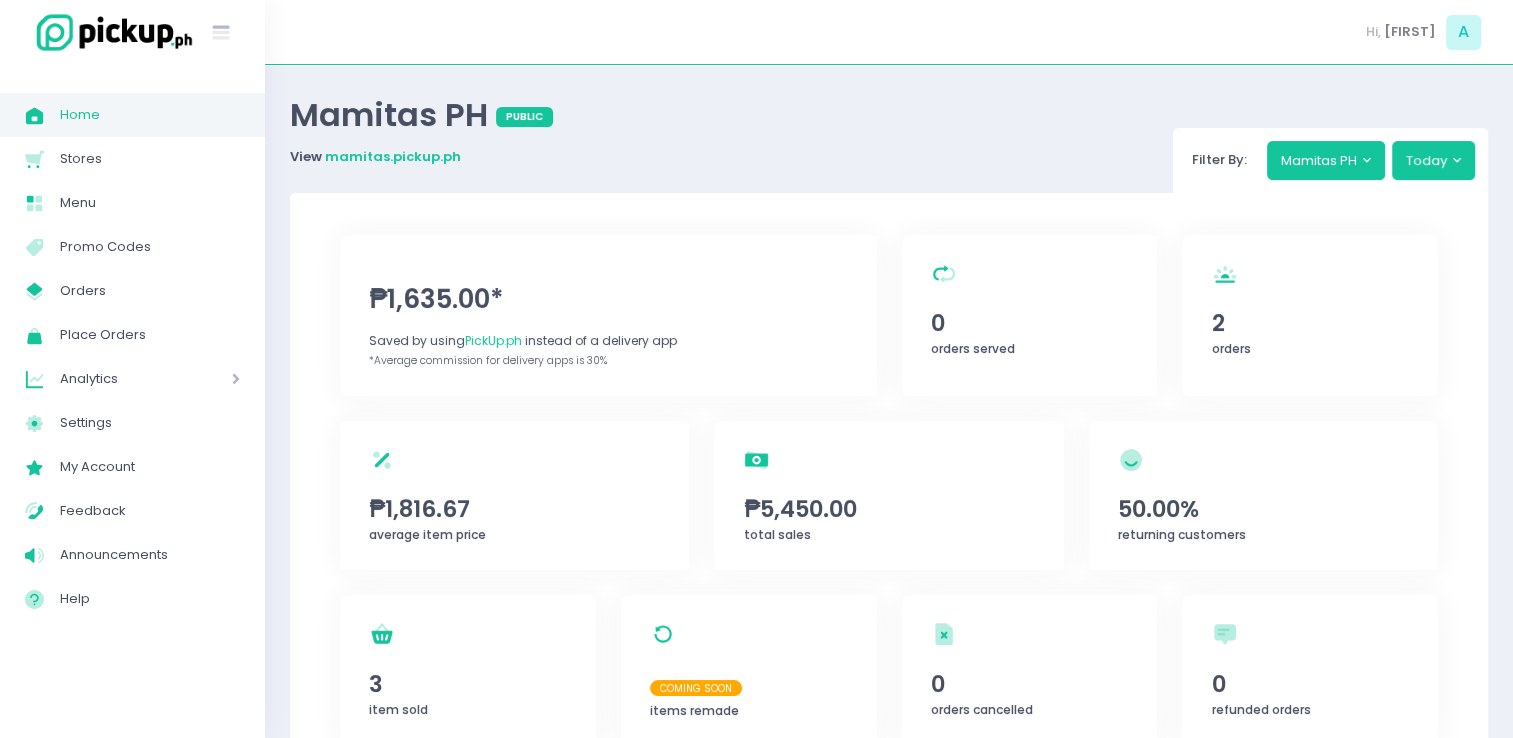 scroll, scrollTop: 0, scrollLeft: 0, axis: both 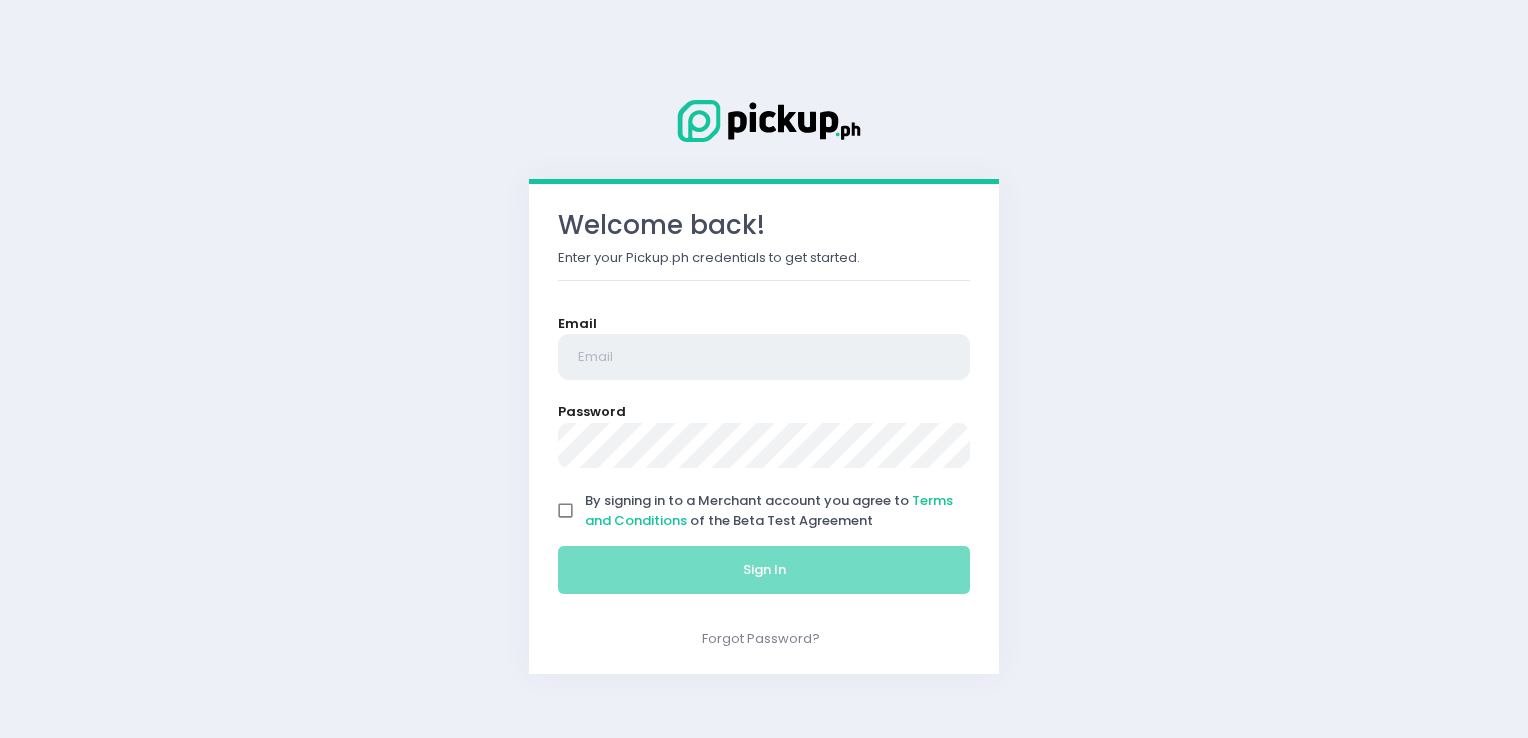 click at bounding box center (764, 357) 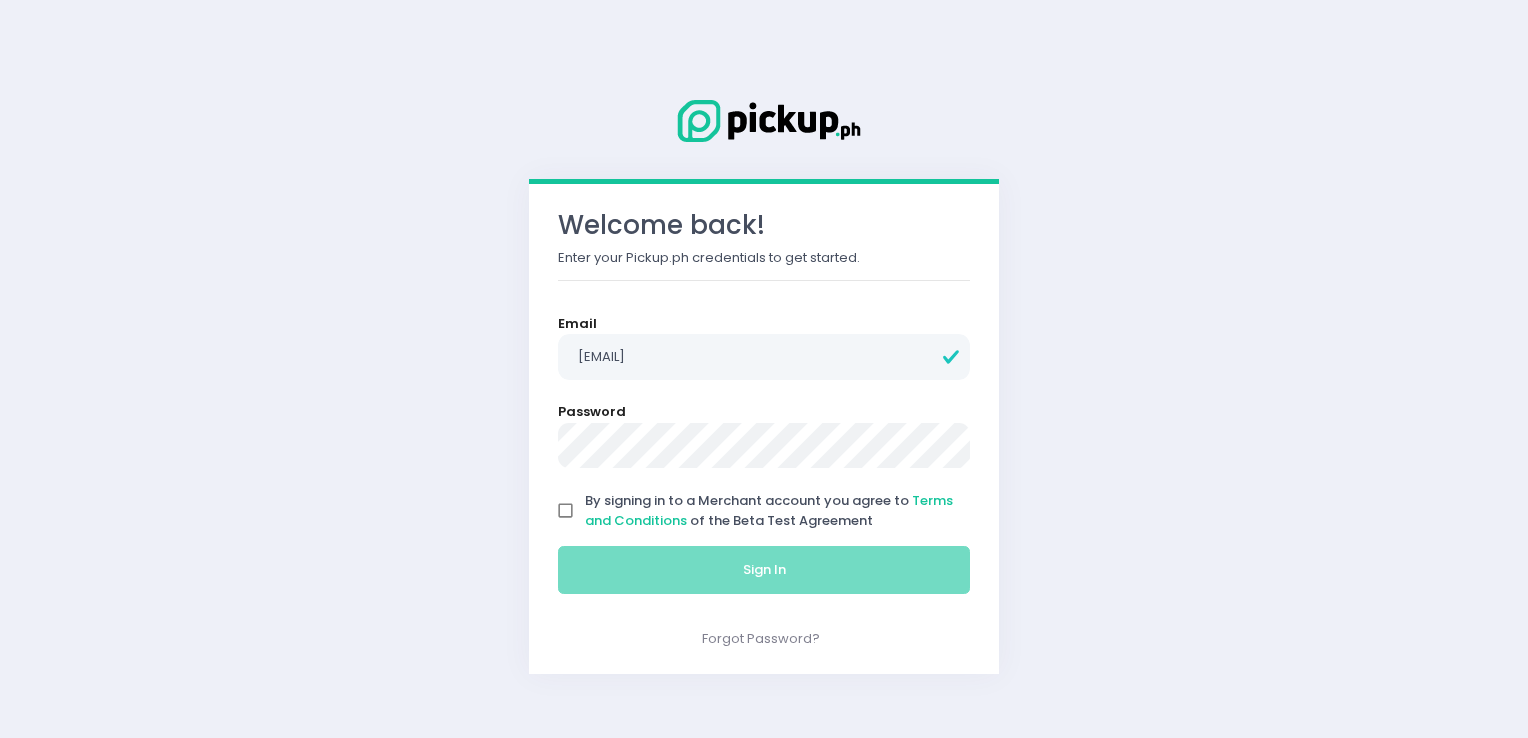 click on "By signing in to a Merchant account you agree to   Terms and Conditions   of the Beta Test Agreement" at bounding box center [566, 511] 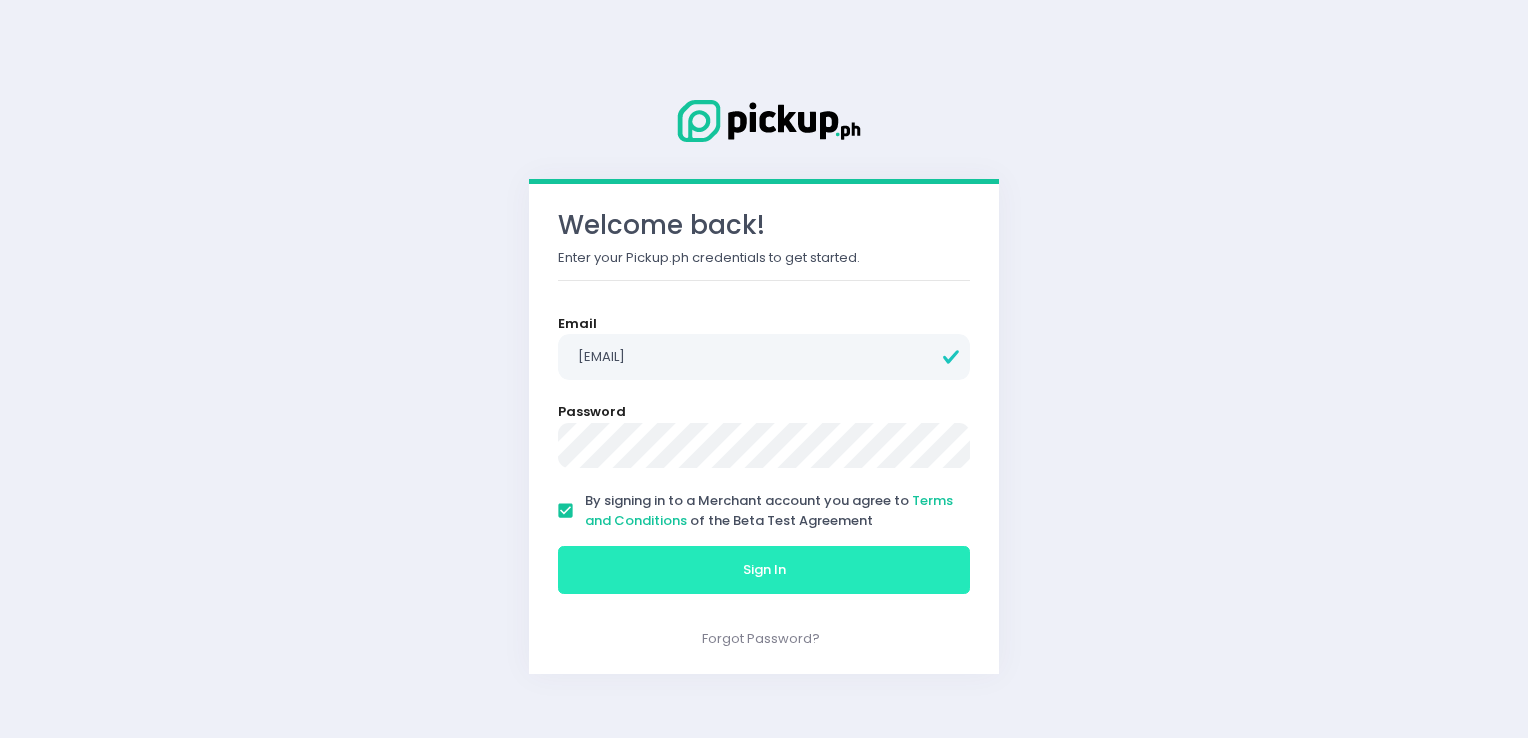click on "Sign In" at bounding box center [764, 570] 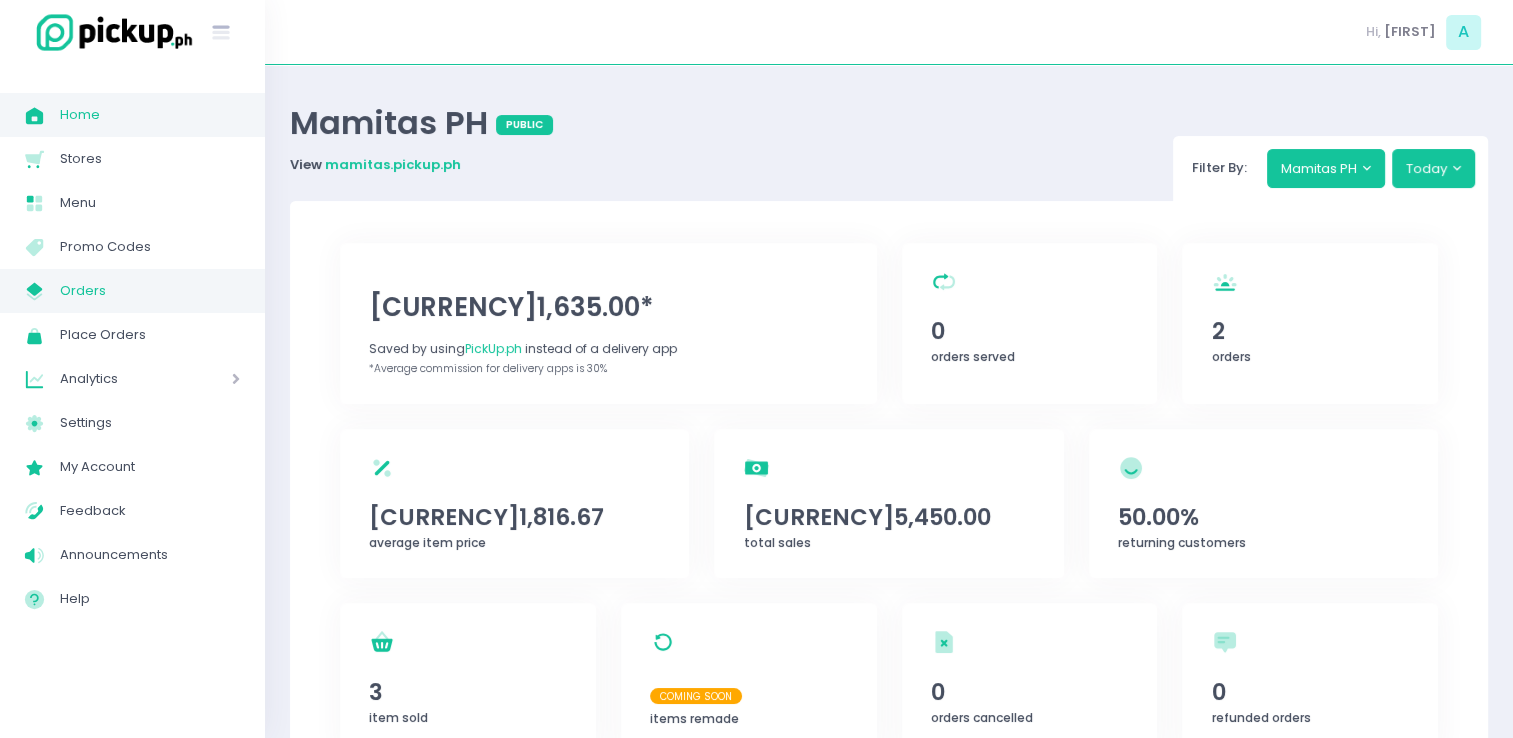 click on "Orders" at bounding box center [150, 291] 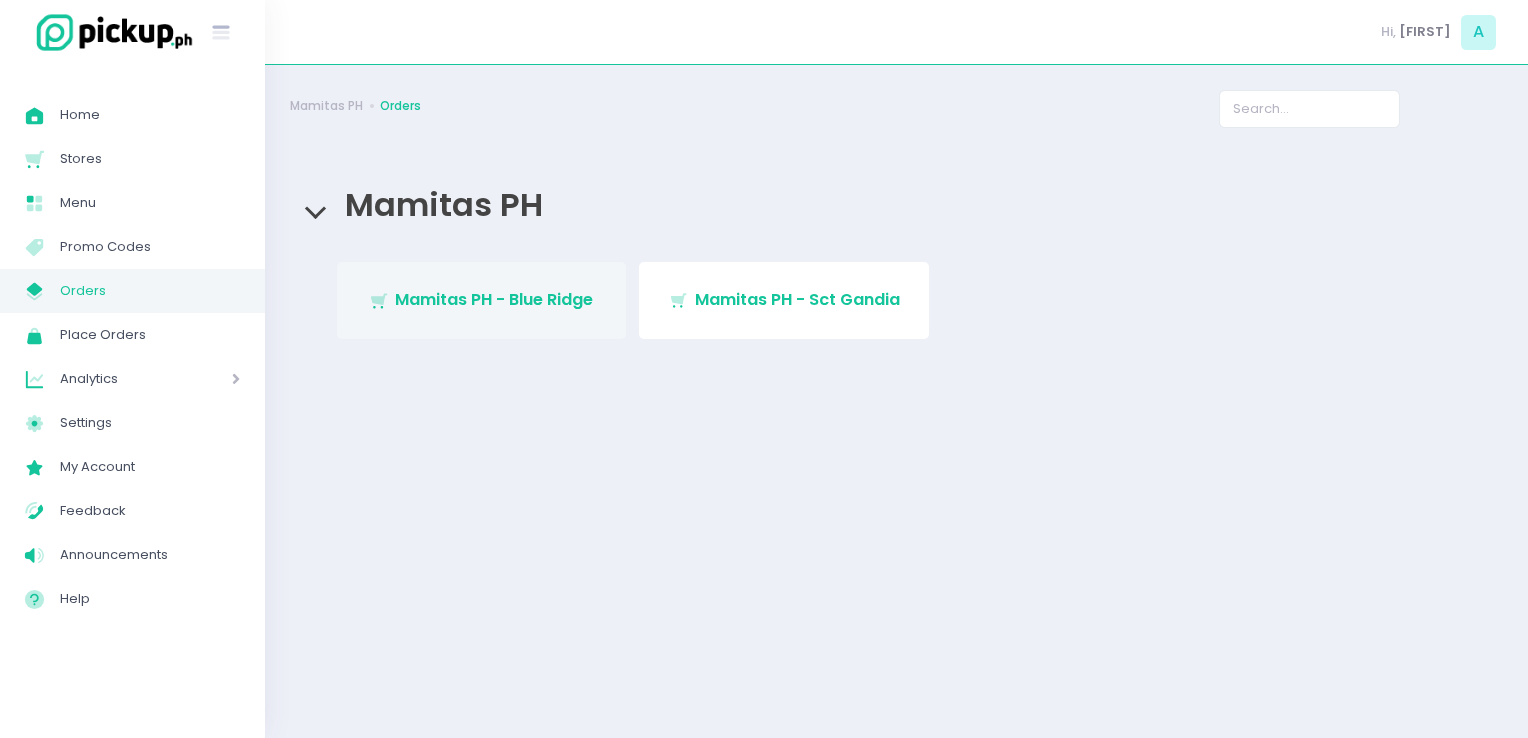 click on "Mamitas PH - Blue Ridge" at bounding box center (494, 299) 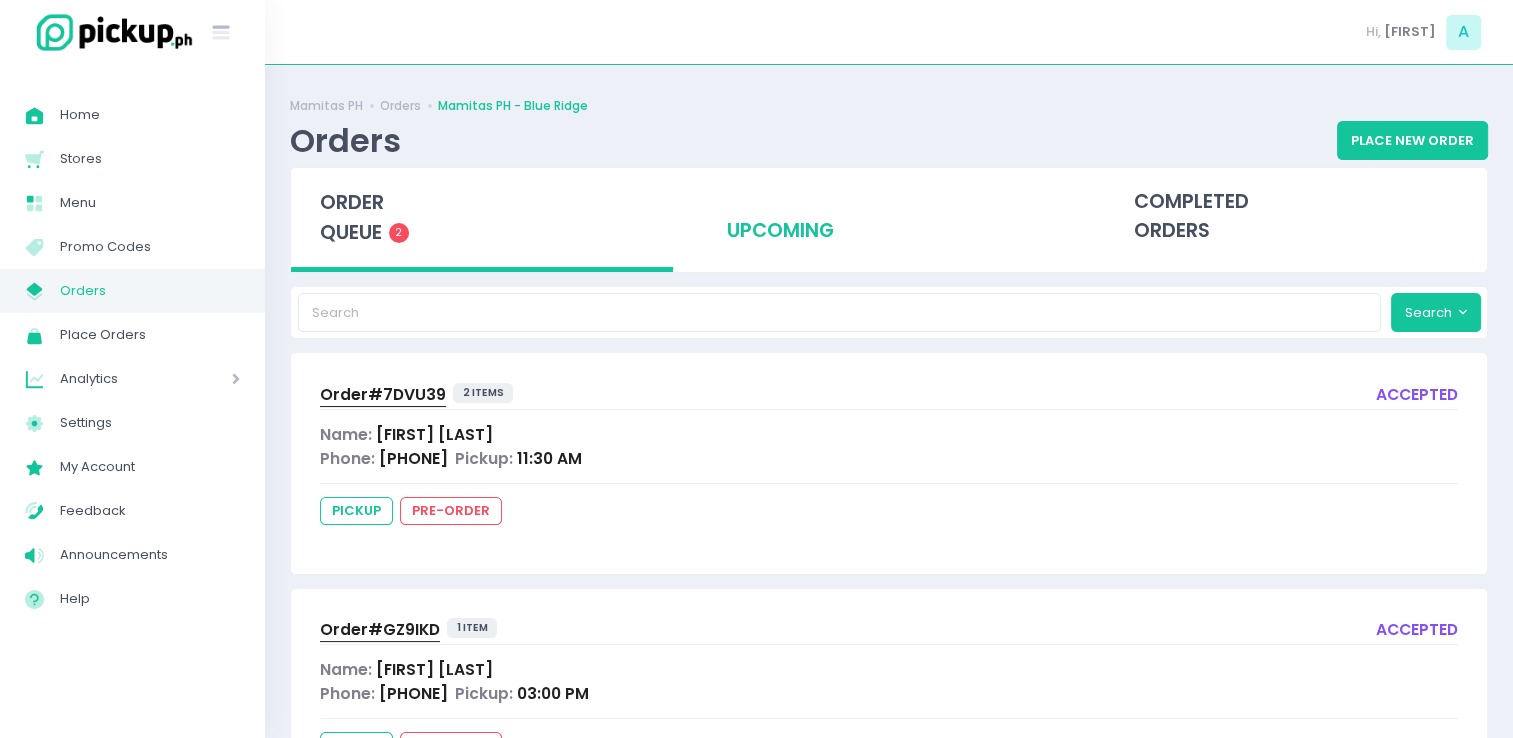 click on "upcoming" at bounding box center [889, 217] 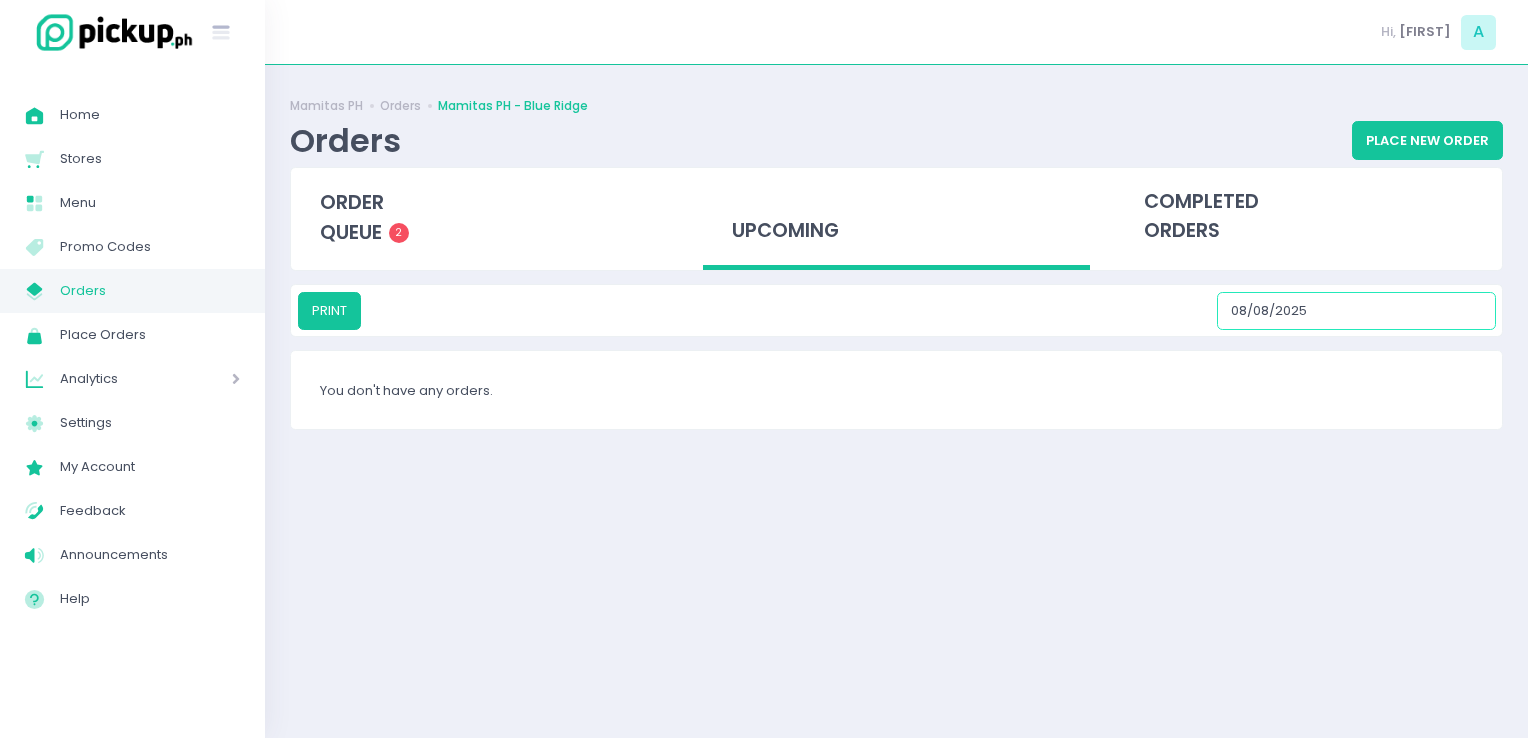 click on "08/08/2025" at bounding box center (1356, 311) 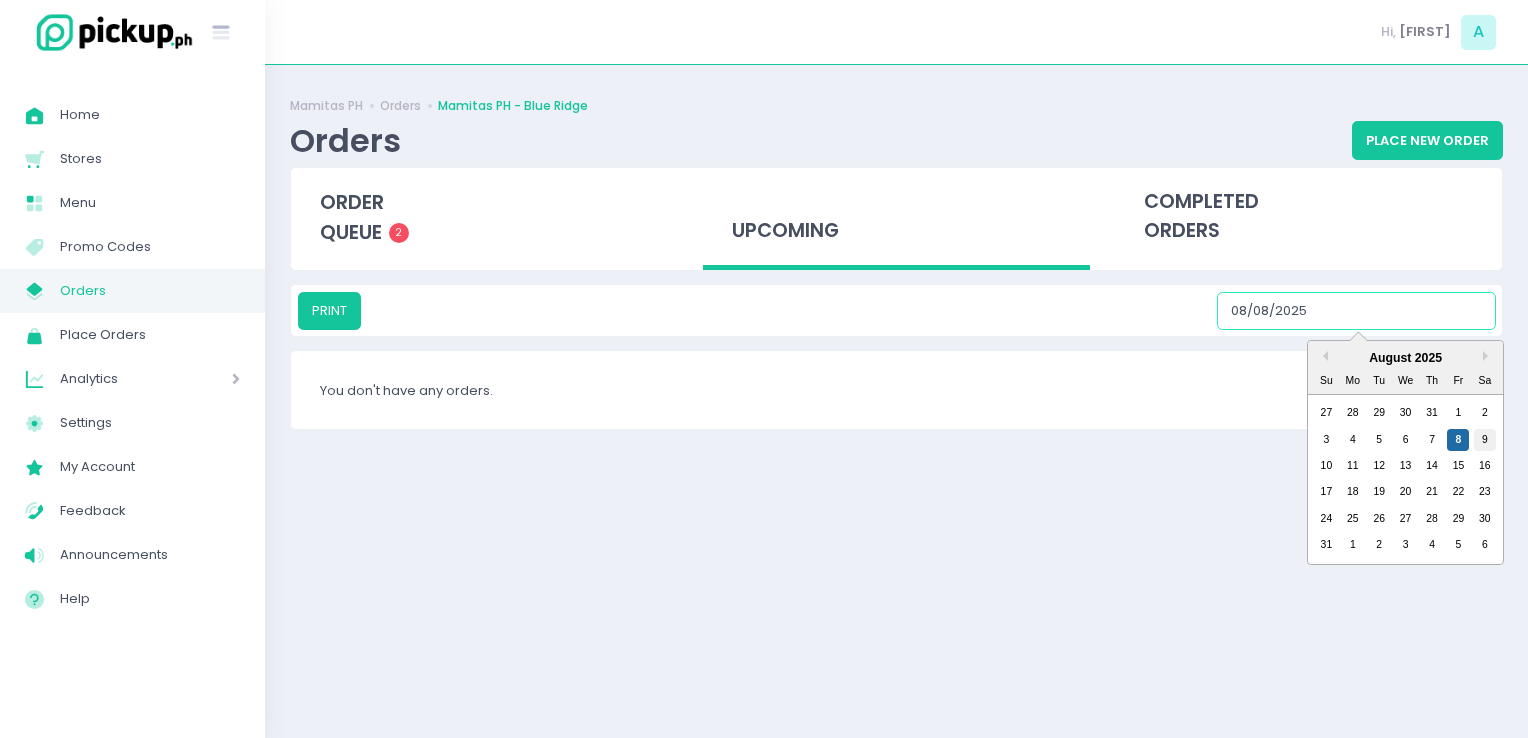 click on "9" at bounding box center (1485, 440) 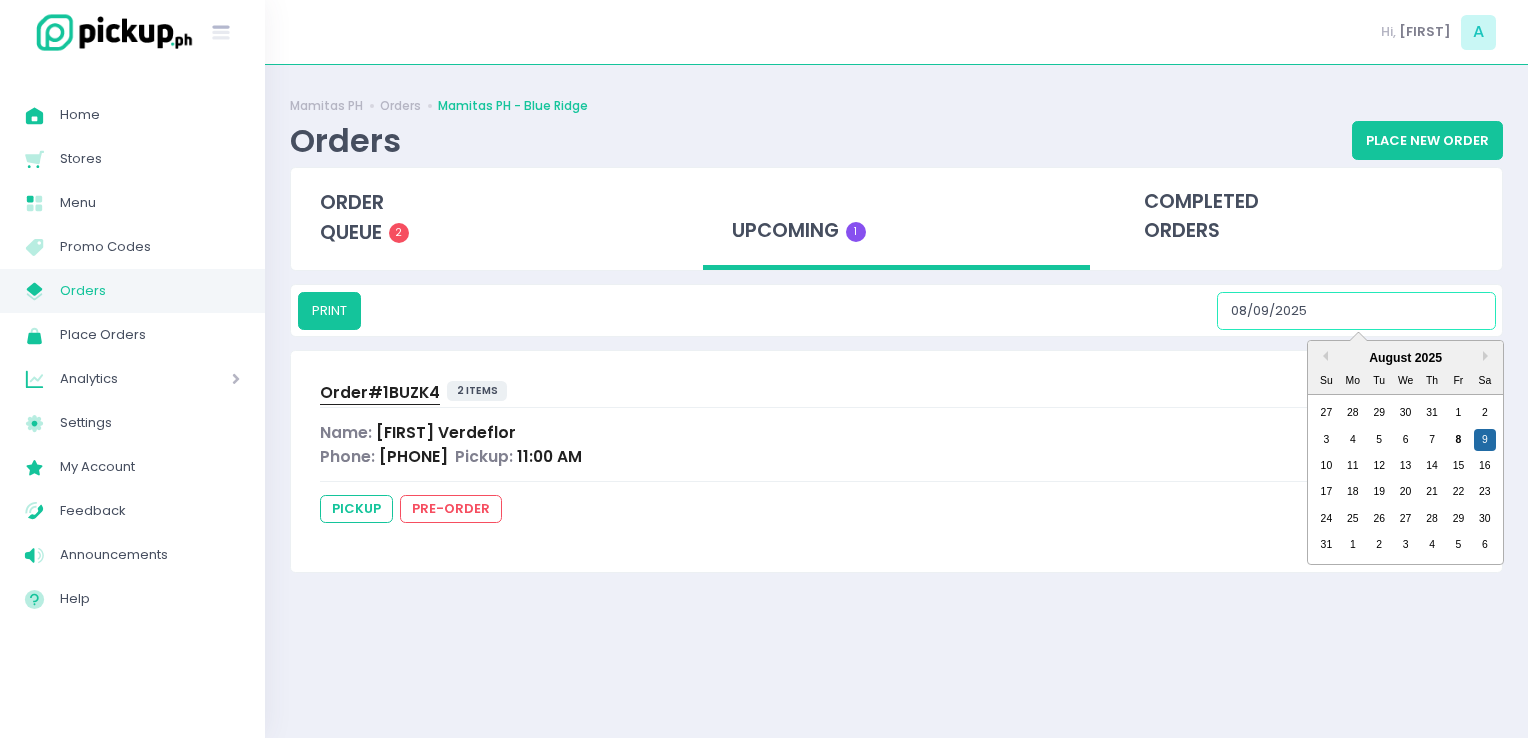 click on "08/09/2025" at bounding box center [1356, 311] 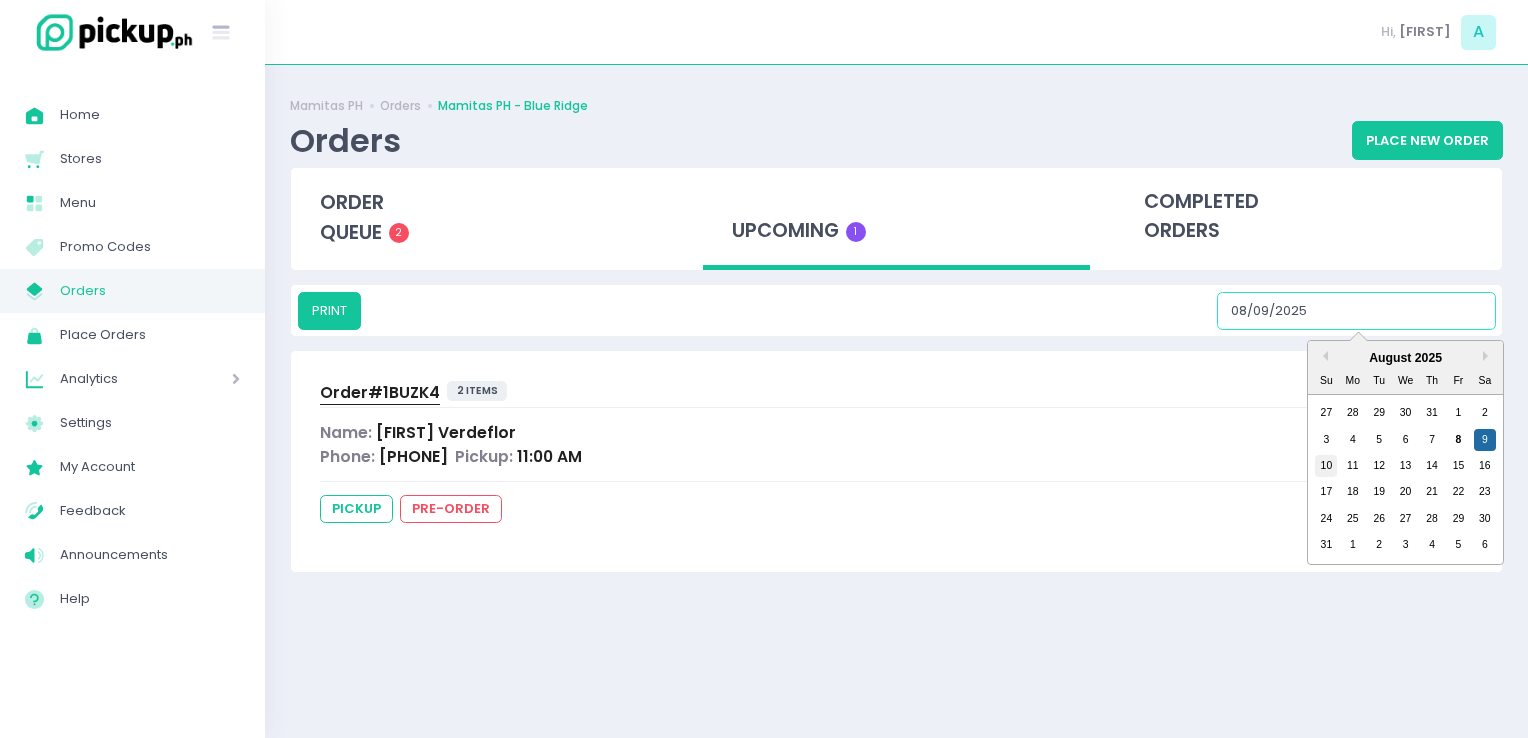 click on "10" at bounding box center (1326, 466) 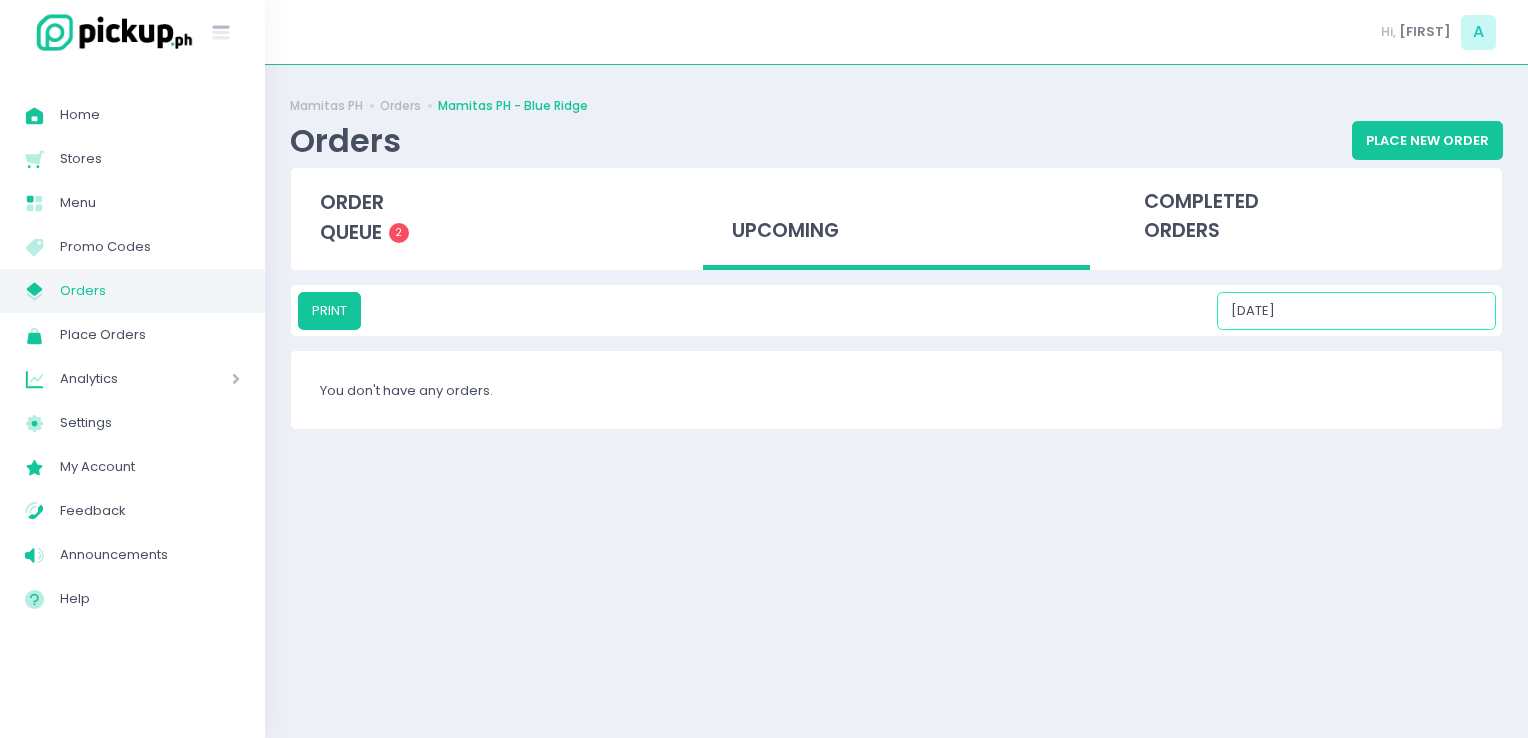 click on "[DATE]" at bounding box center [1356, 311] 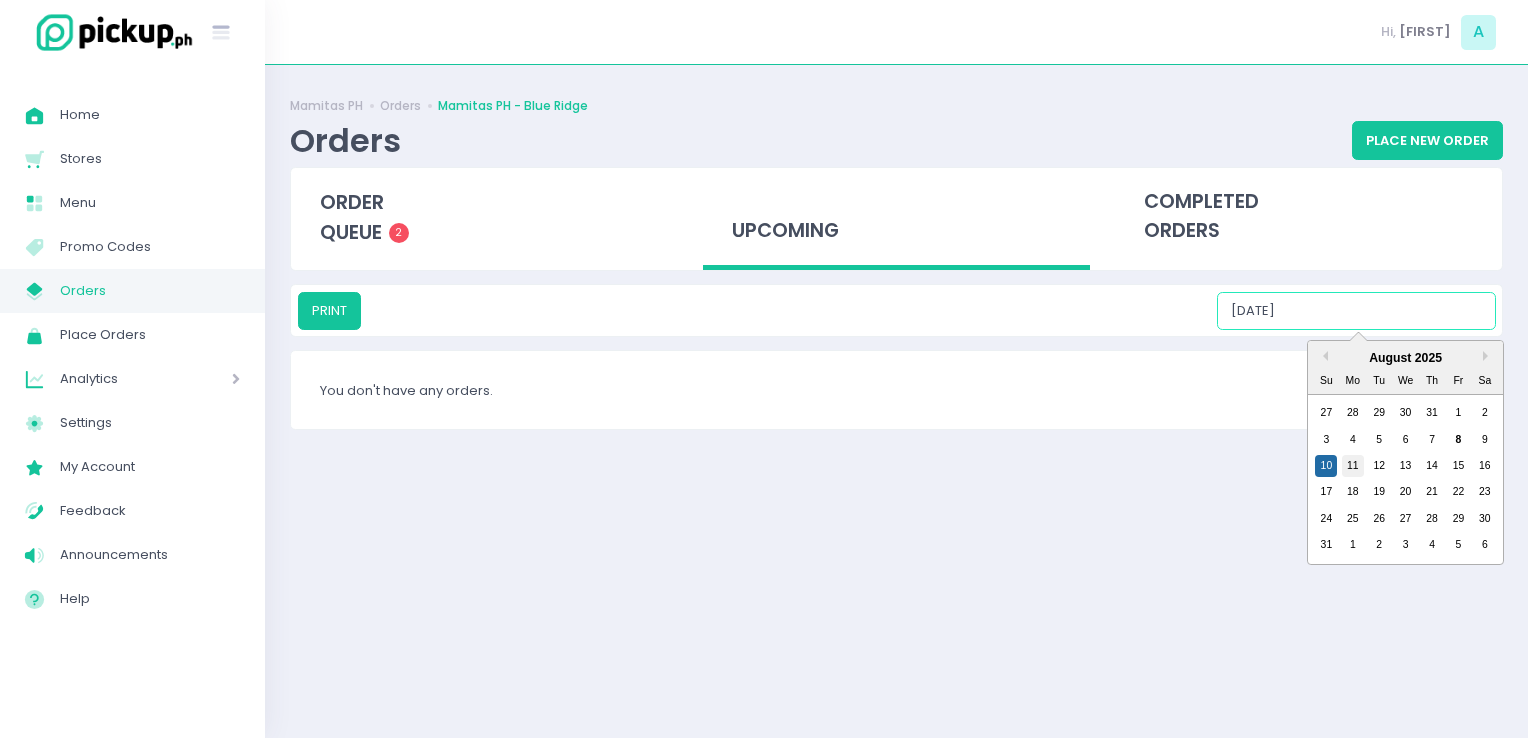 click on "11" at bounding box center [1353, 466] 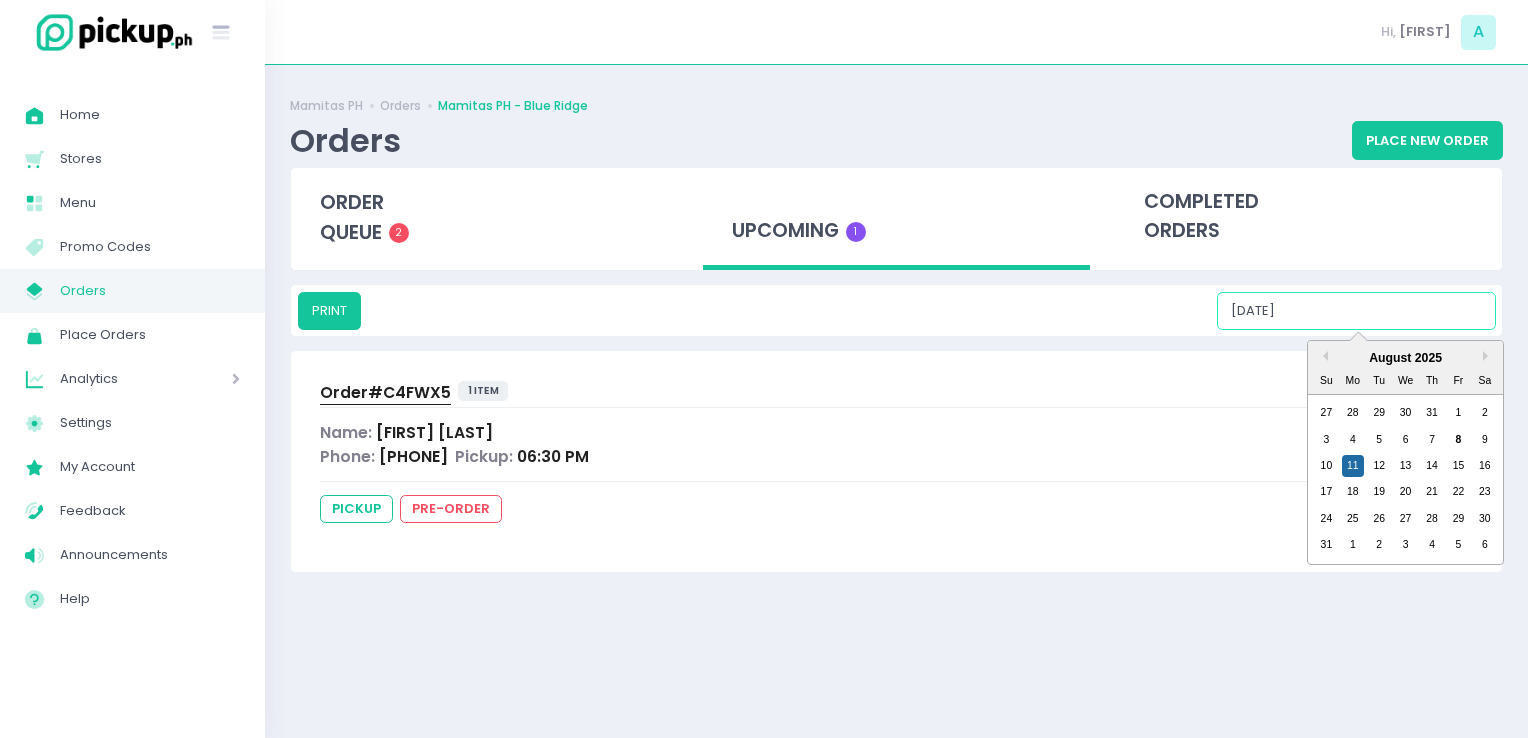 click on "[DATE]" at bounding box center (1356, 311) 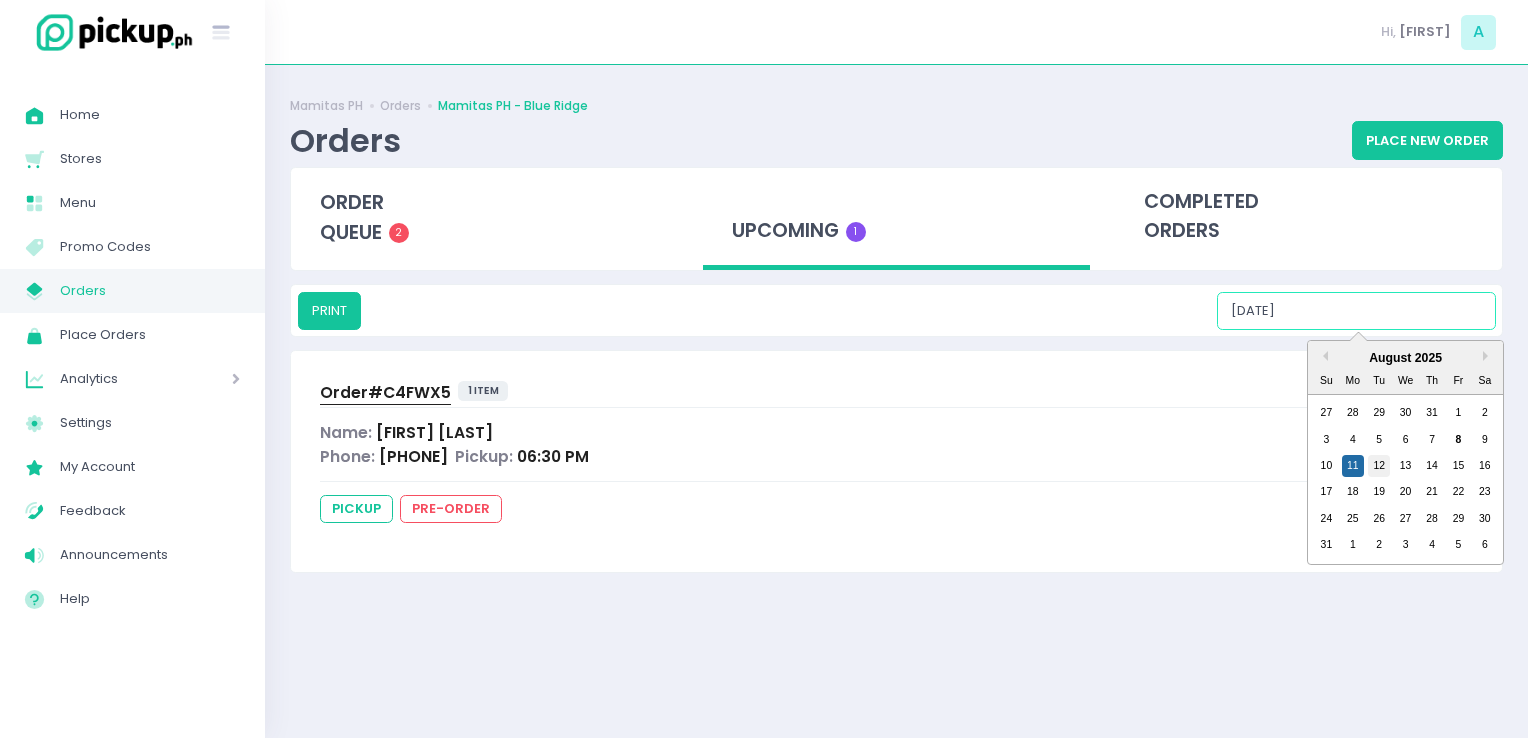click on "12" at bounding box center (1379, 466) 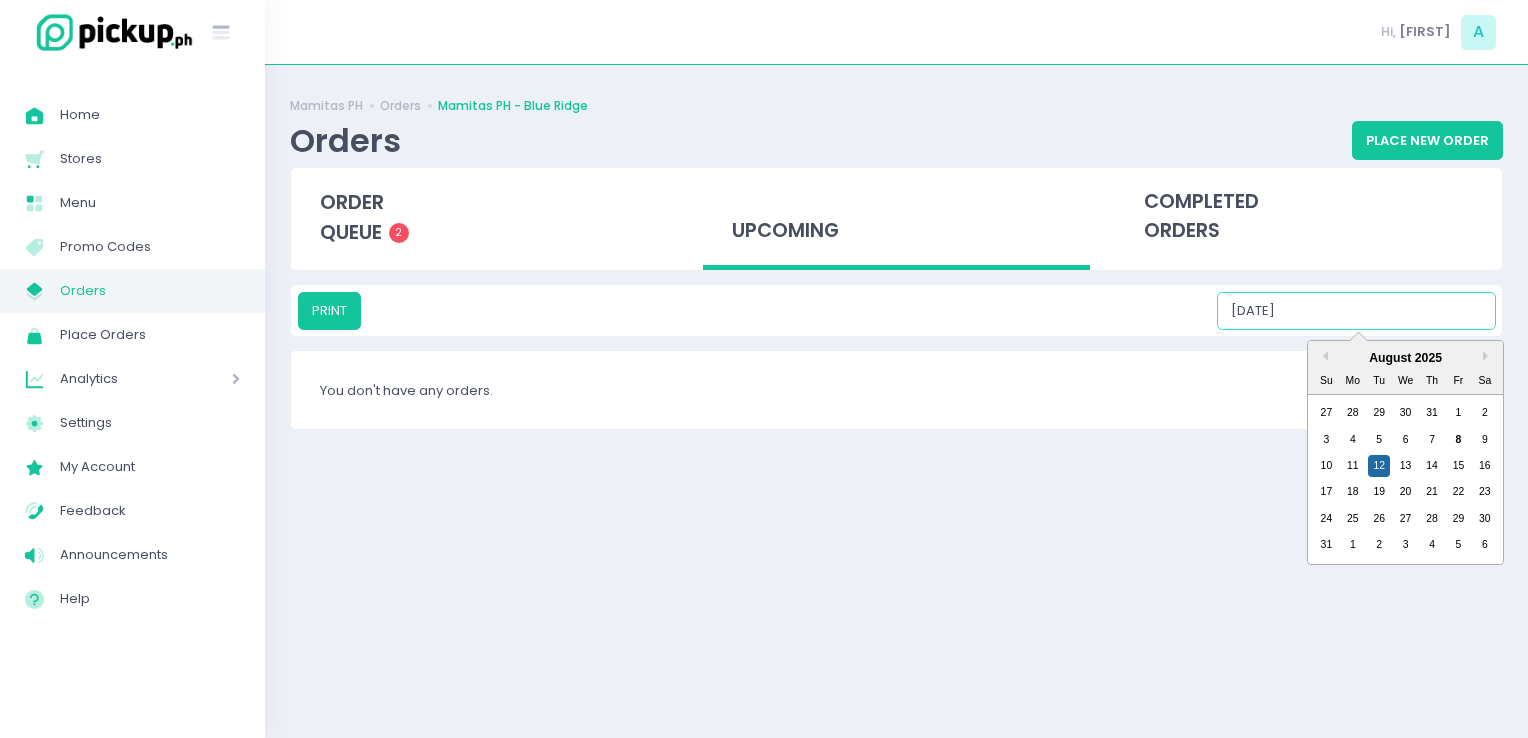 click on "[DATE]" at bounding box center (1356, 311) 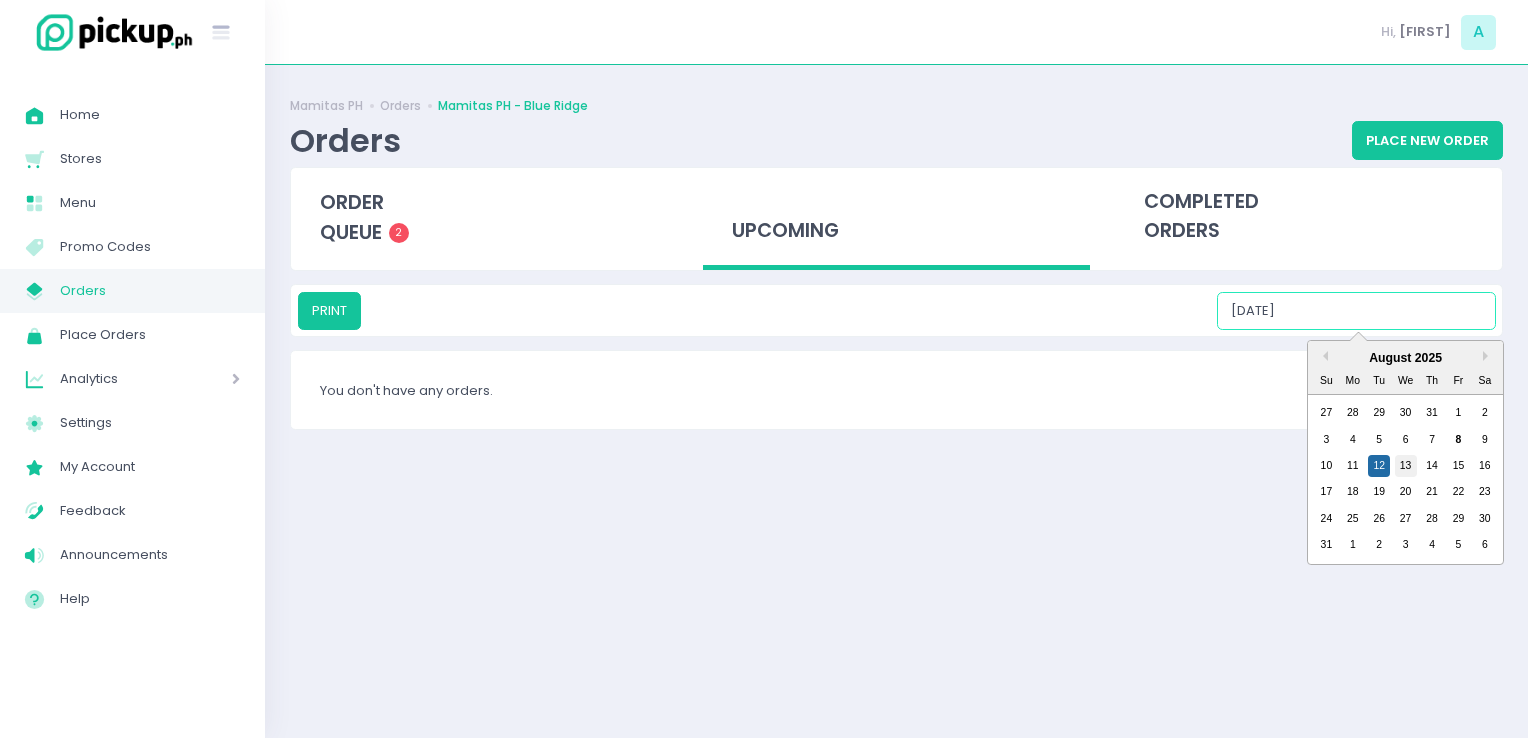 click on "13" at bounding box center (1406, 466) 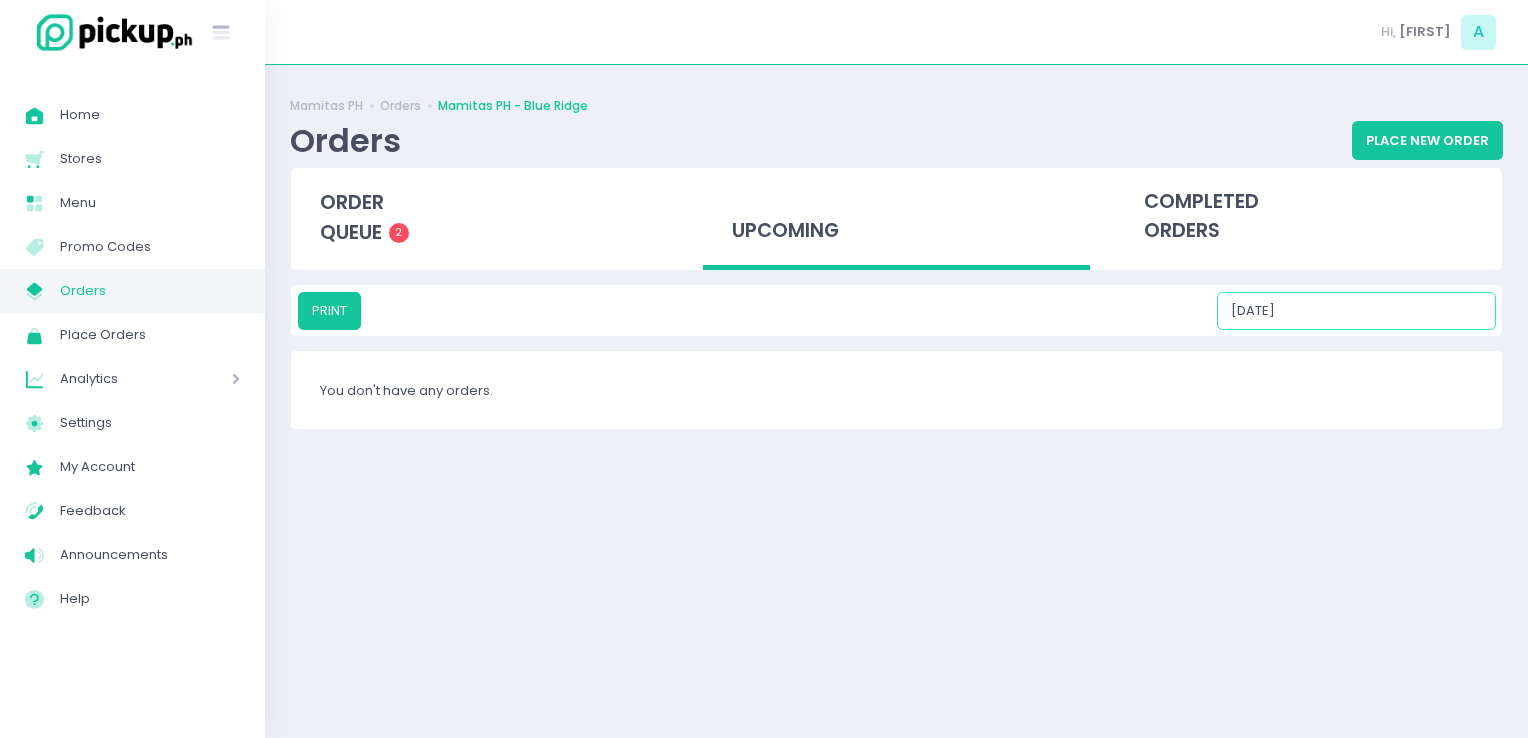 click on "[DATE]" at bounding box center (1356, 311) 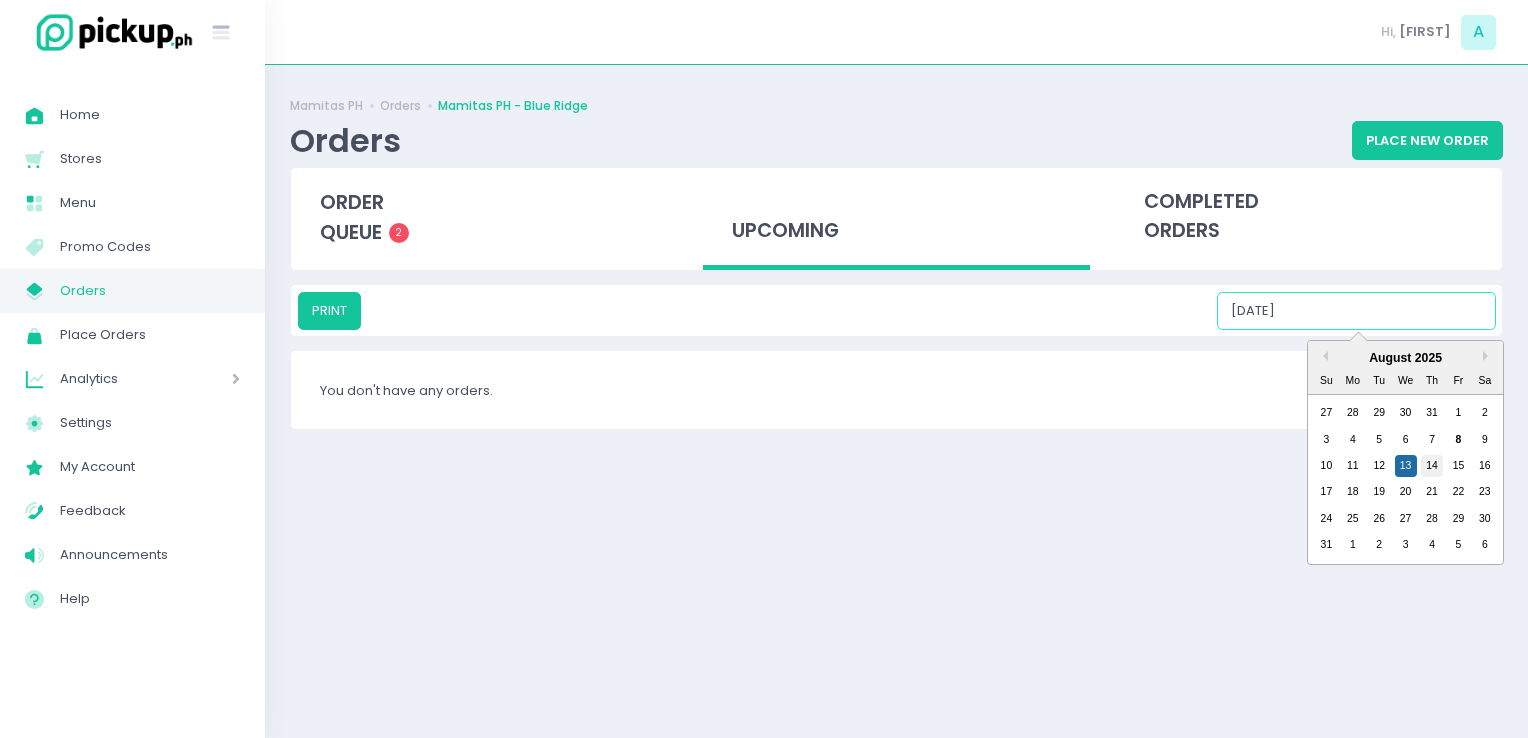 click on "14" at bounding box center [1432, 466] 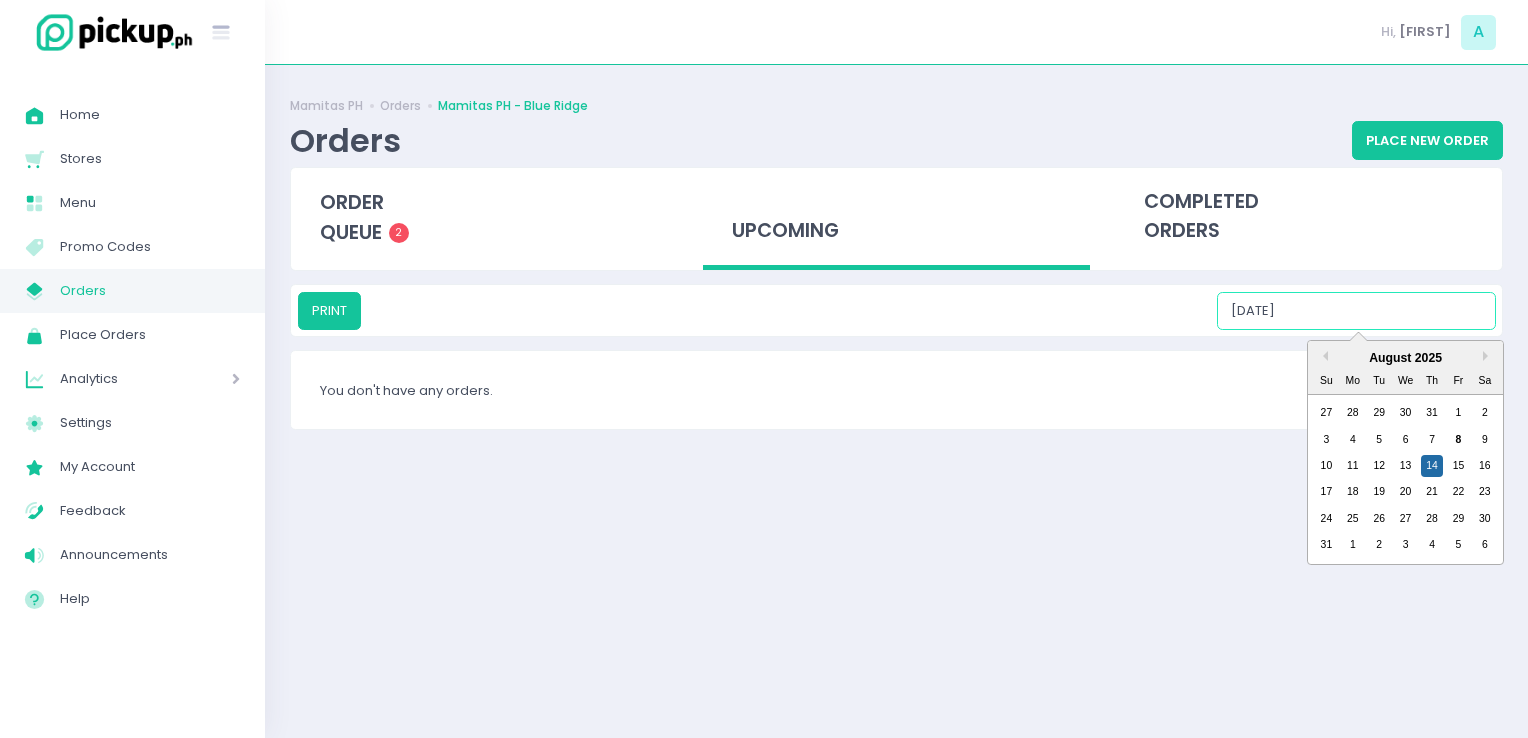 click on "[DATE]" at bounding box center (1356, 311) 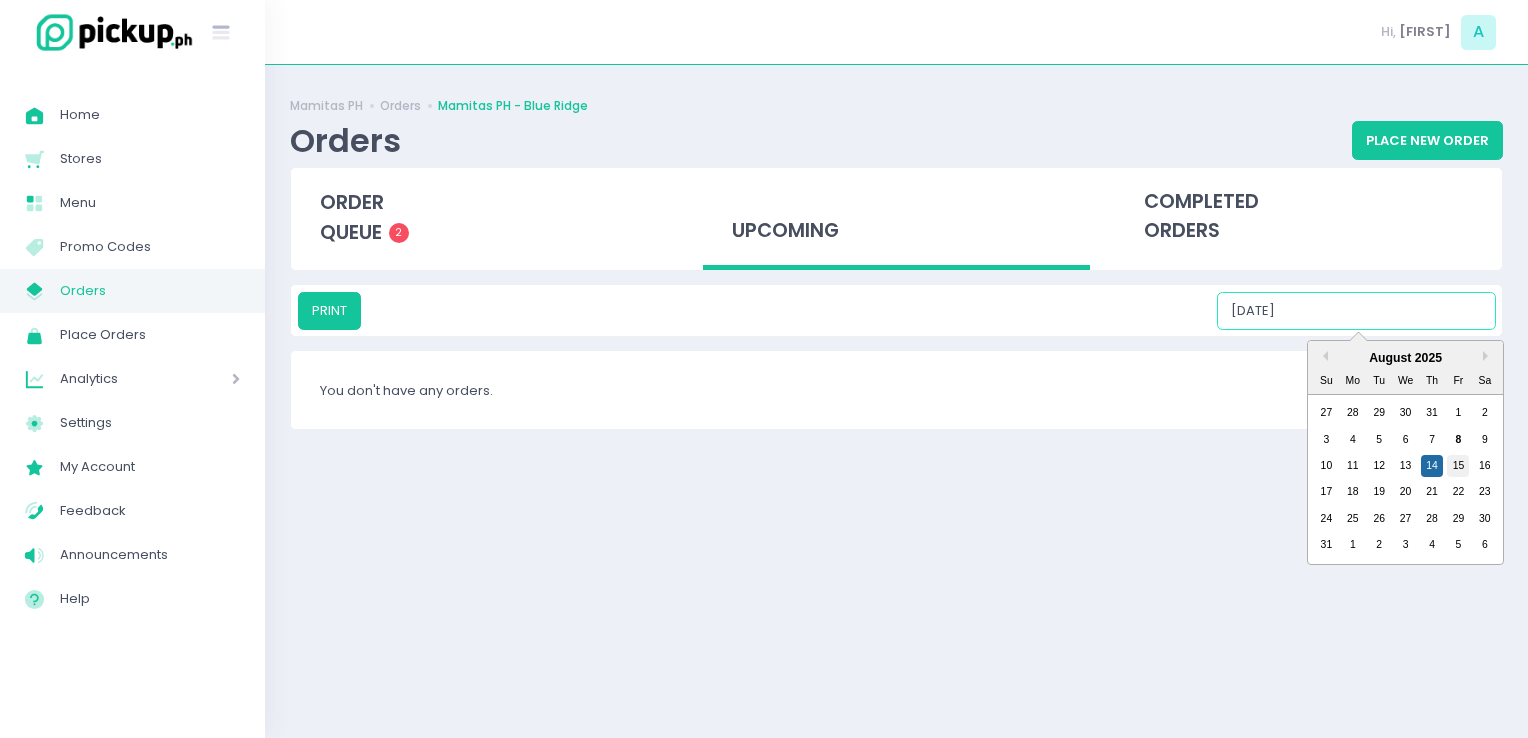 click on "15" at bounding box center (1458, 466) 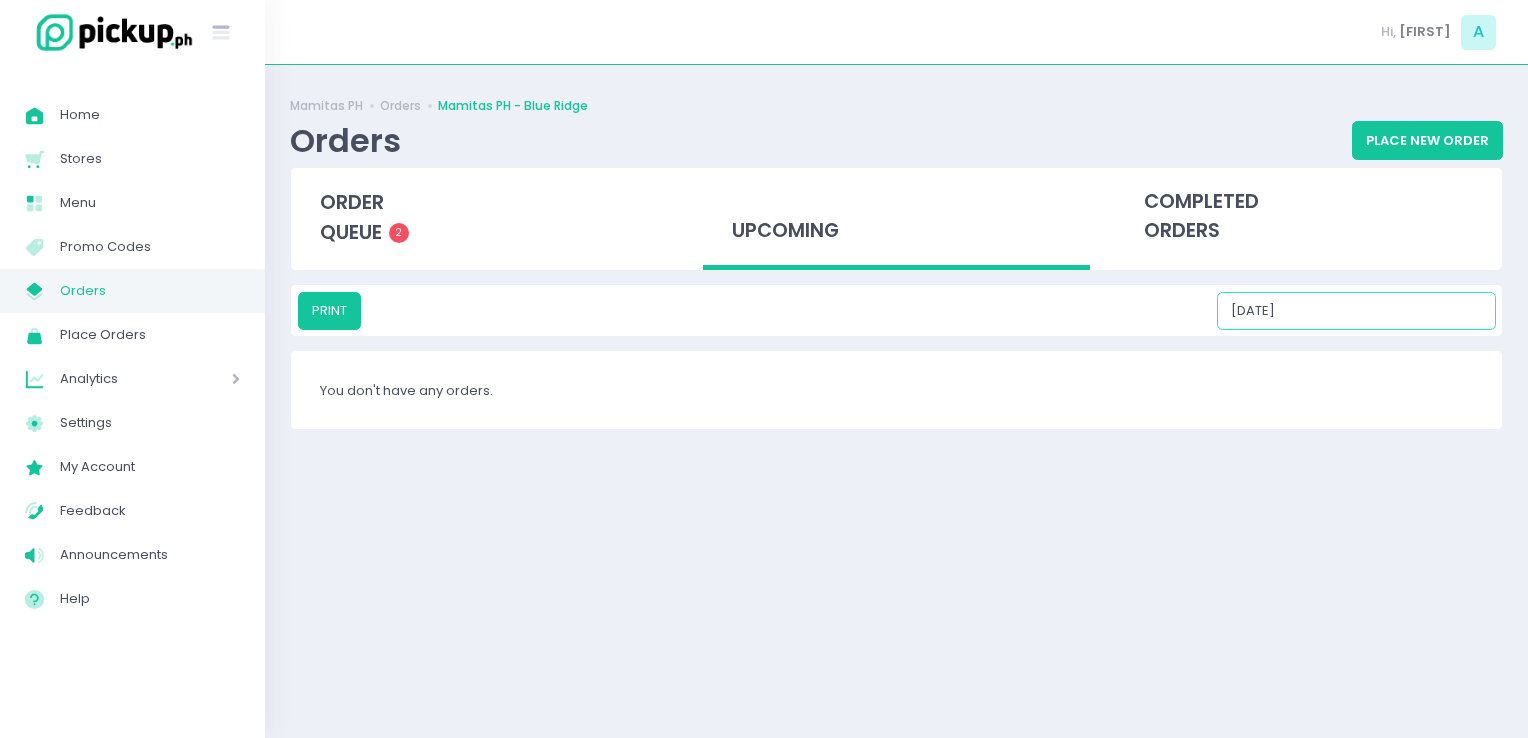 click on "[DATE]" at bounding box center [1356, 311] 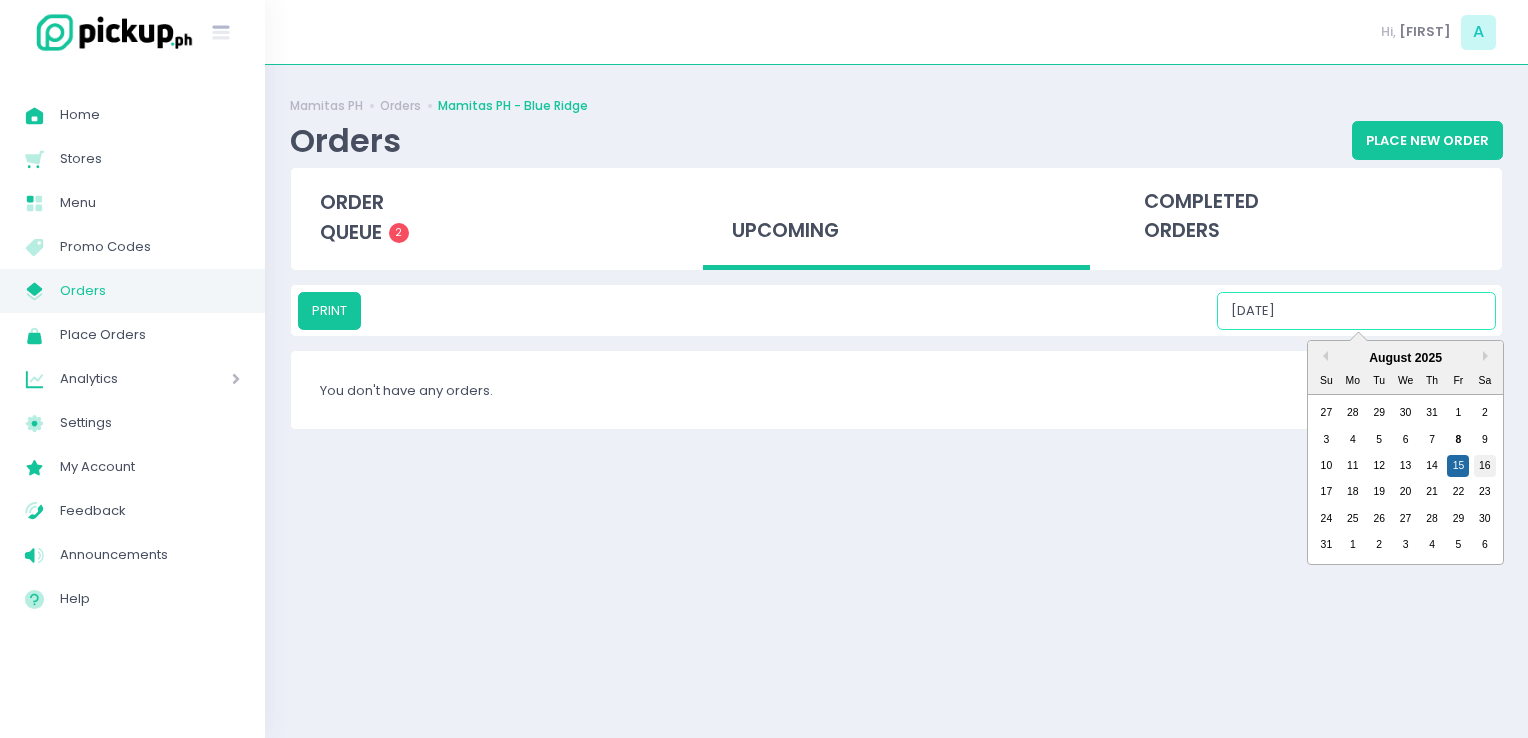 click on "16" at bounding box center (1485, 466) 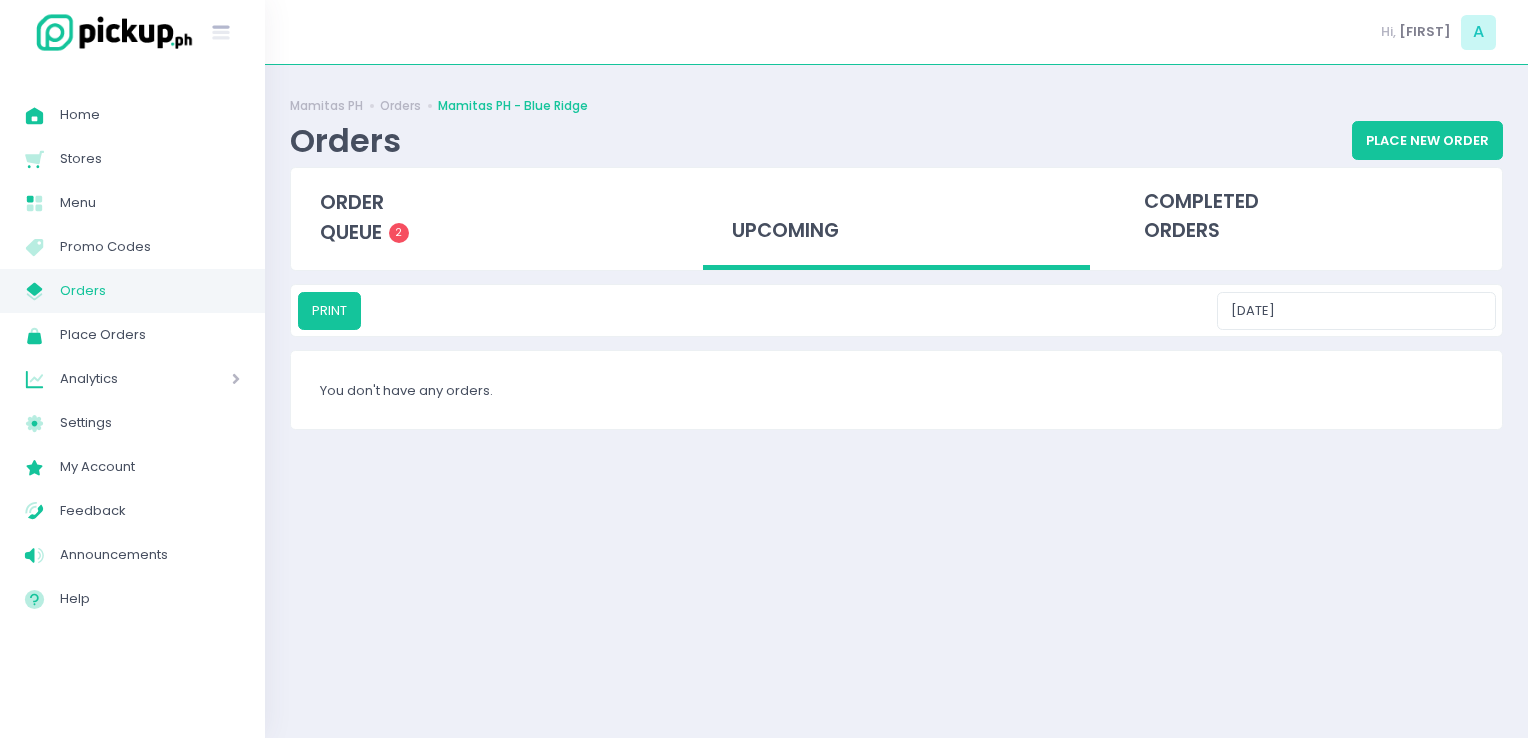 click on "PRINT 08/16/2025" at bounding box center (896, 310) 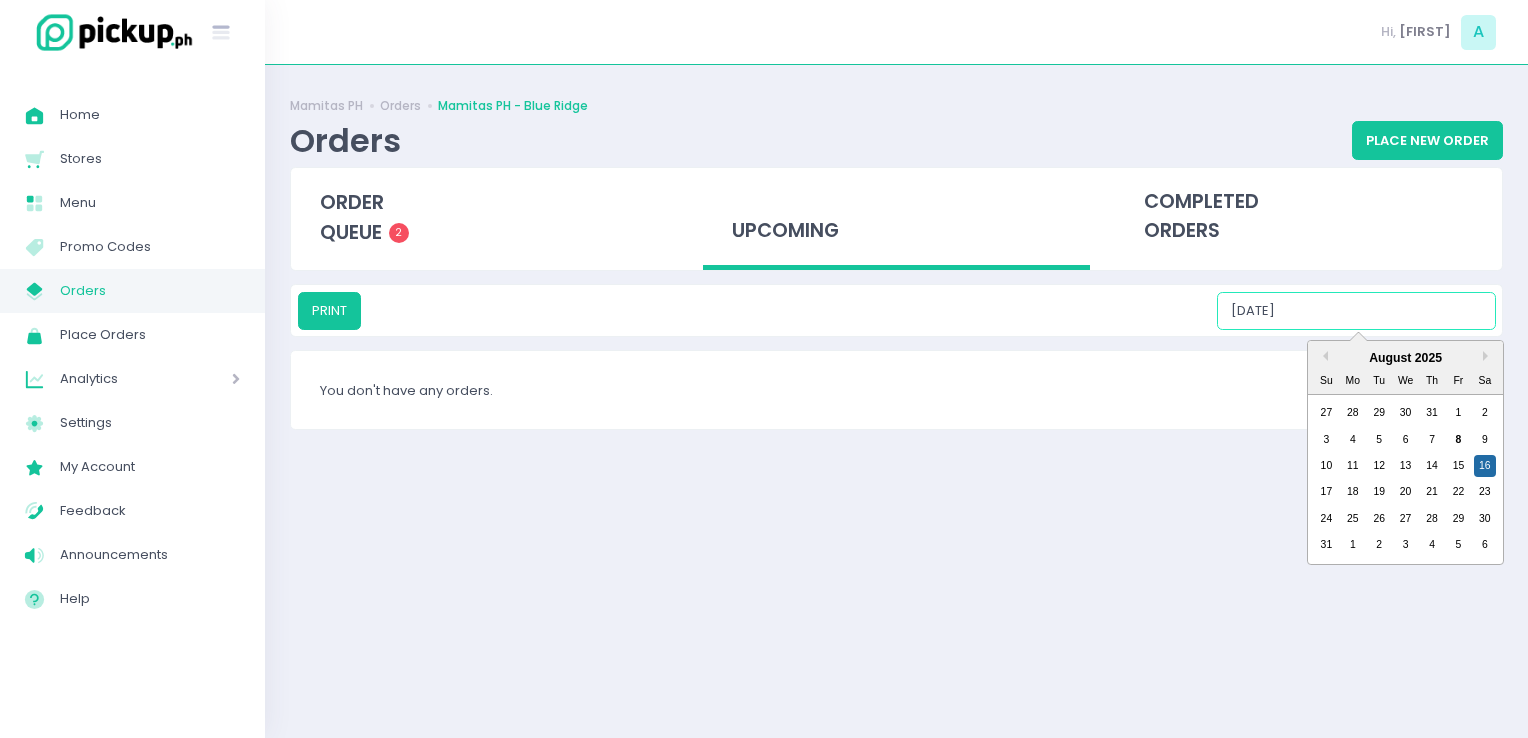 click on "08/16/2025" at bounding box center [1356, 311] 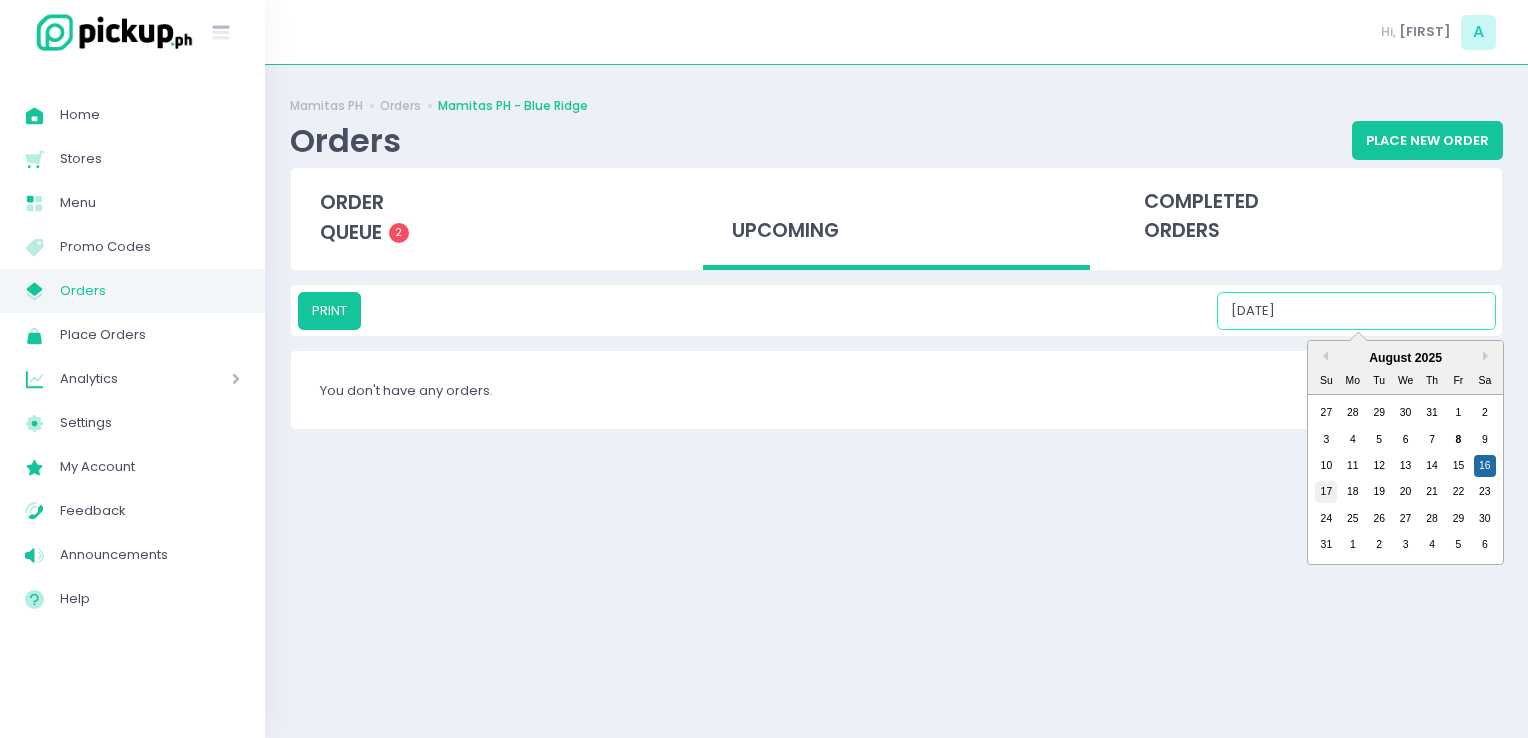 click on "17" at bounding box center [1326, 492] 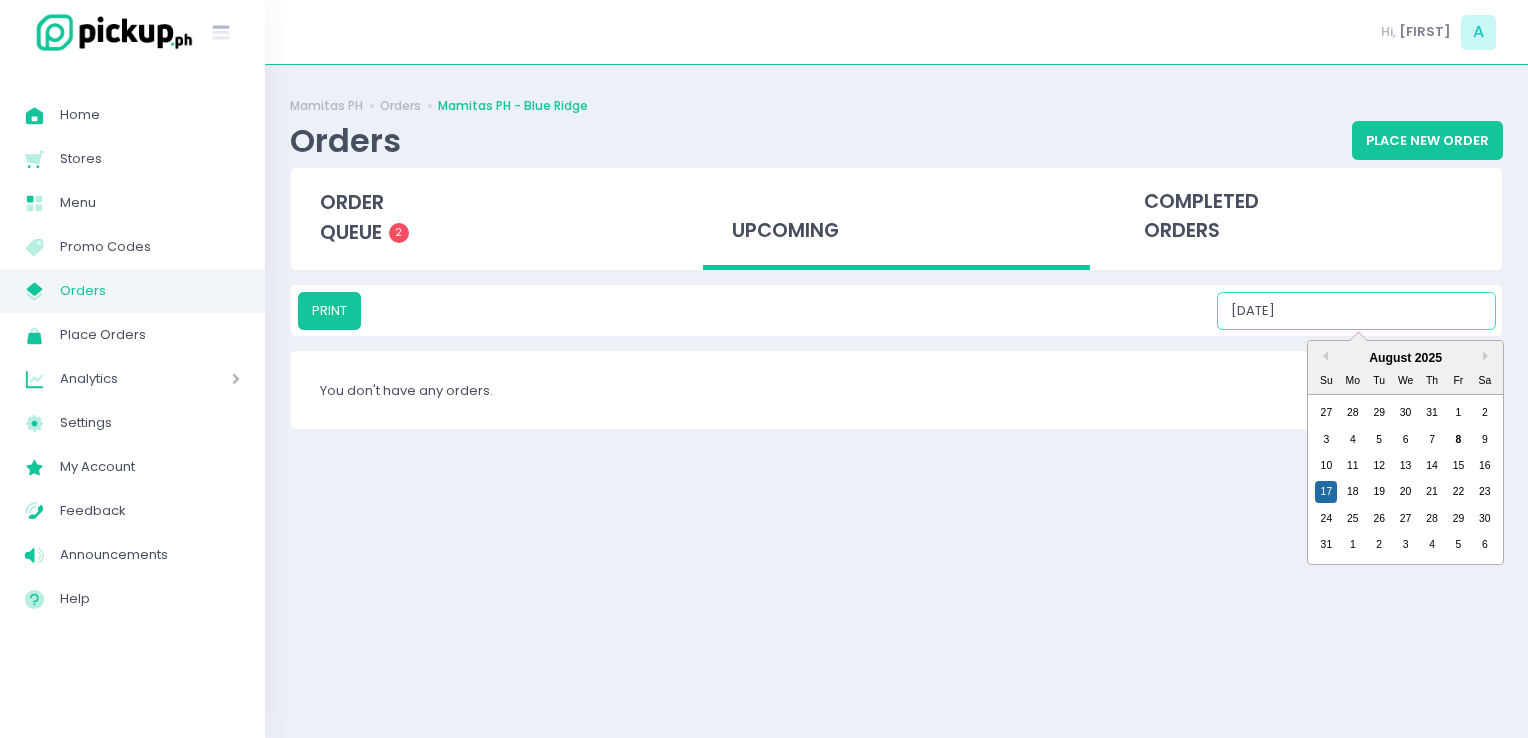 click on "08/17/2025" at bounding box center (1356, 311) 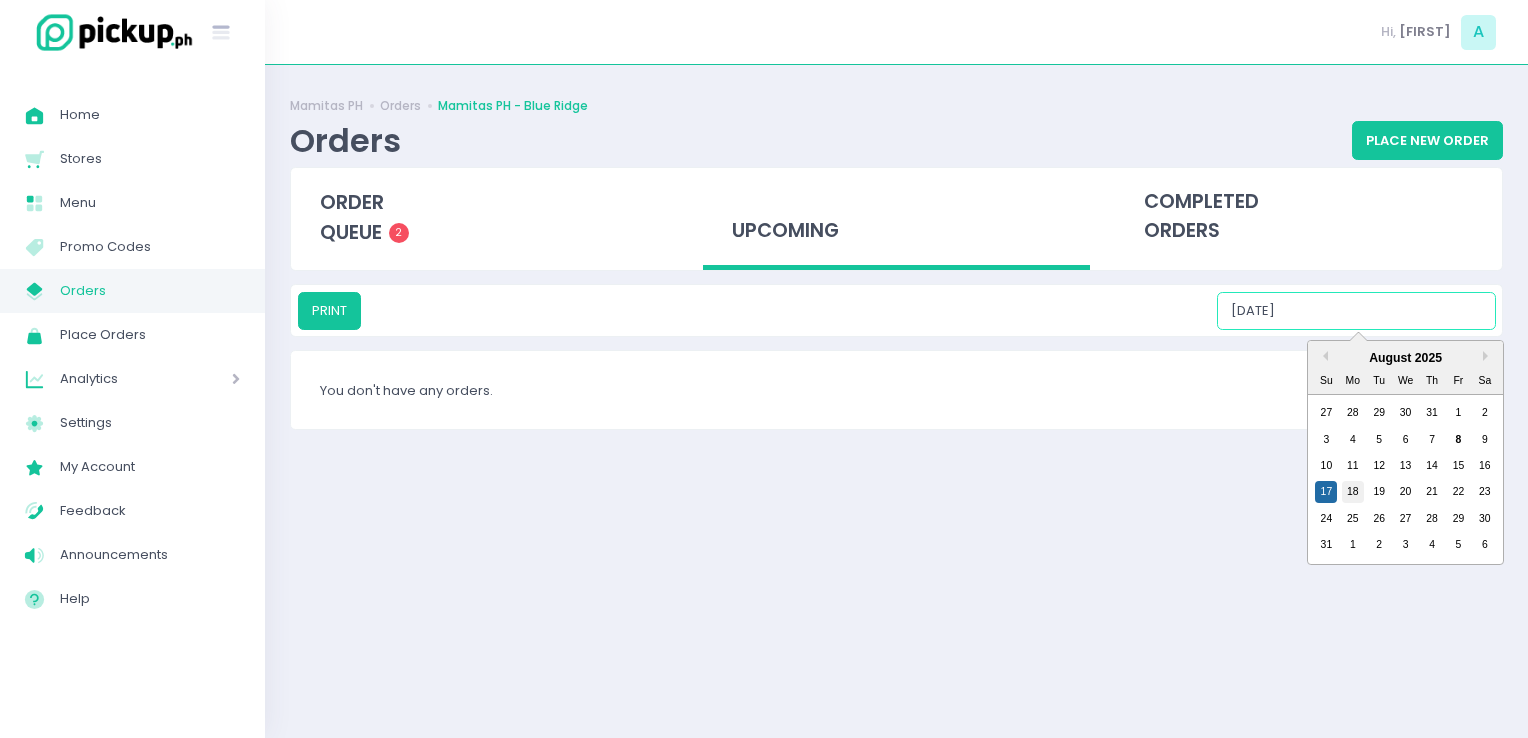 drag, startPoint x: 1364, startPoint y: 494, endPoint x: 1354, endPoint y: 495, distance: 10.049875 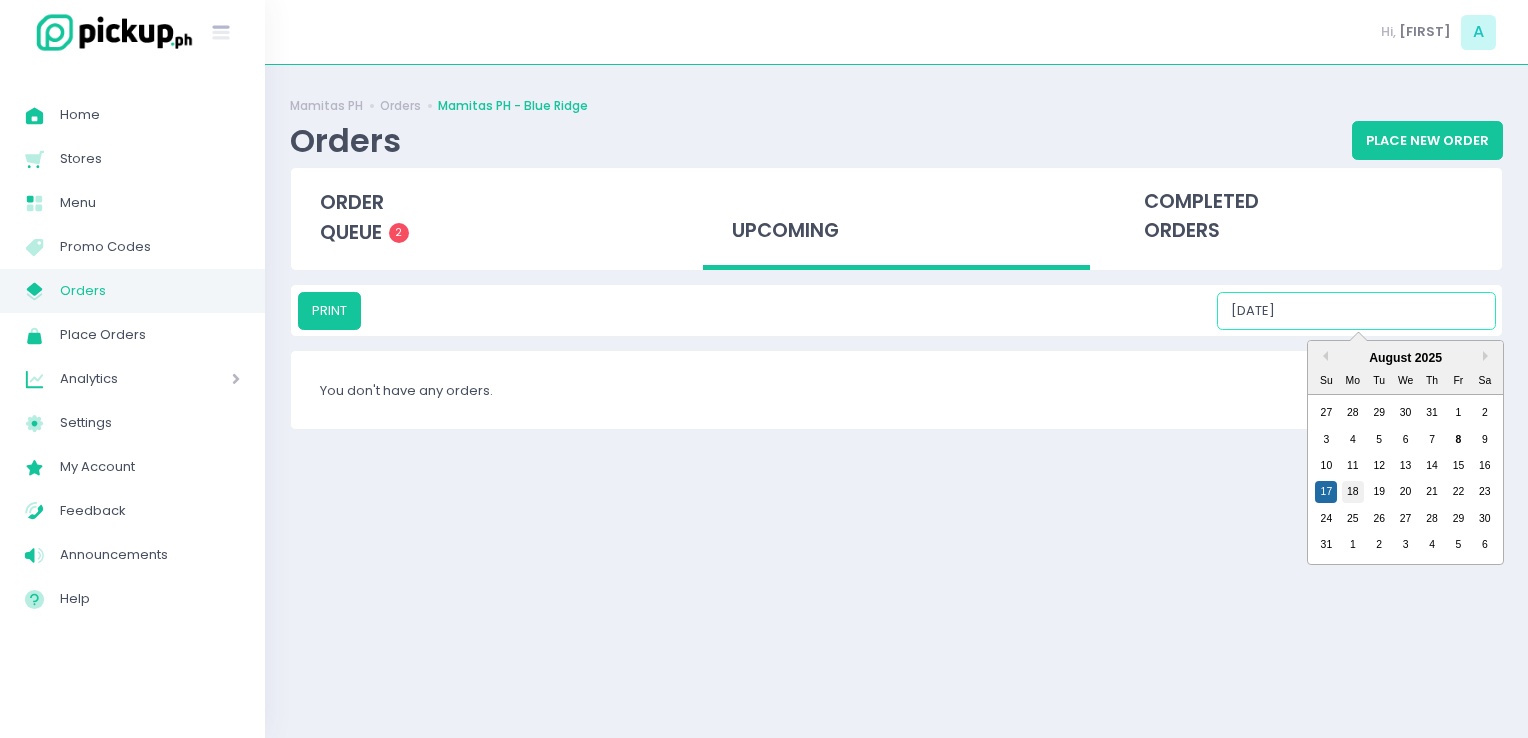 click on "18" at bounding box center (1353, 492) 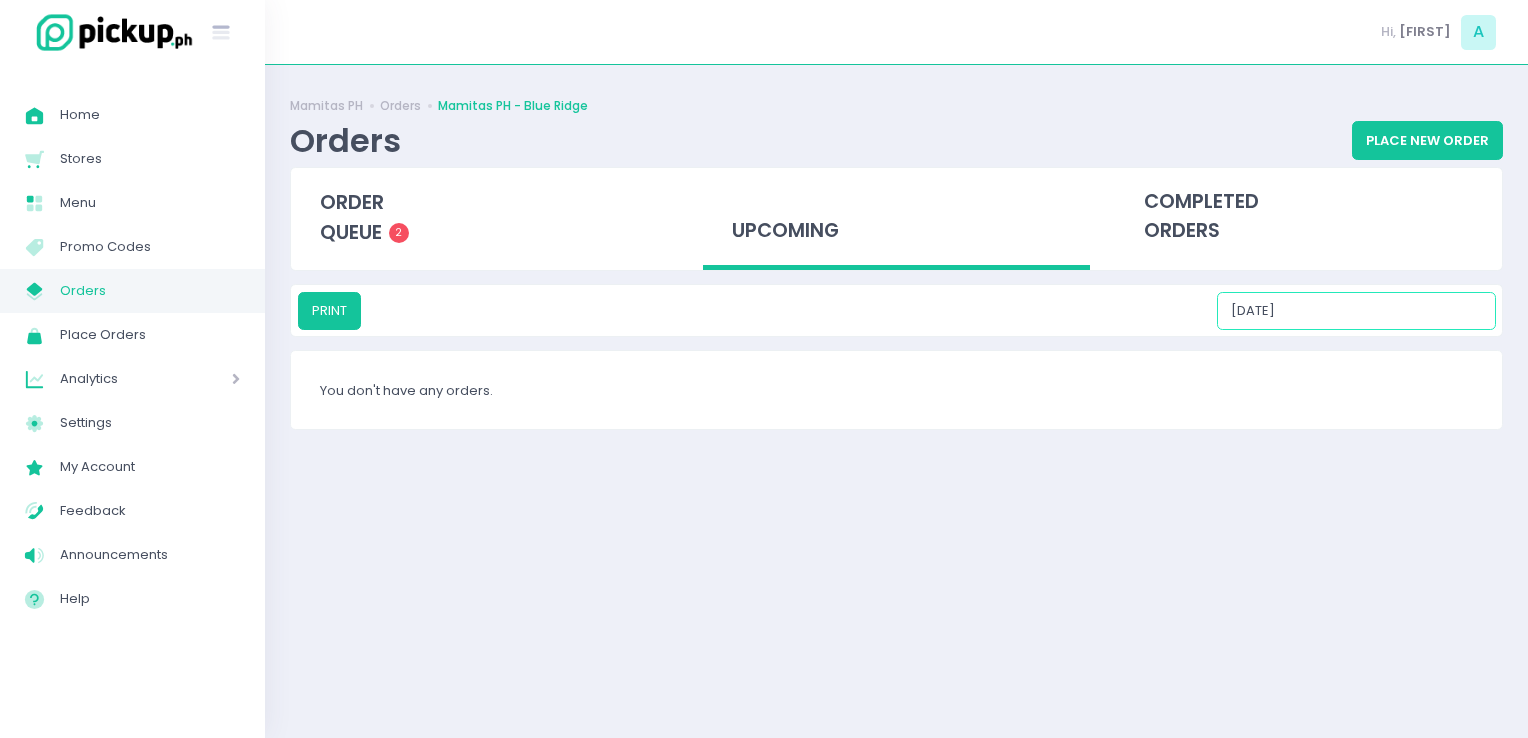 click on "08/18/2025" at bounding box center (1356, 311) 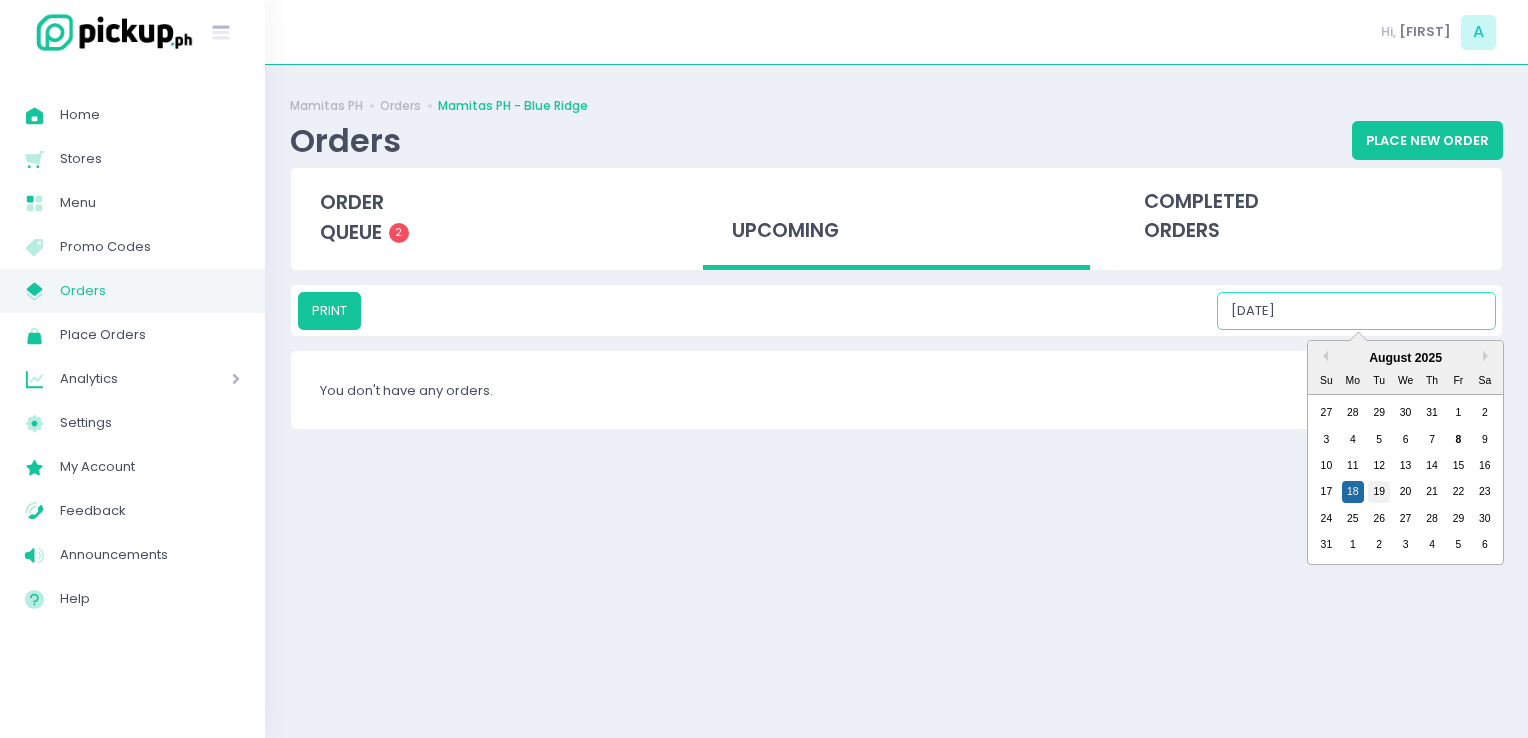 click on "19" at bounding box center [1379, 492] 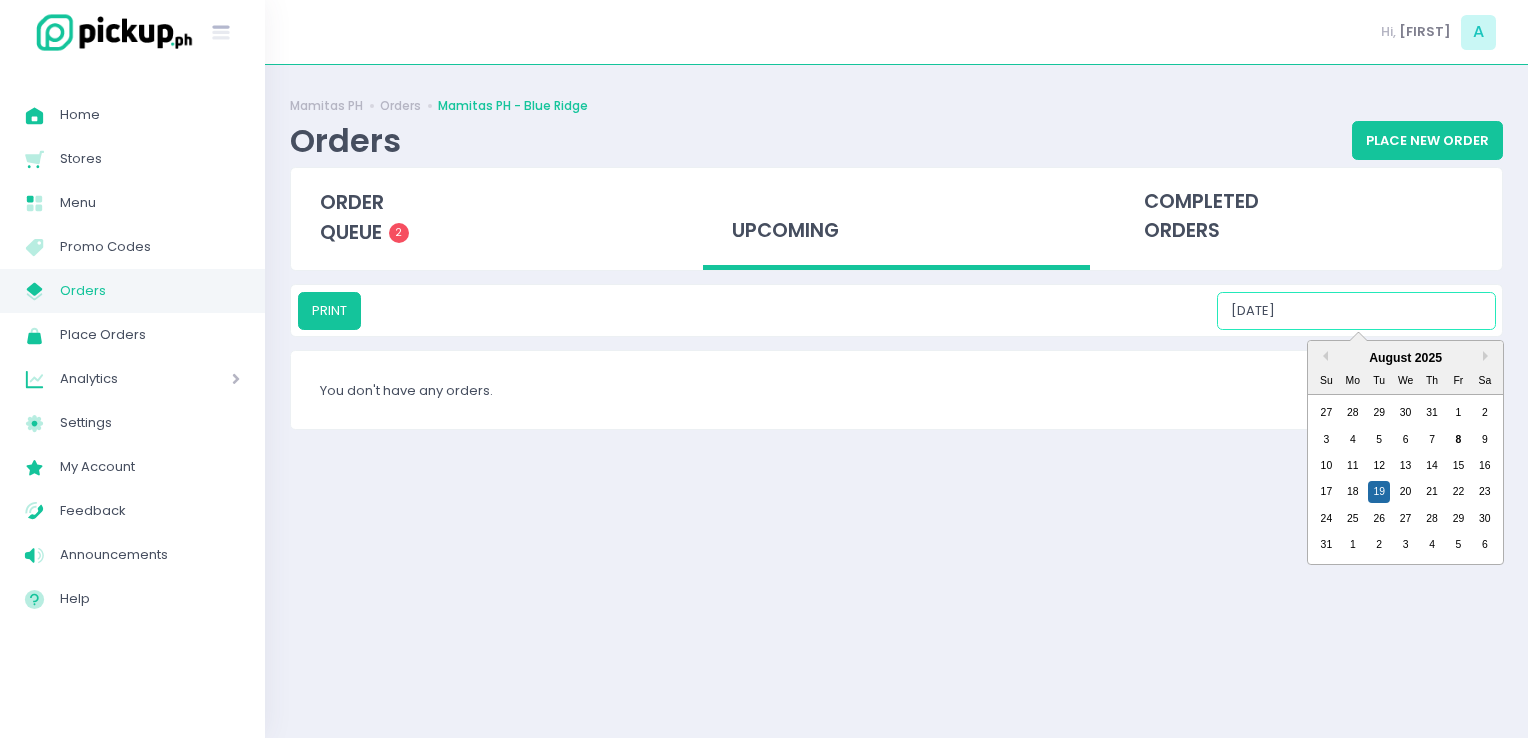 click on "08/19/2025" at bounding box center (1356, 311) 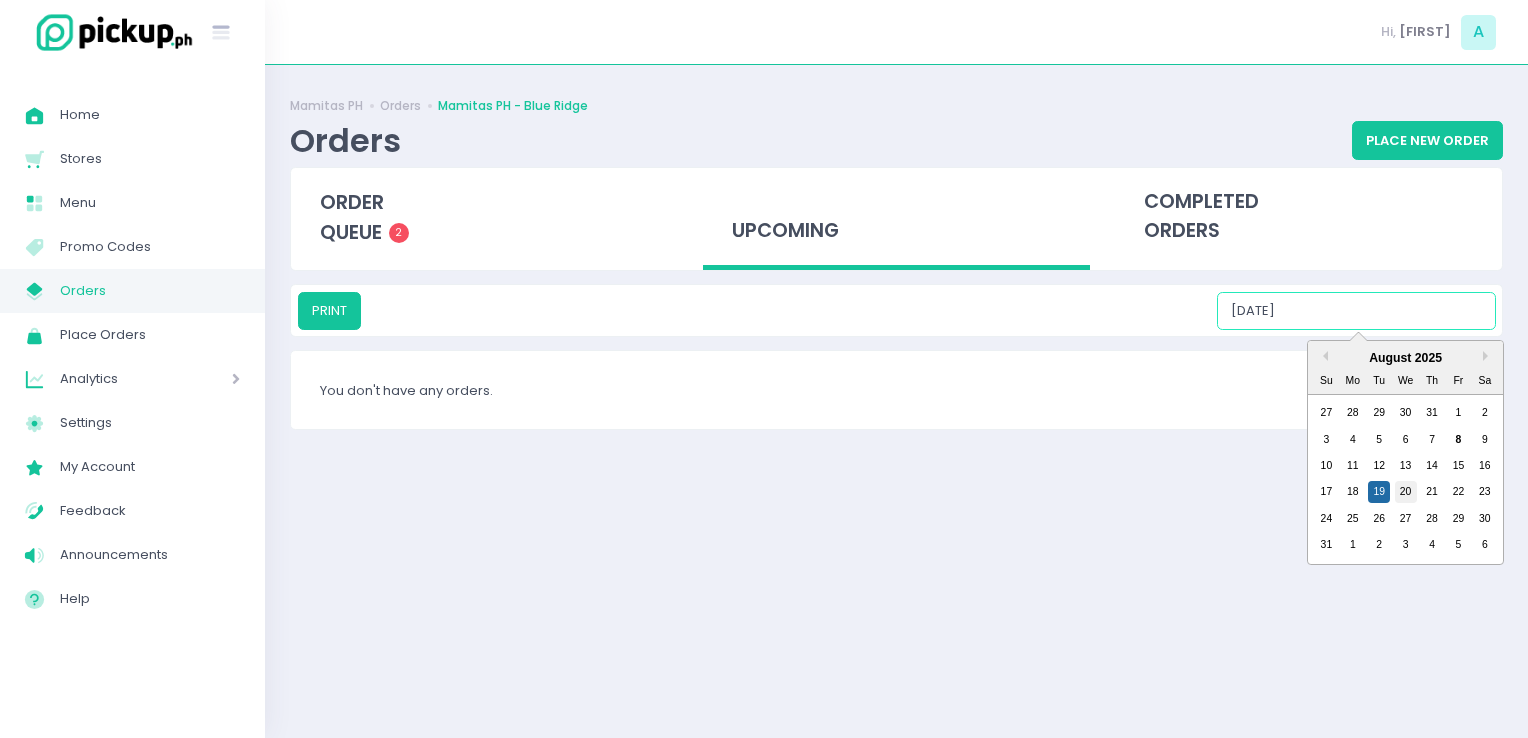 click on "20" at bounding box center (1406, 492) 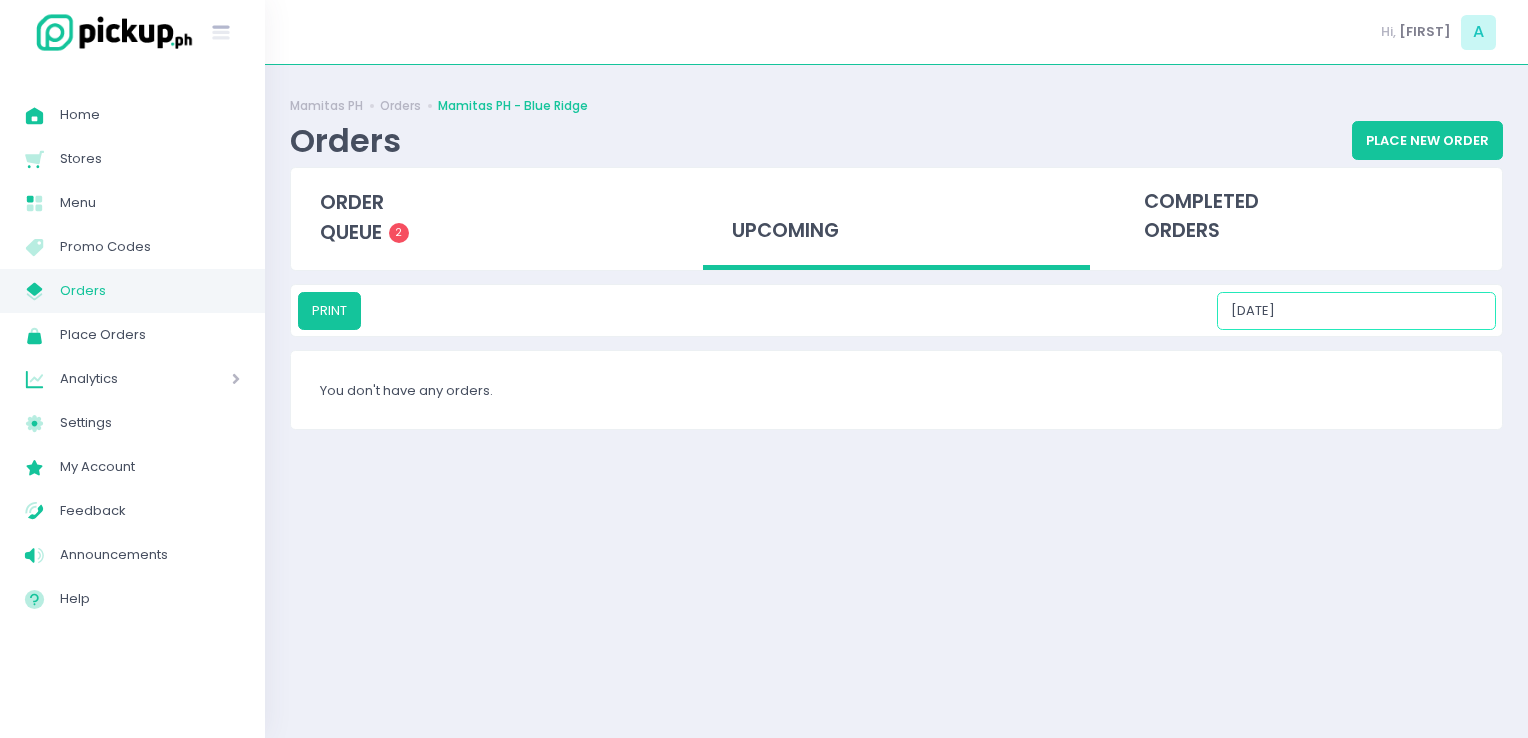 click on "08/20/2025" at bounding box center [1356, 311] 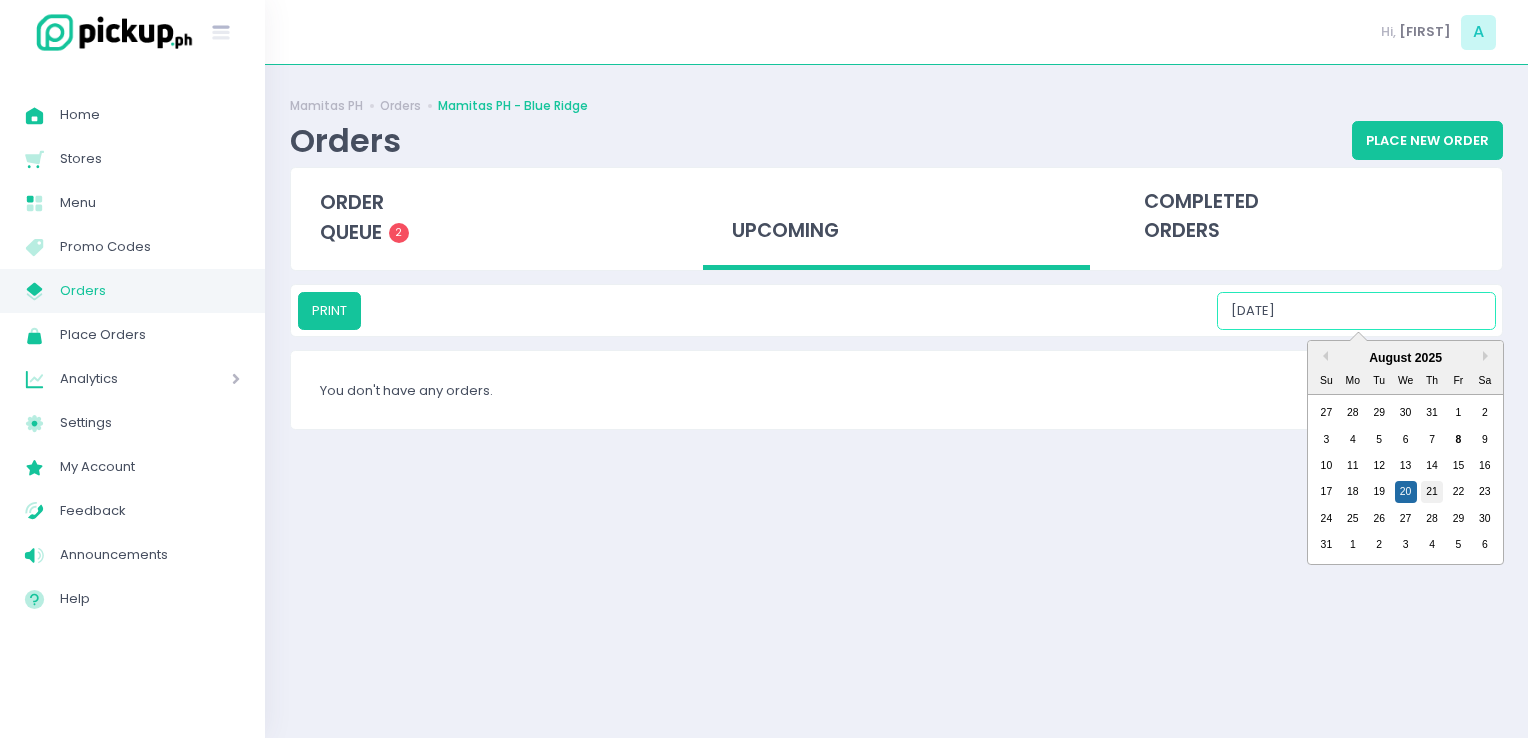 click on "21" at bounding box center [1432, 492] 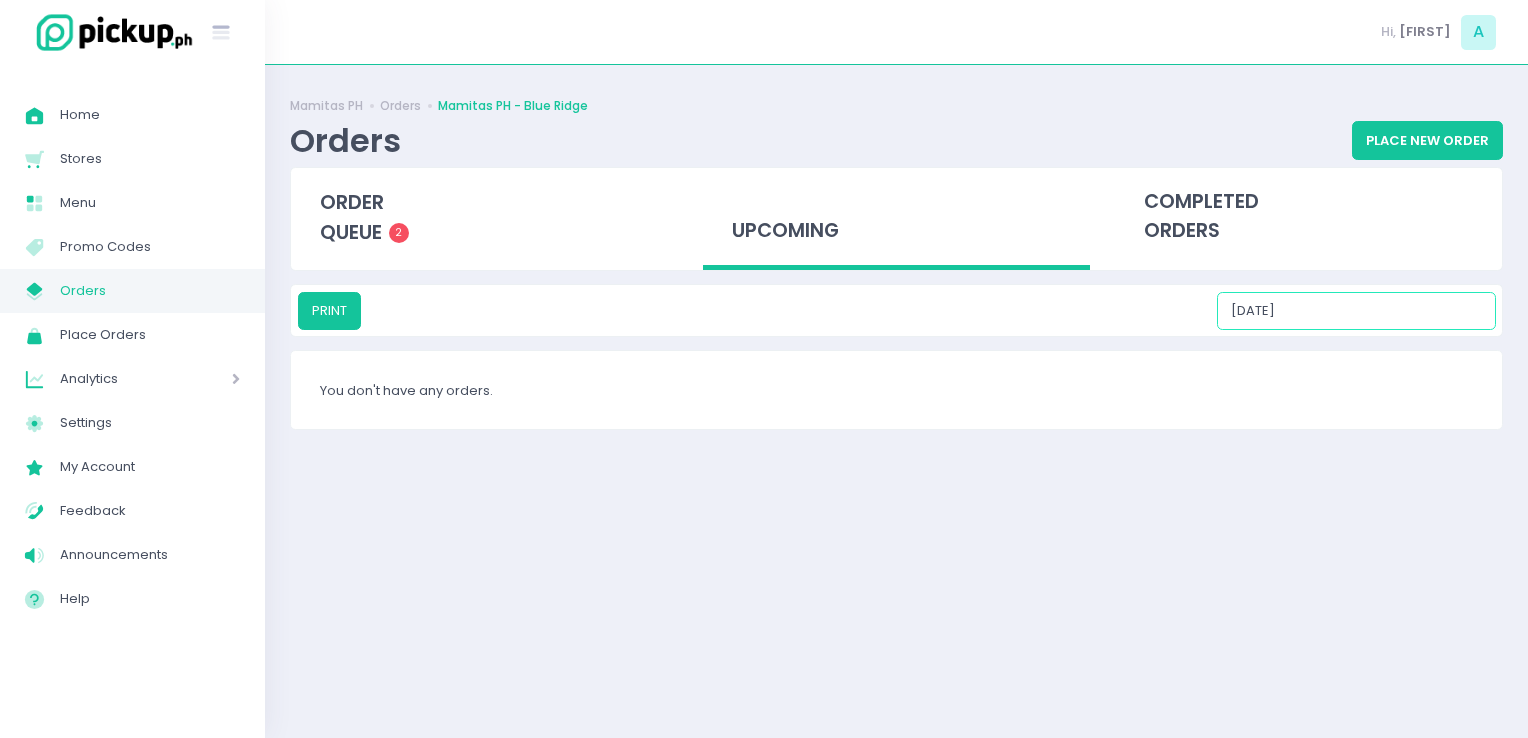 click on "08/21/2025" at bounding box center (1356, 311) 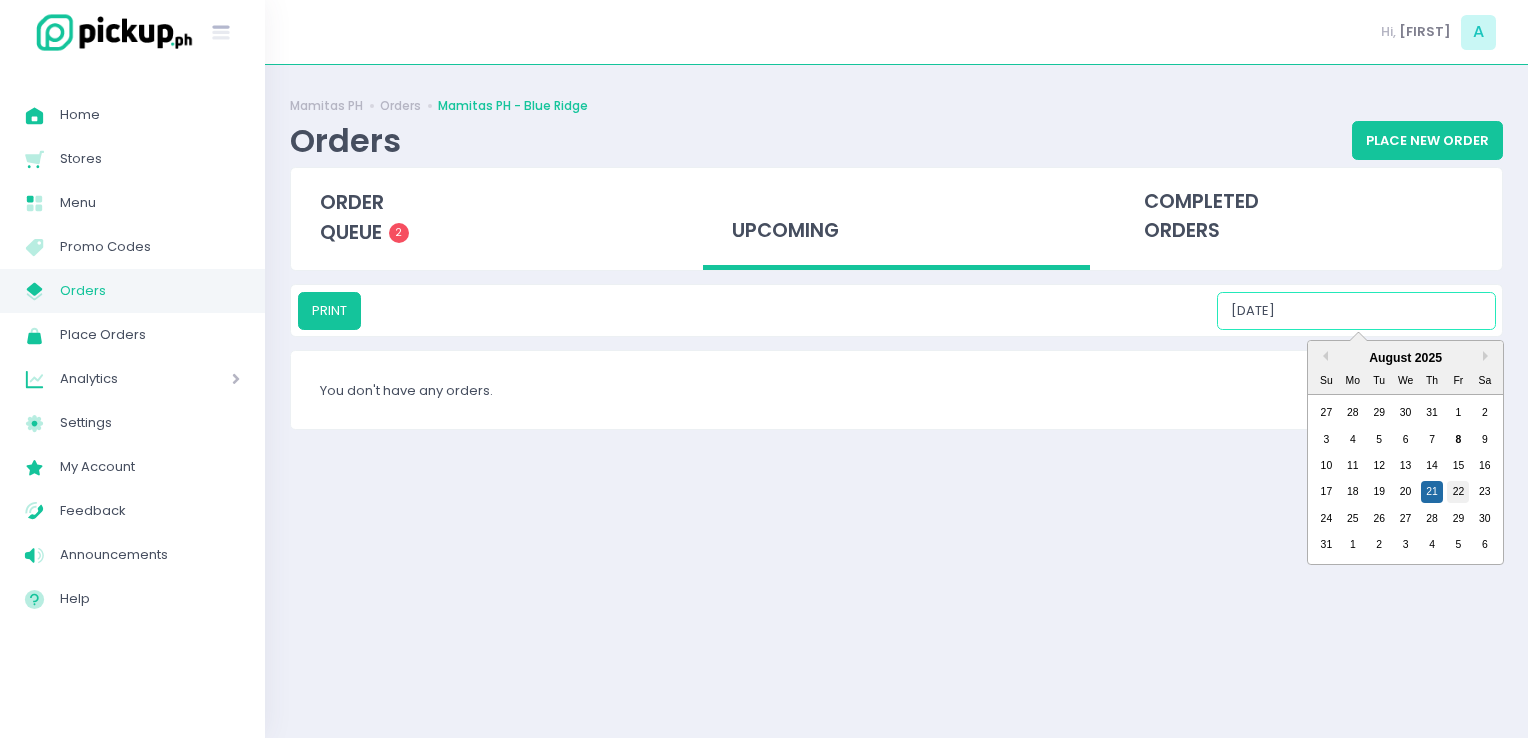 click on "22" at bounding box center [1458, 492] 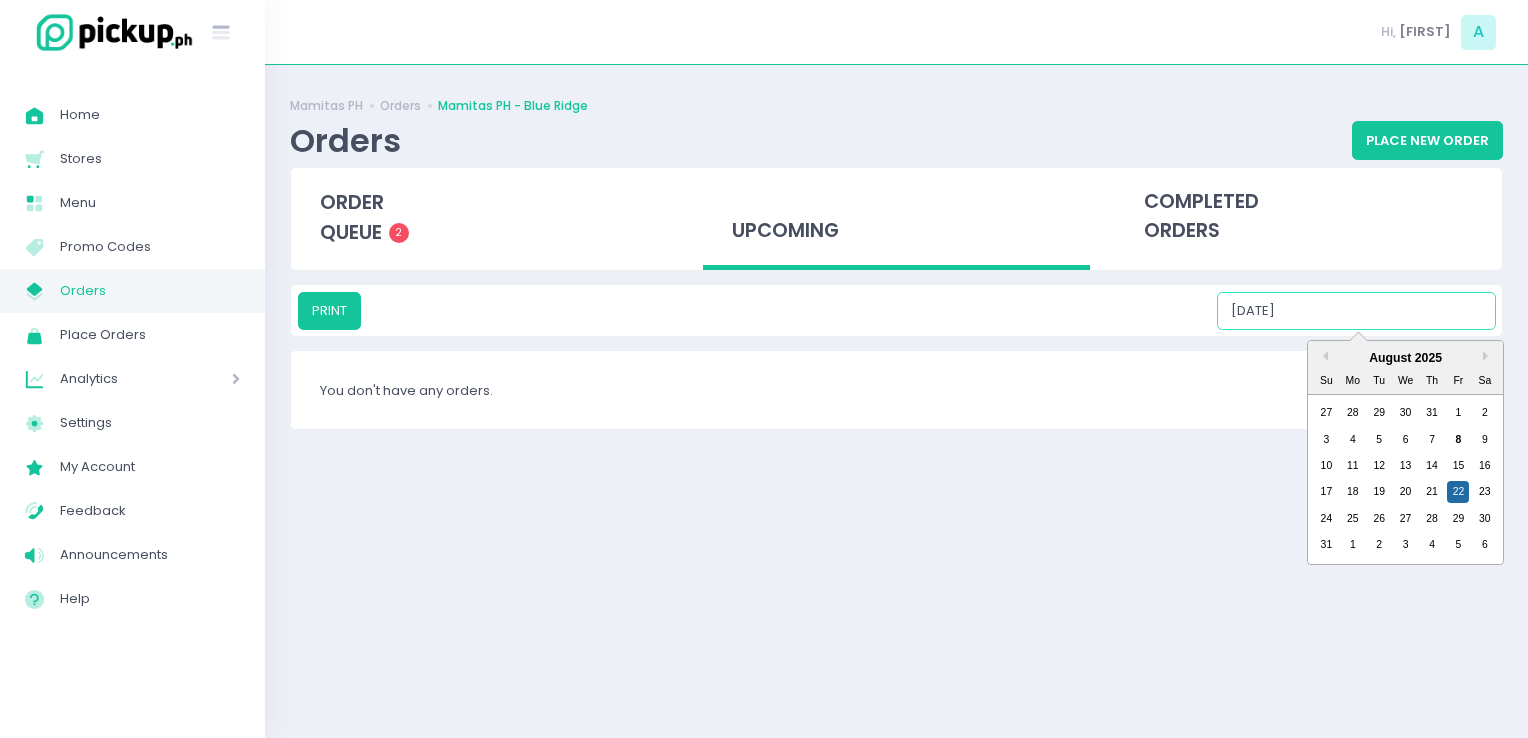 click on "08/22/2025" at bounding box center [1356, 311] 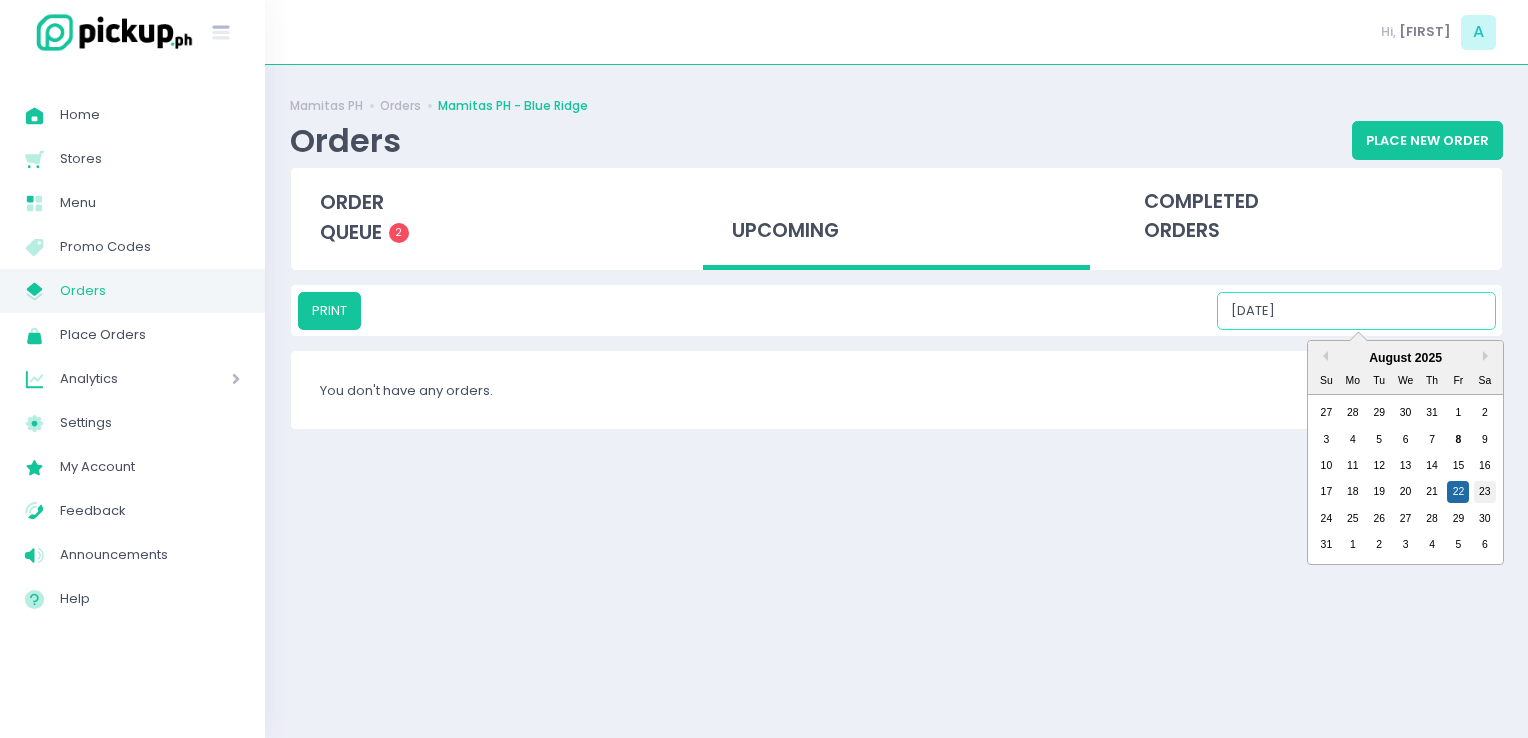 click on "23" at bounding box center (1485, 492) 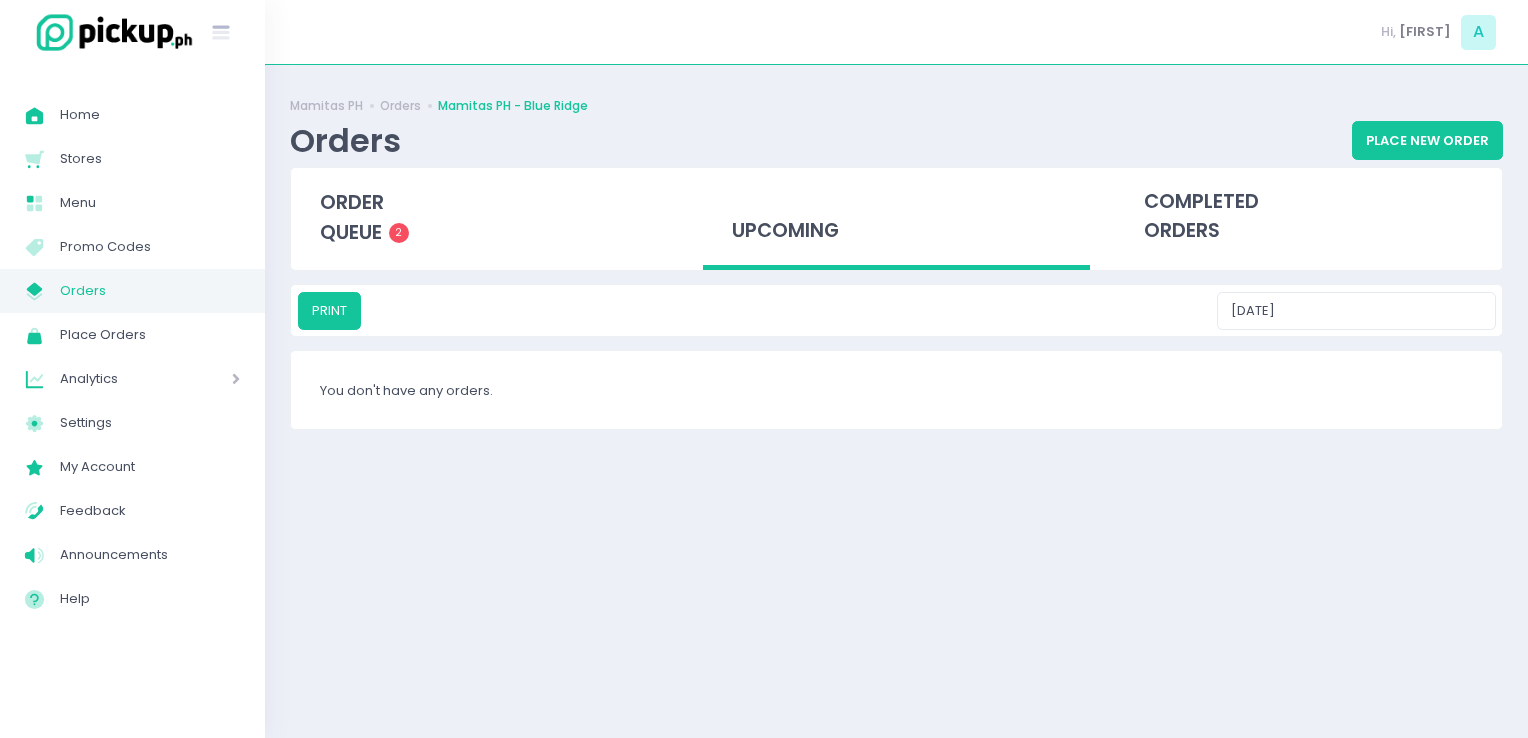click on "PRINT 08/23/2025" at bounding box center [896, 310] 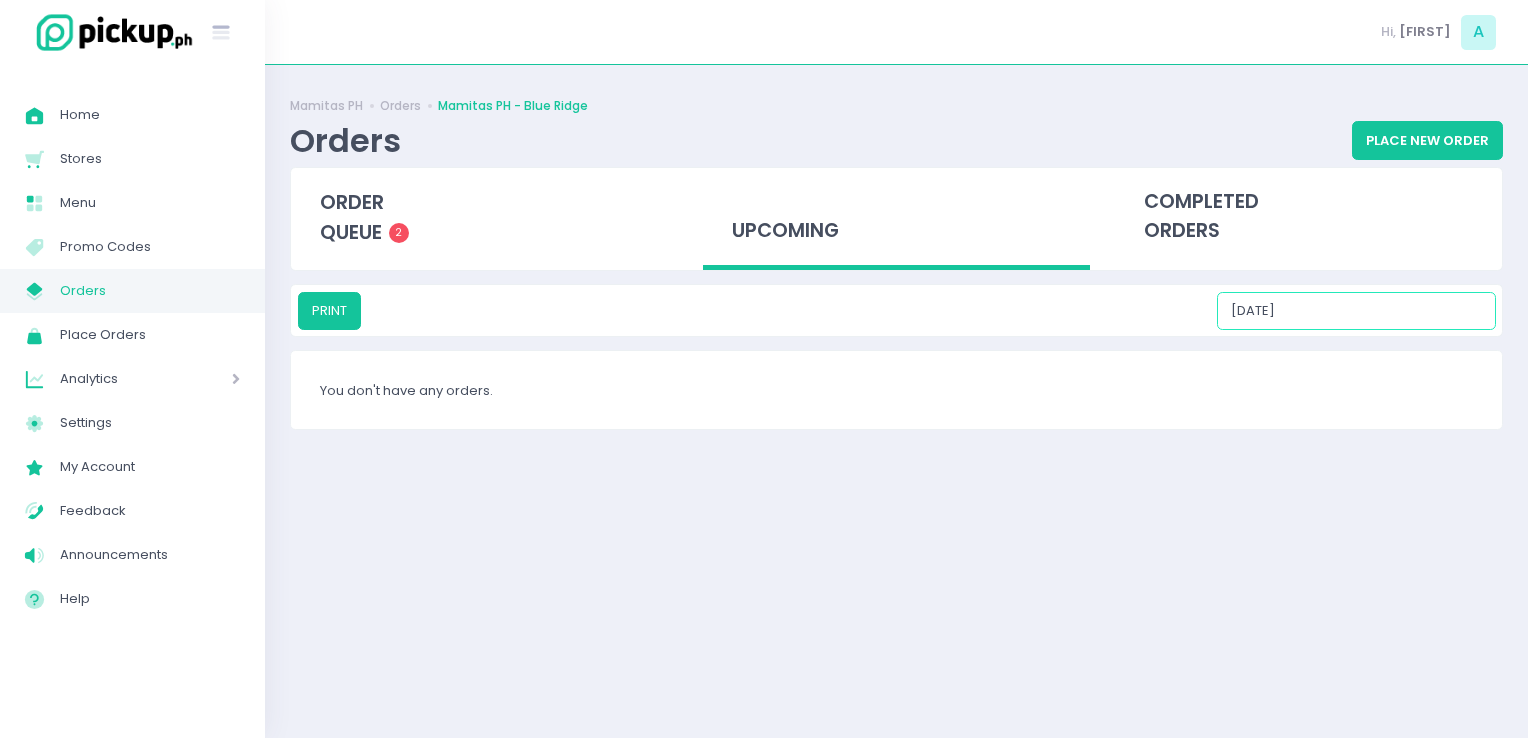 click on "08/23/2025" at bounding box center [1356, 311] 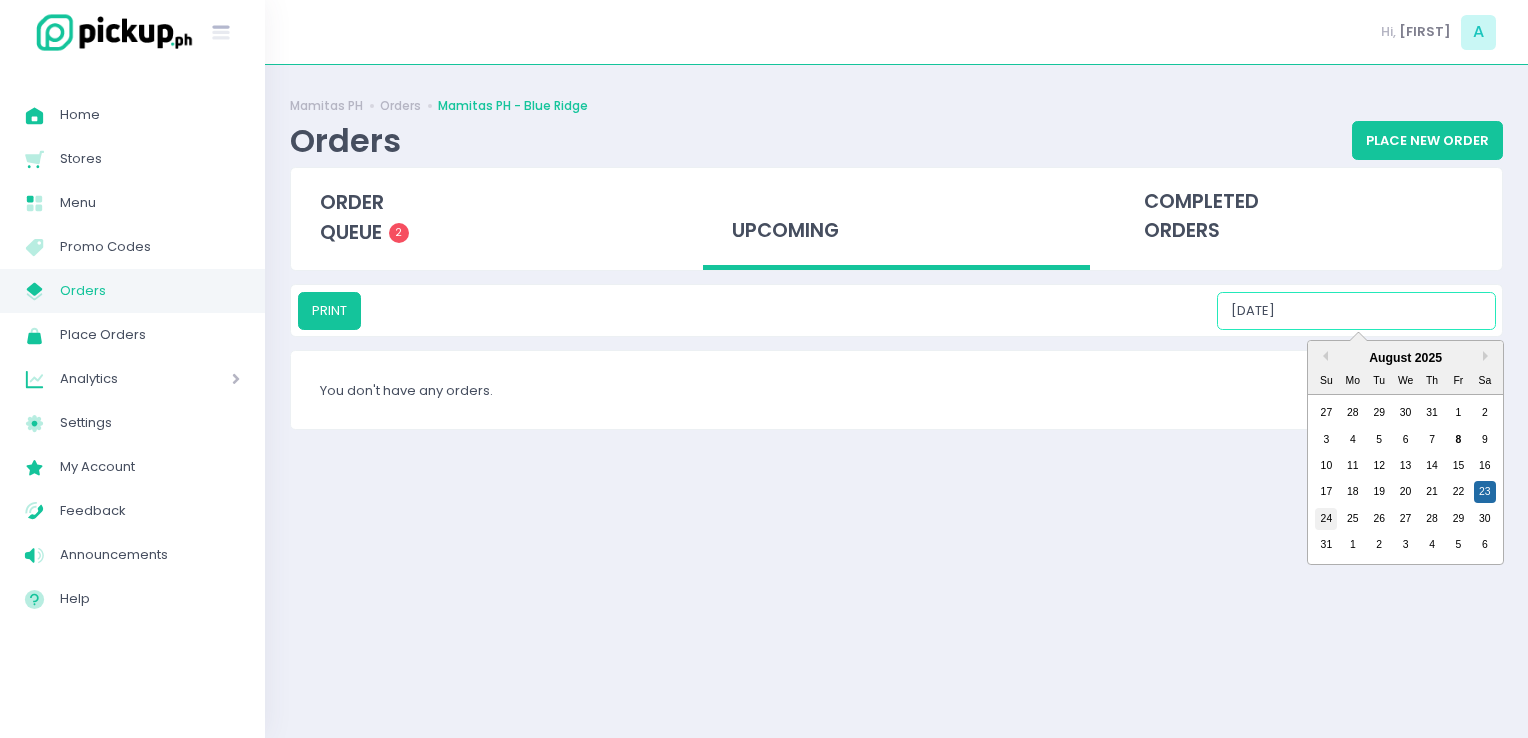 click on "24" at bounding box center [1326, 519] 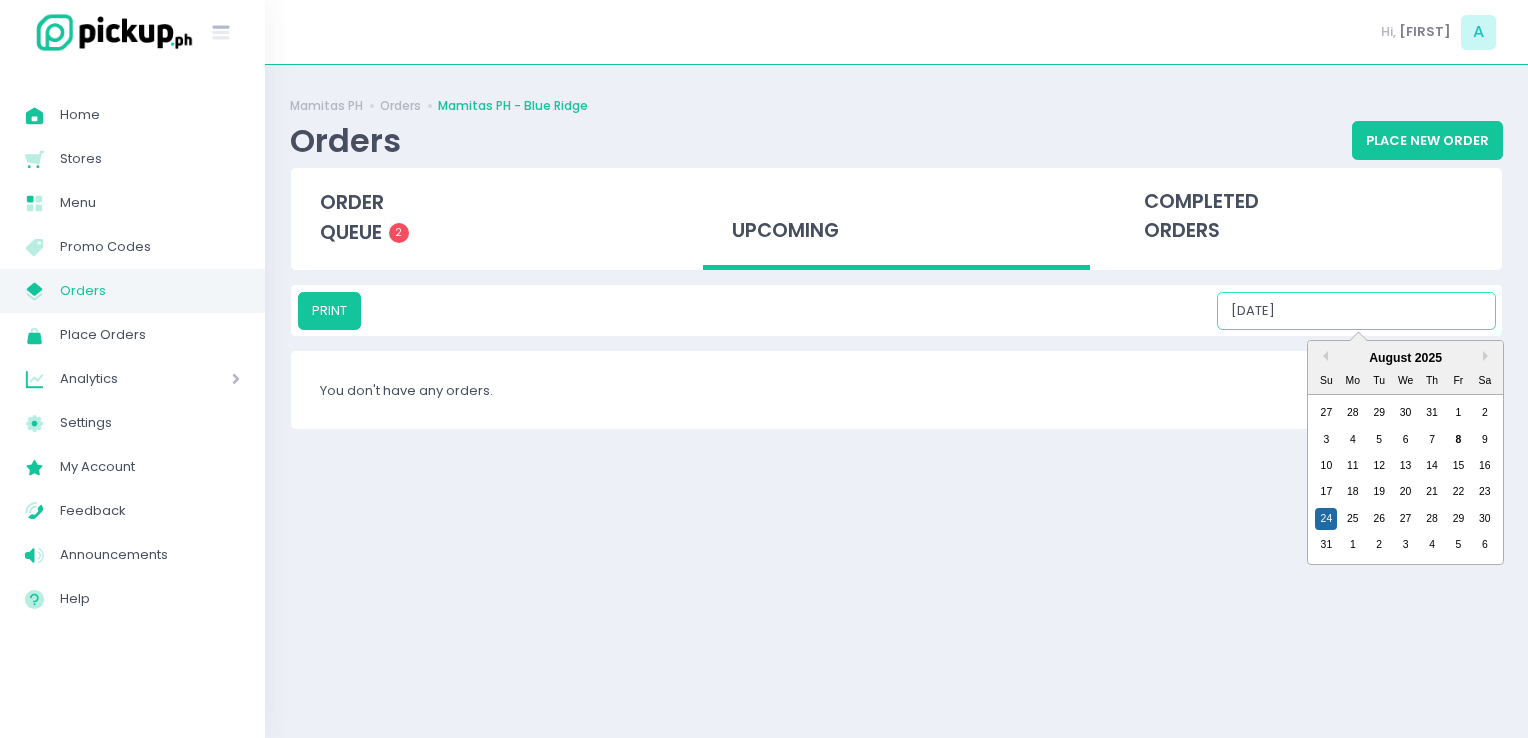 click on "08/24/2025" at bounding box center [1356, 311] 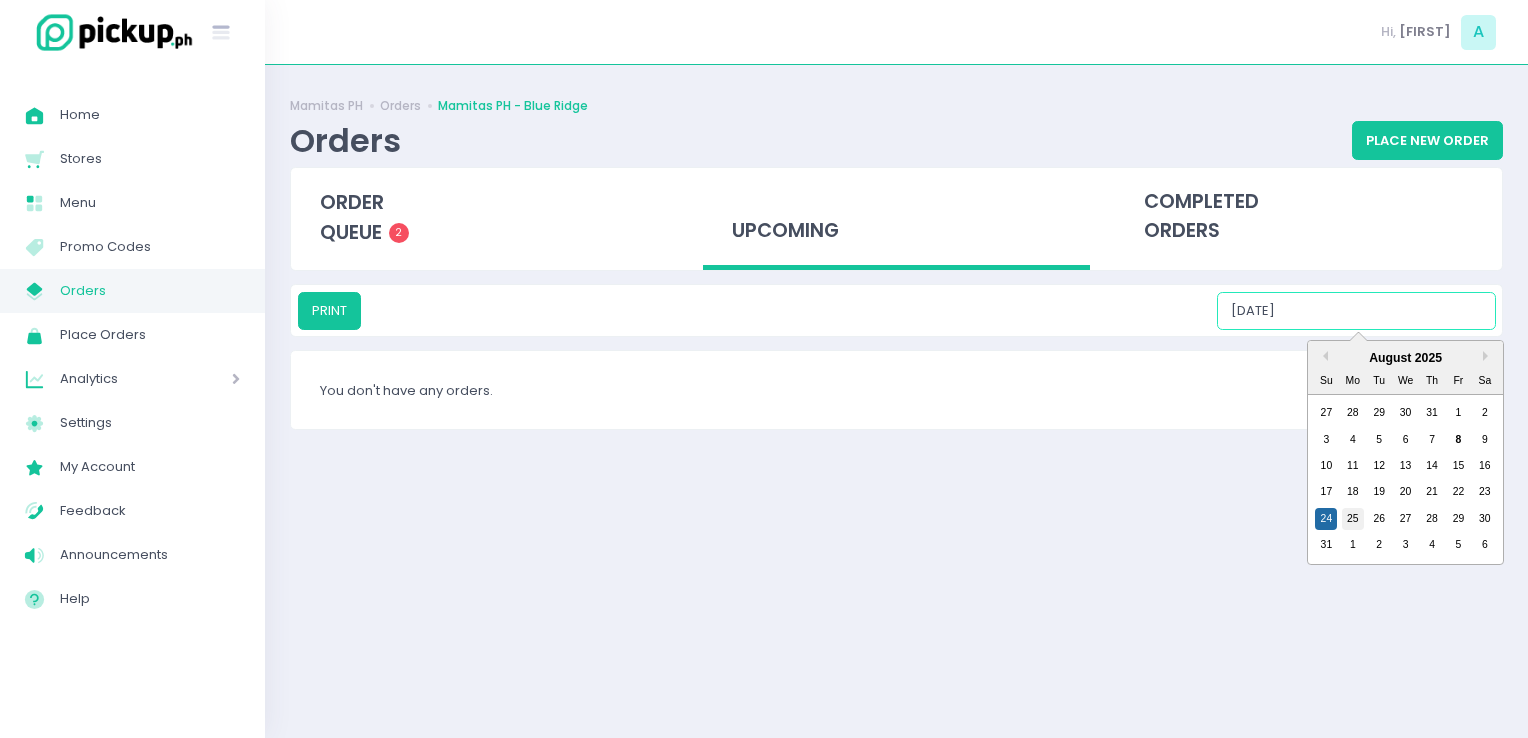 click on "25" at bounding box center (1353, 519) 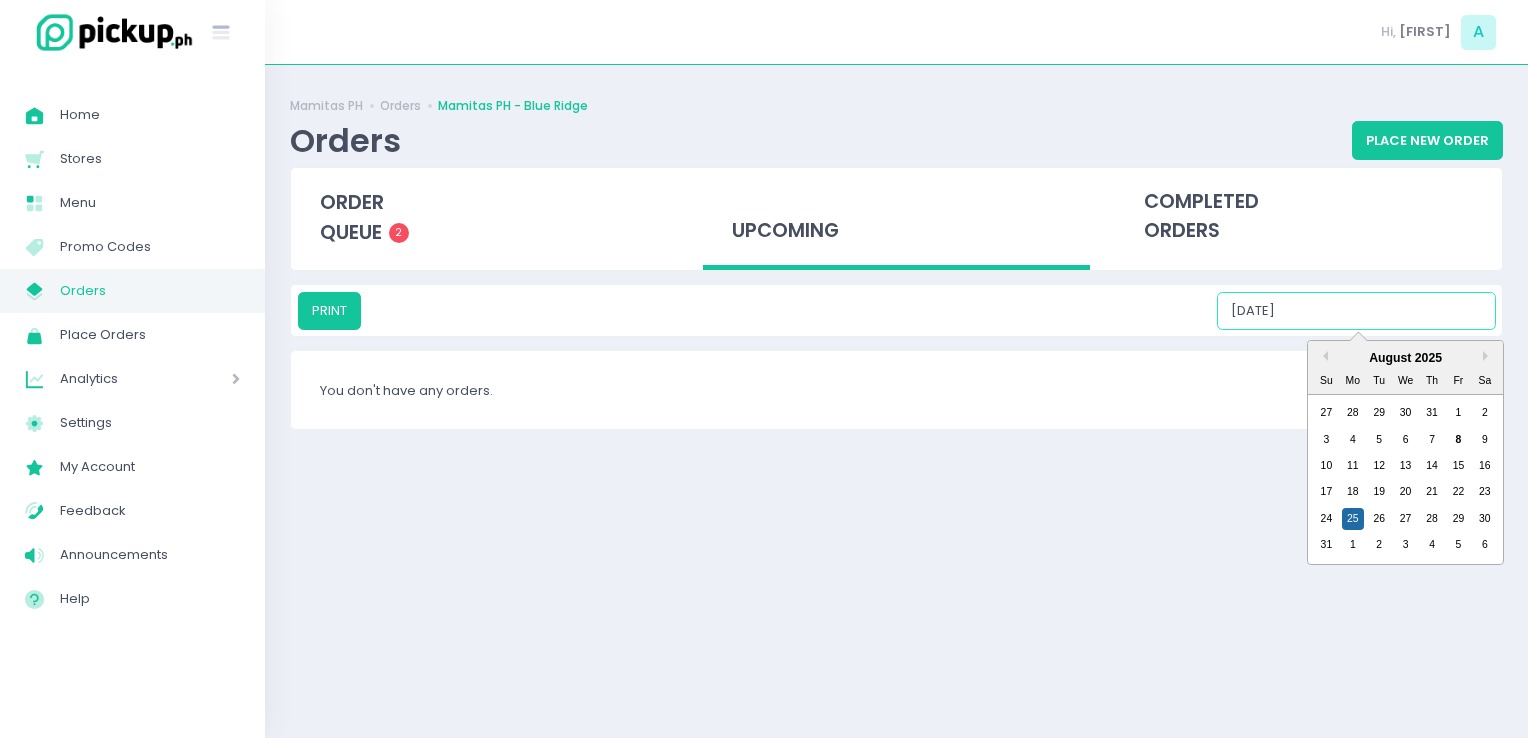 click on "08/25/2025" at bounding box center (1356, 311) 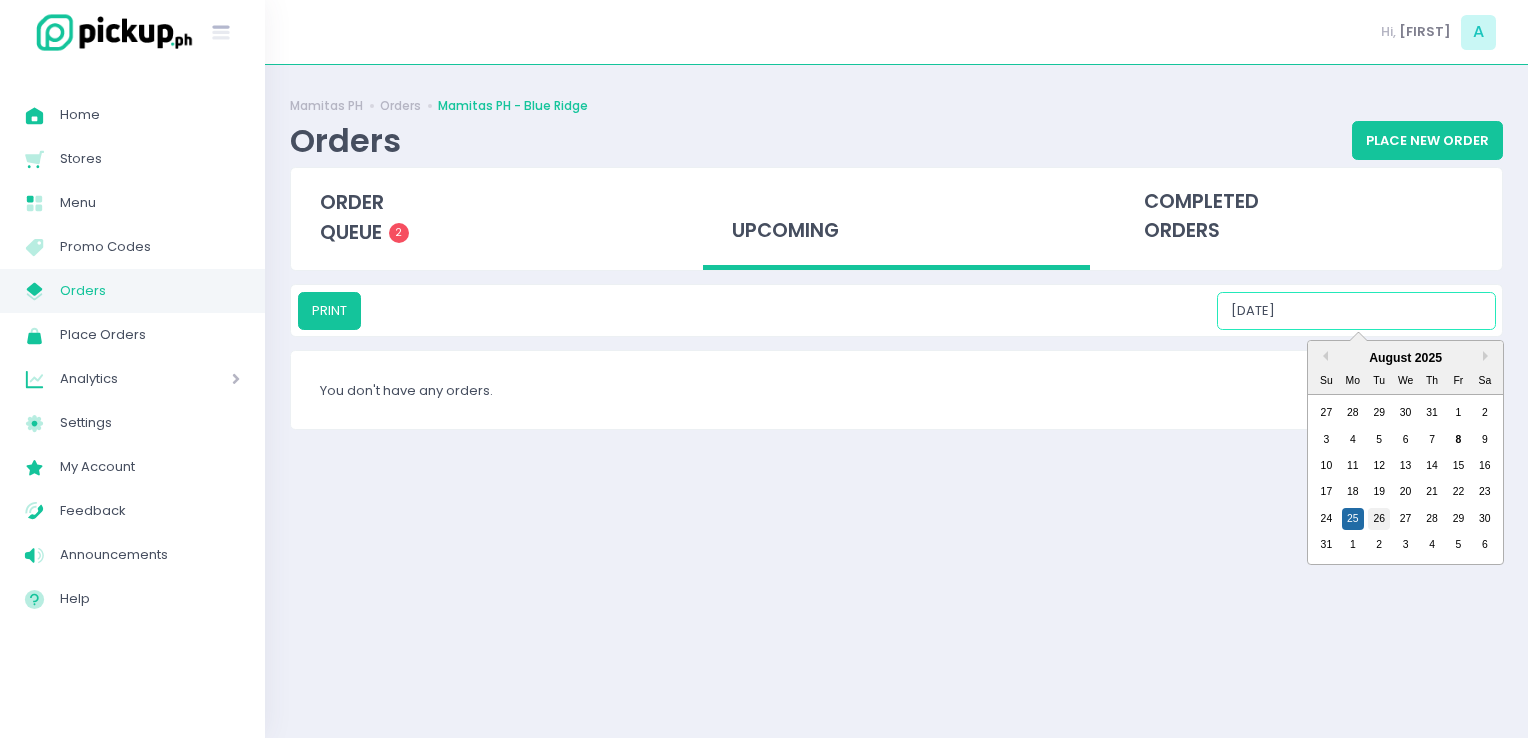 click on "26" at bounding box center [1379, 519] 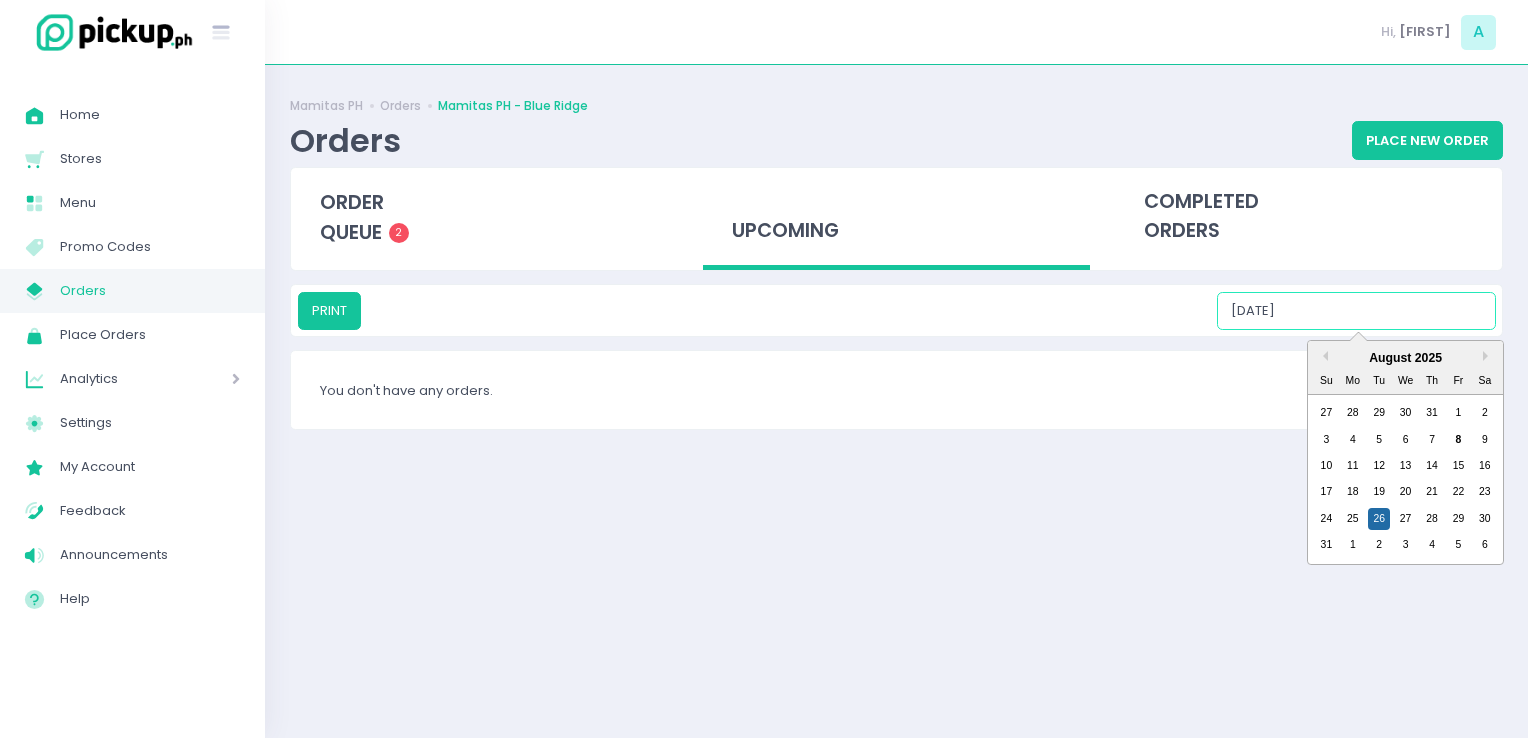 click on "08/26/2025" at bounding box center (1356, 311) 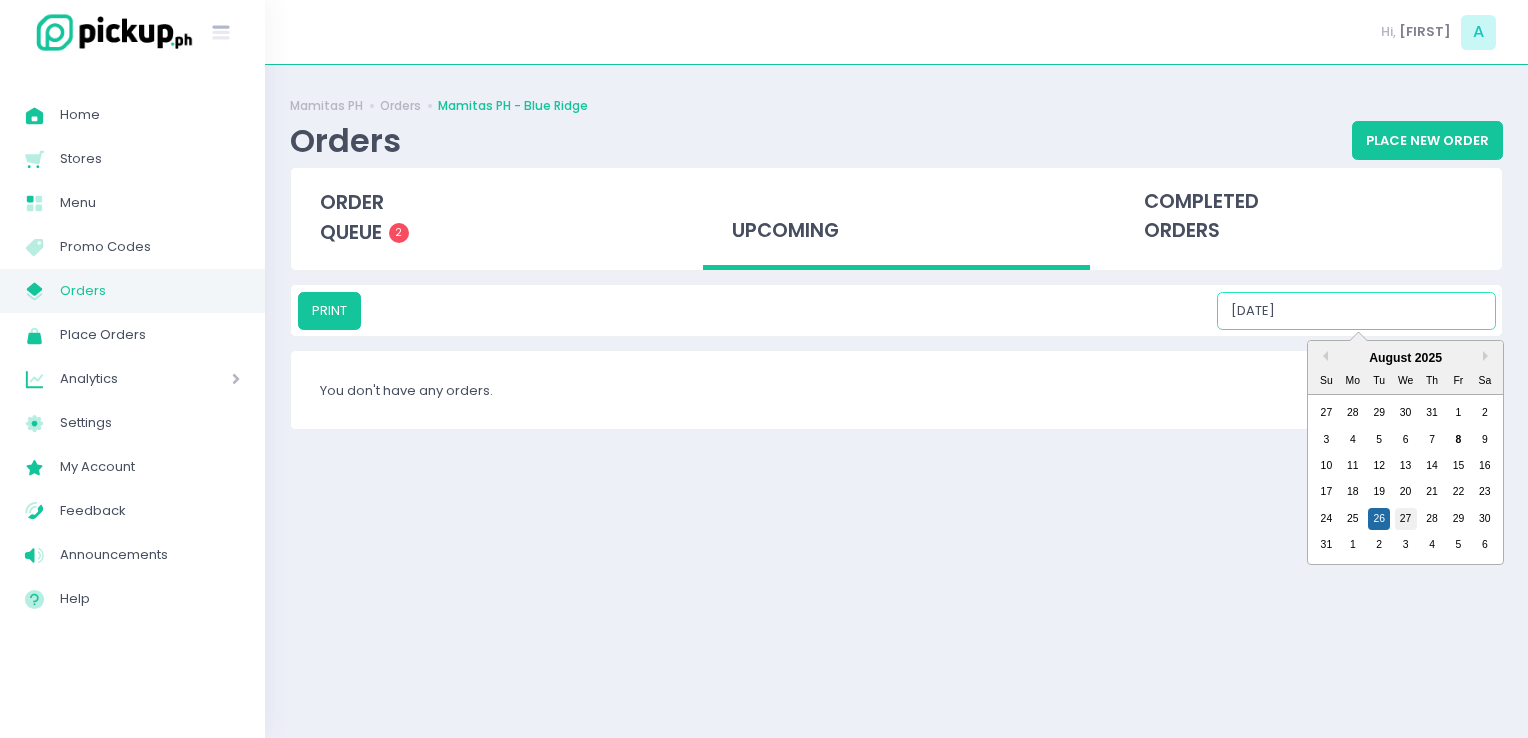 click on "27" at bounding box center [1406, 519] 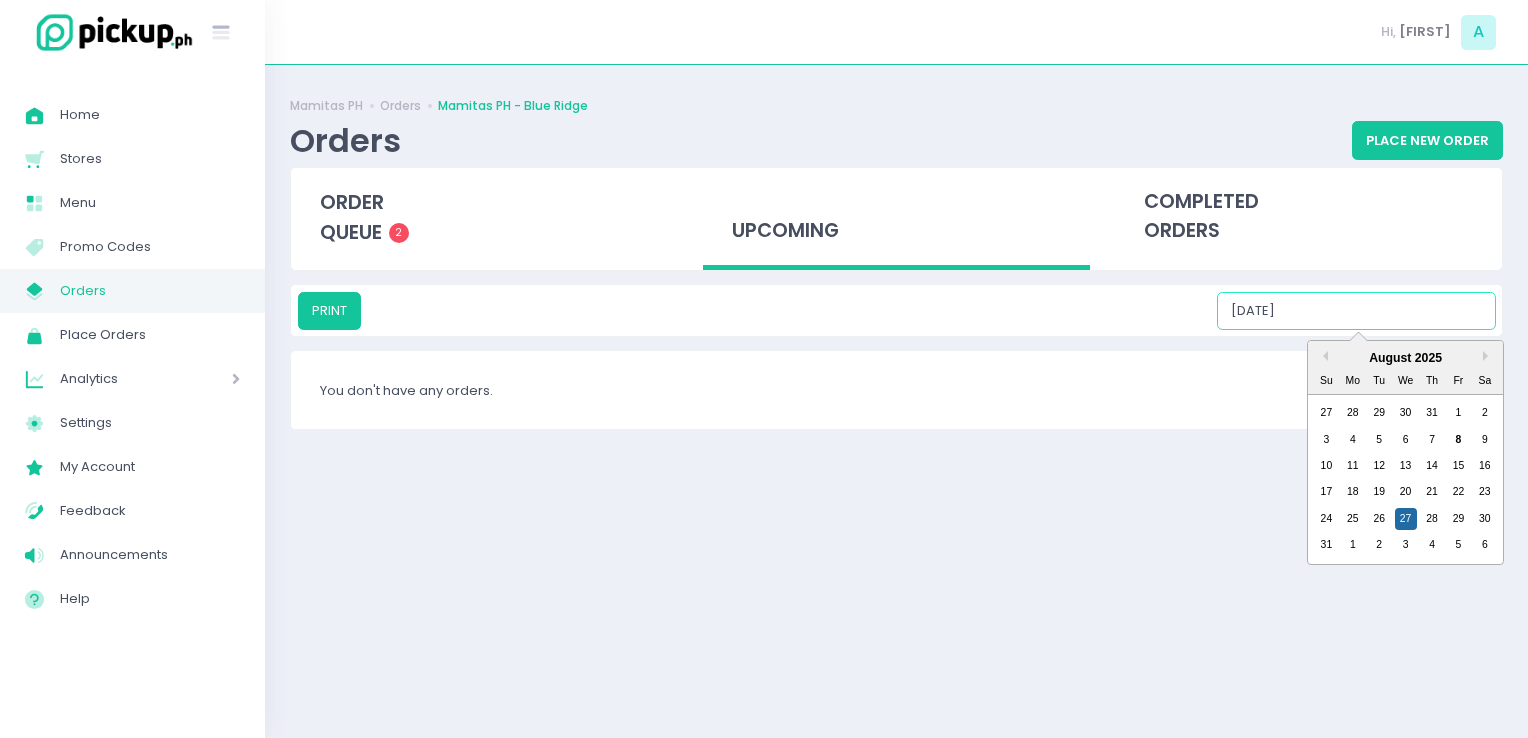 click on "08/27/2025" at bounding box center [1356, 311] 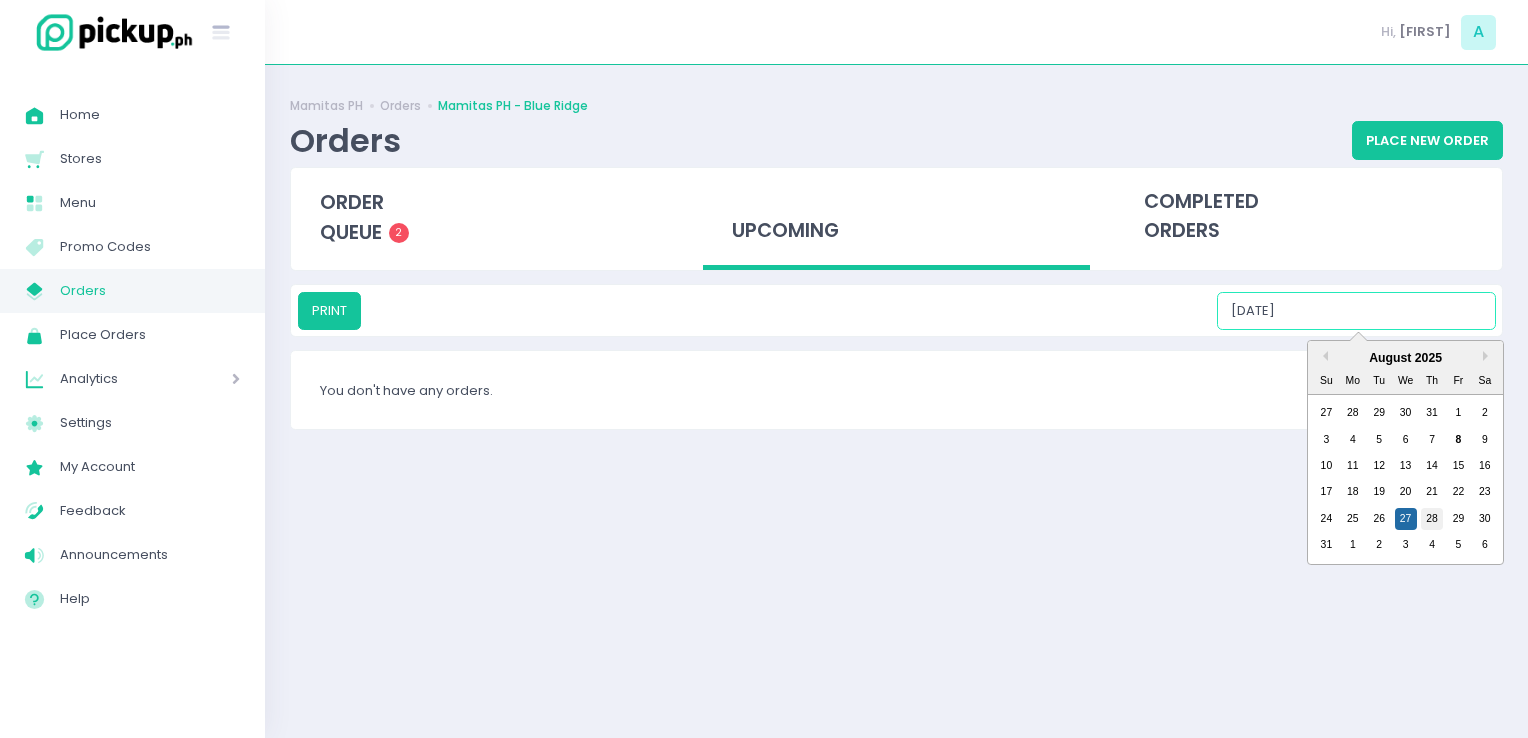 click on "28" at bounding box center [1432, 519] 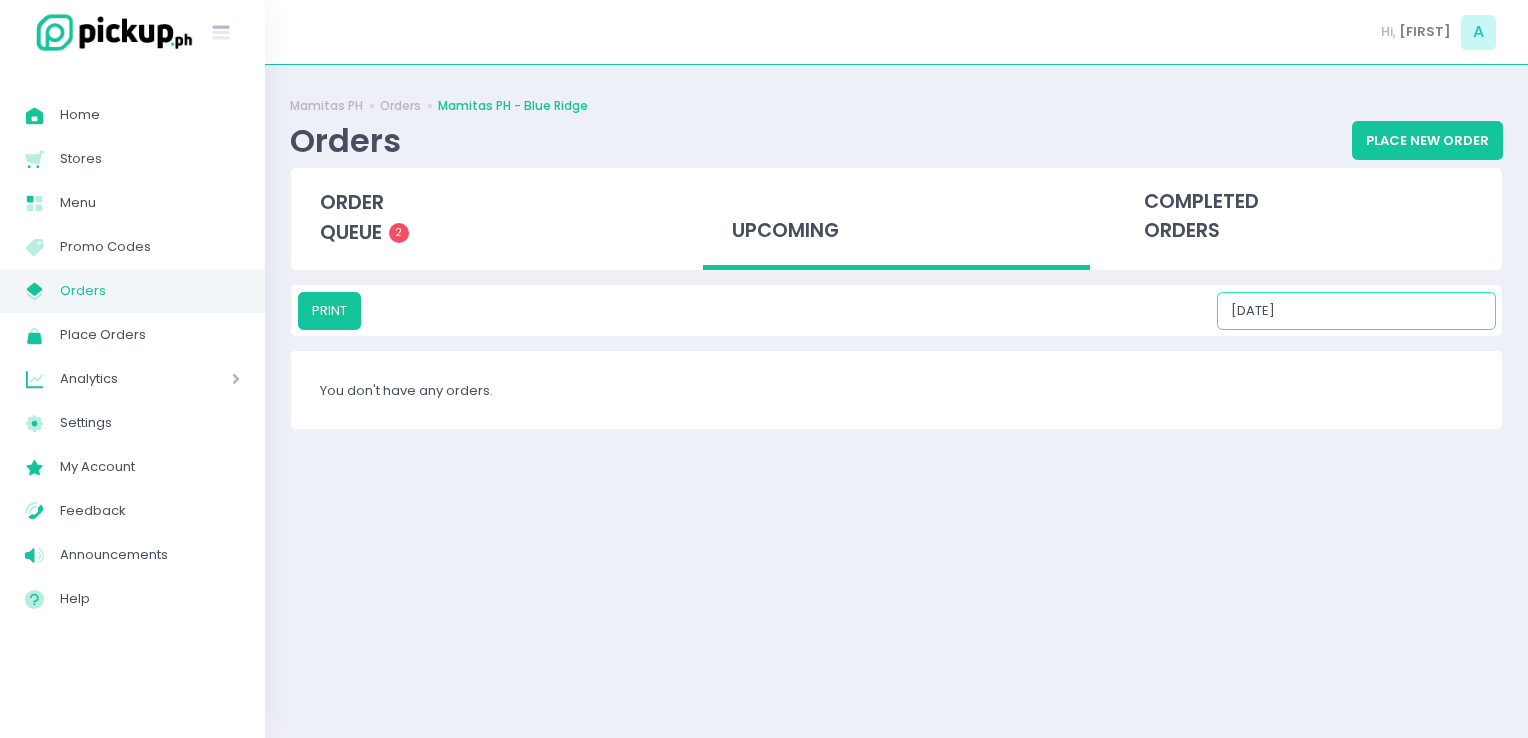 click on "08/28/2025" at bounding box center [1356, 311] 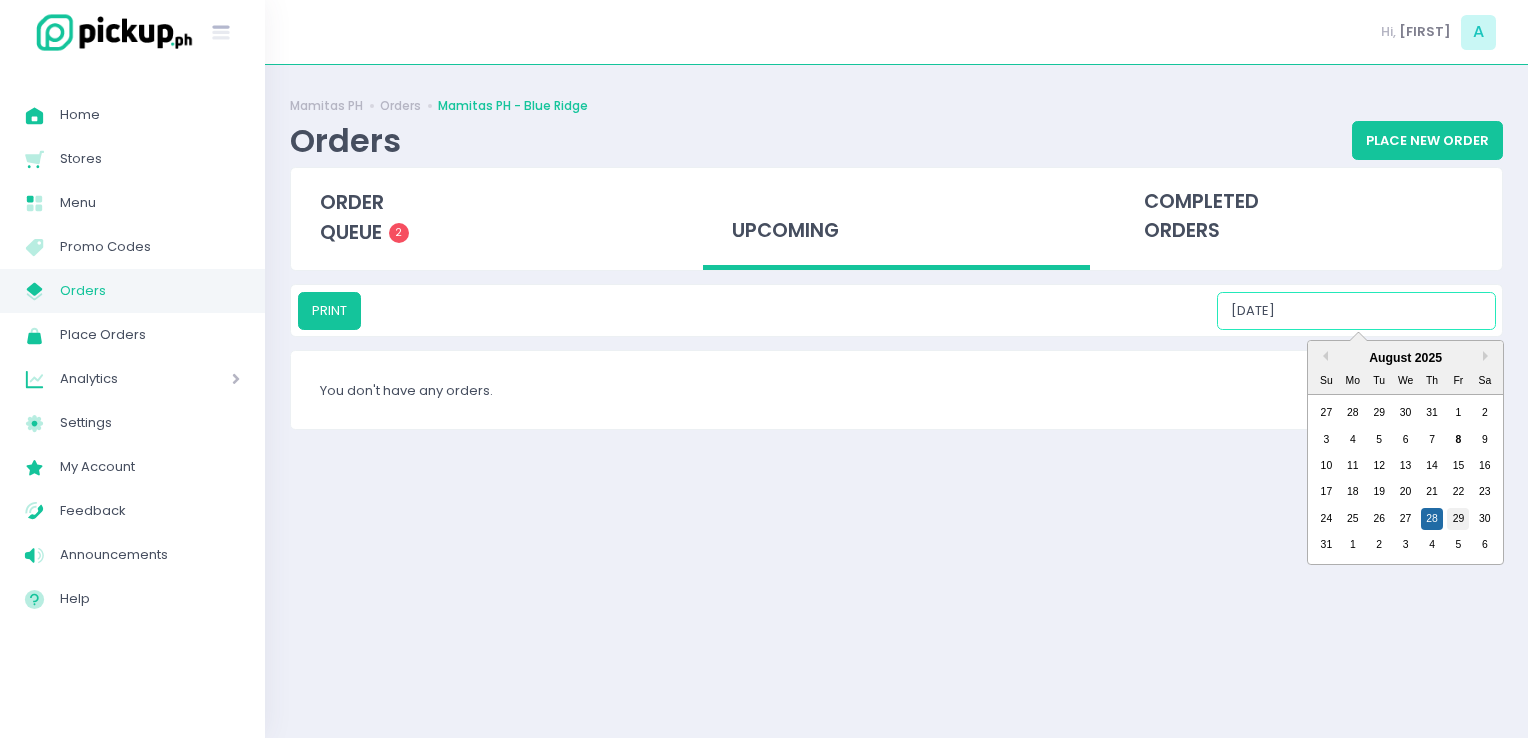 click on "29" at bounding box center [1458, 519] 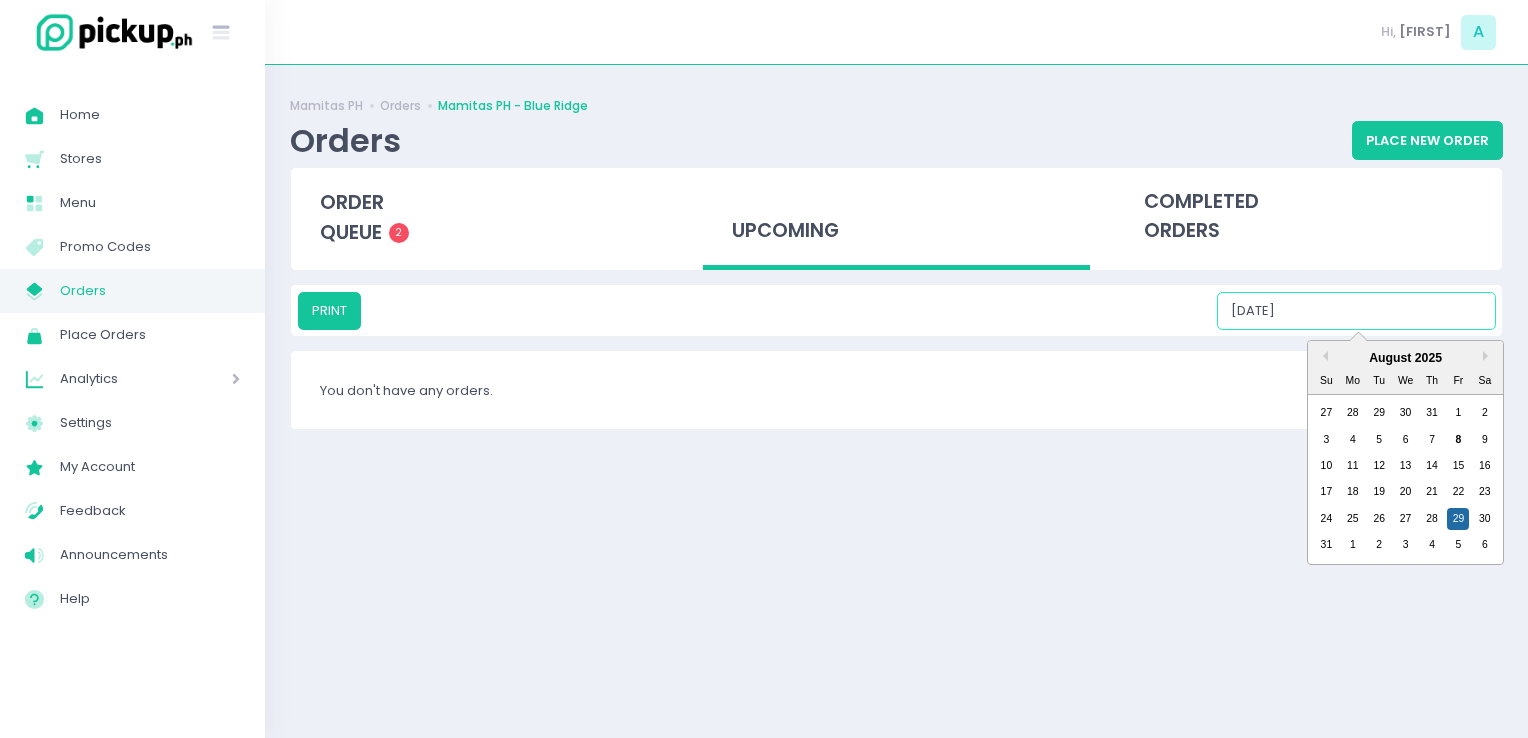 click on "08/29/2025" at bounding box center (1356, 311) 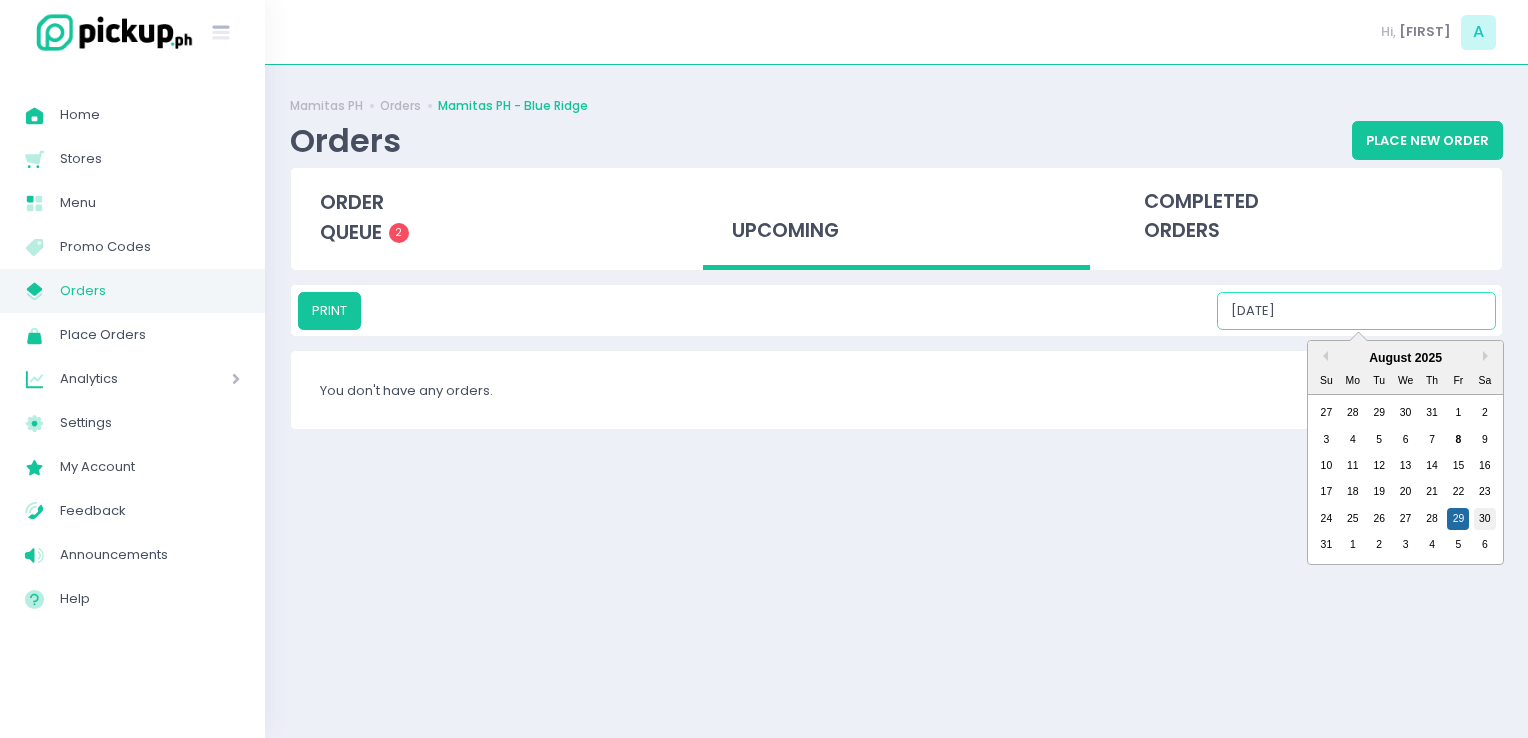click on "30" at bounding box center (1485, 519) 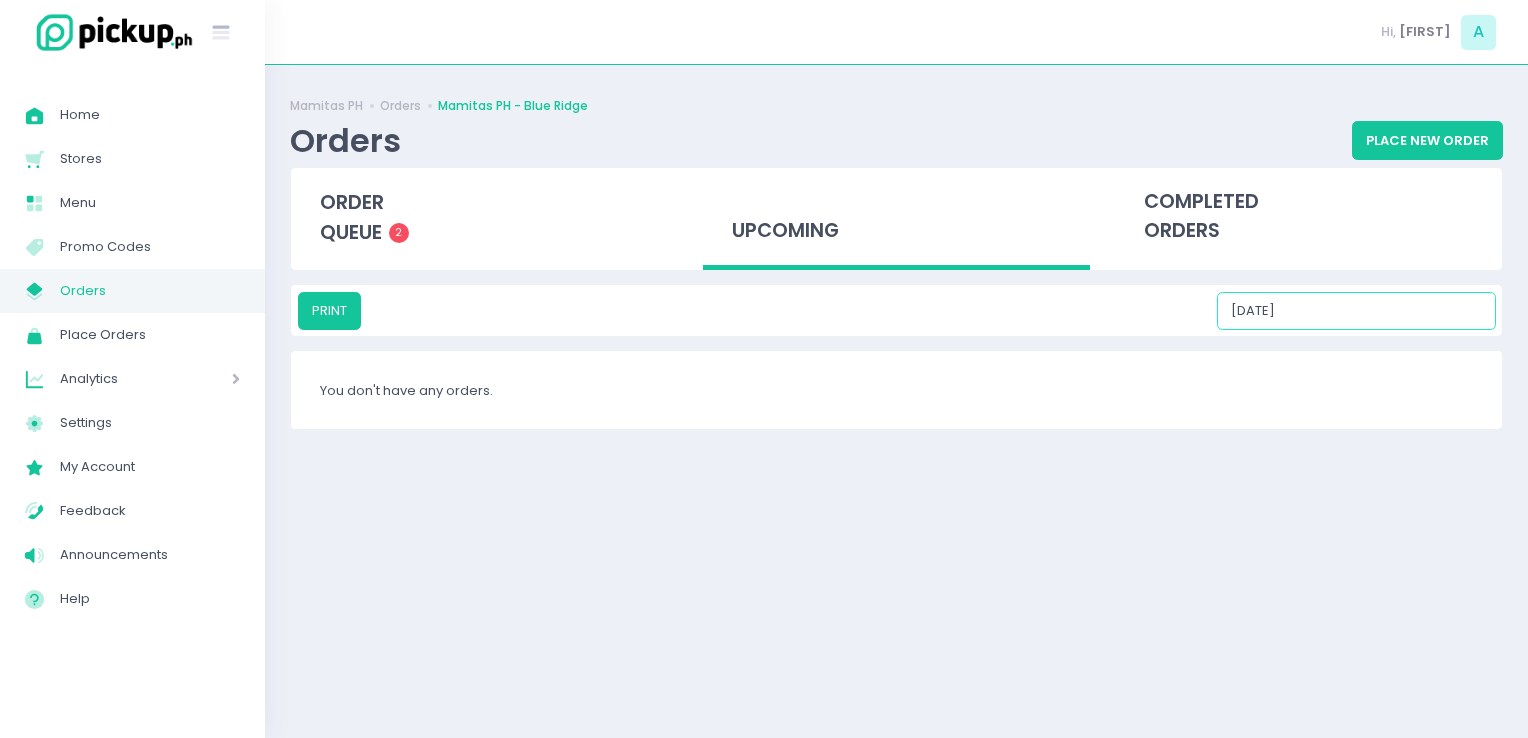 click on "08/30/2025" at bounding box center [1356, 311] 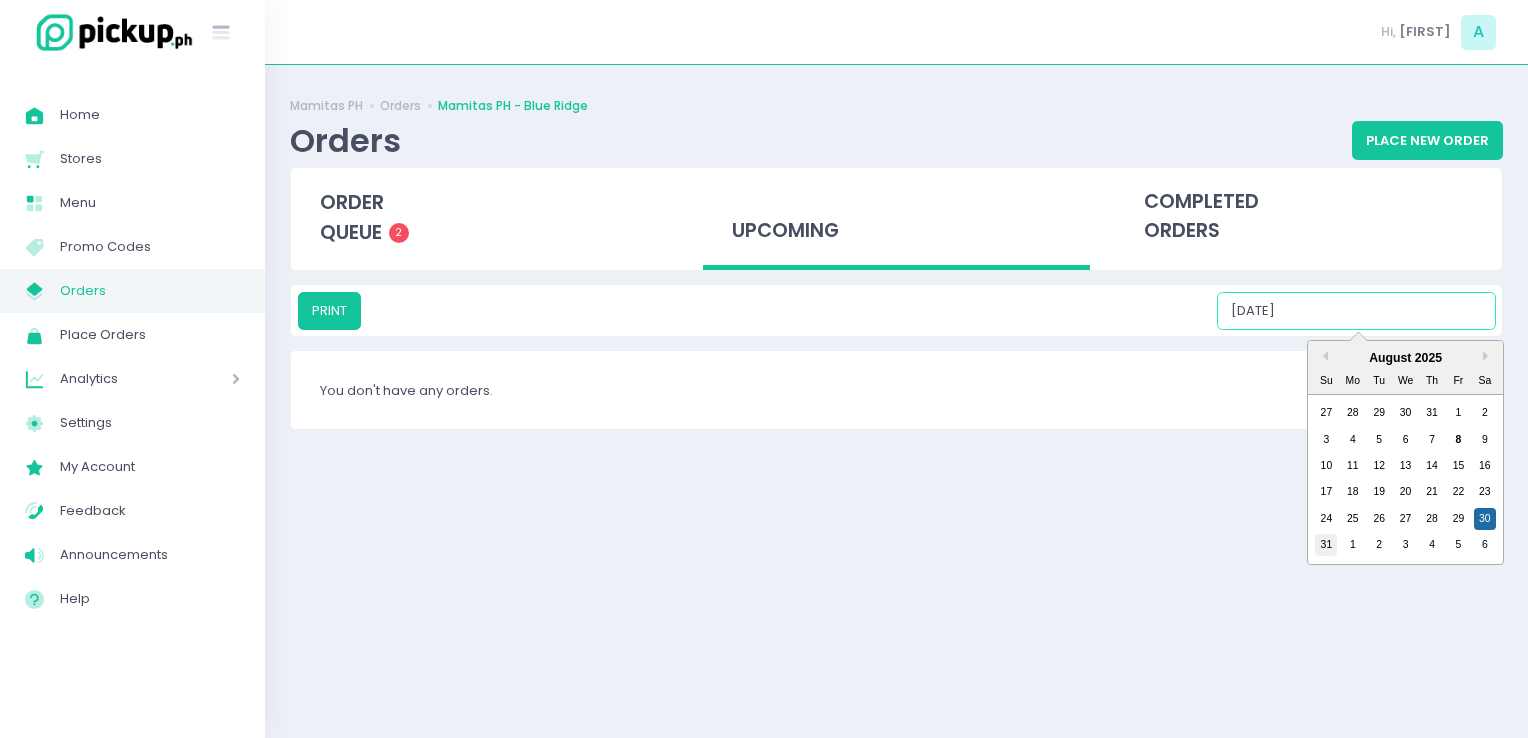 click on "31" at bounding box center (1326, 545) 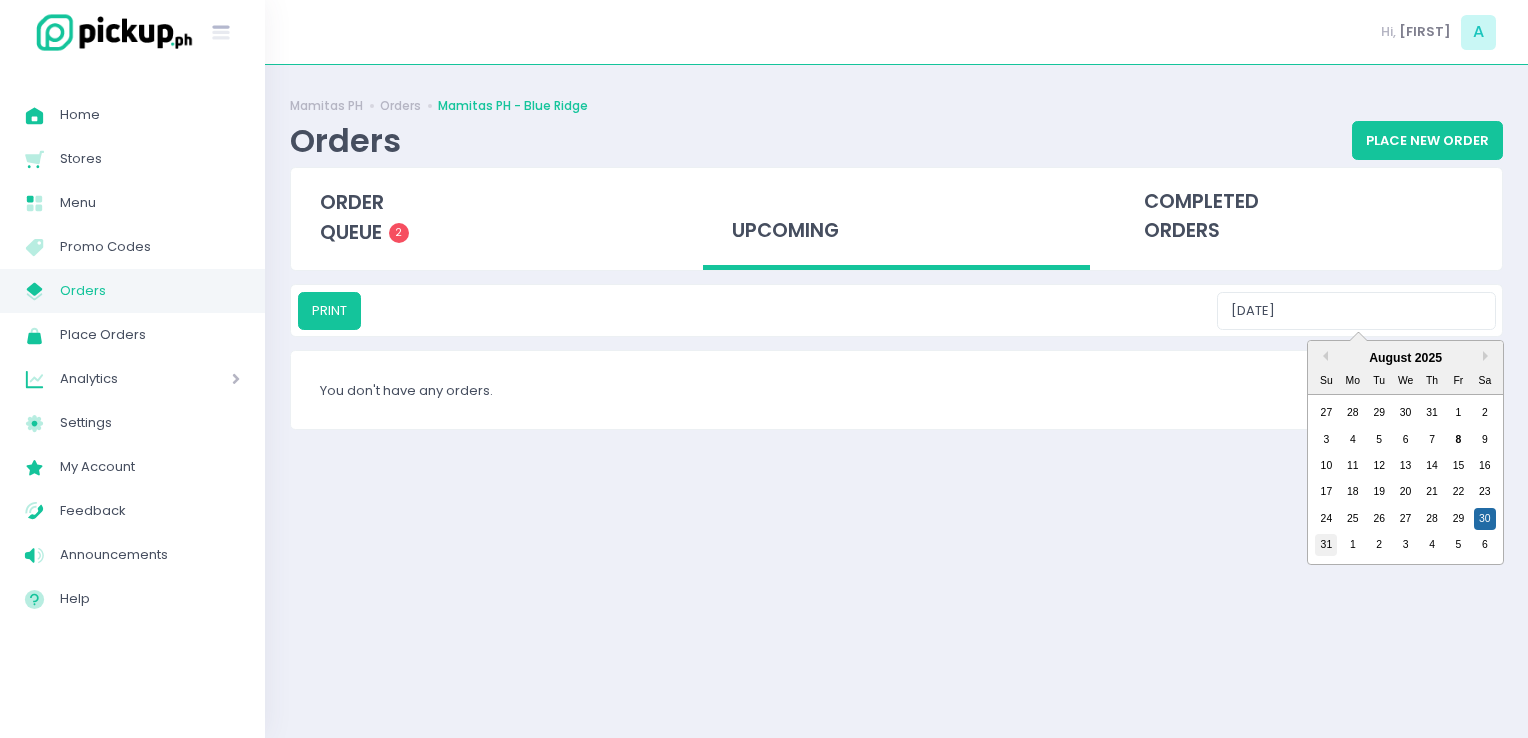 type on "08/31/2025" 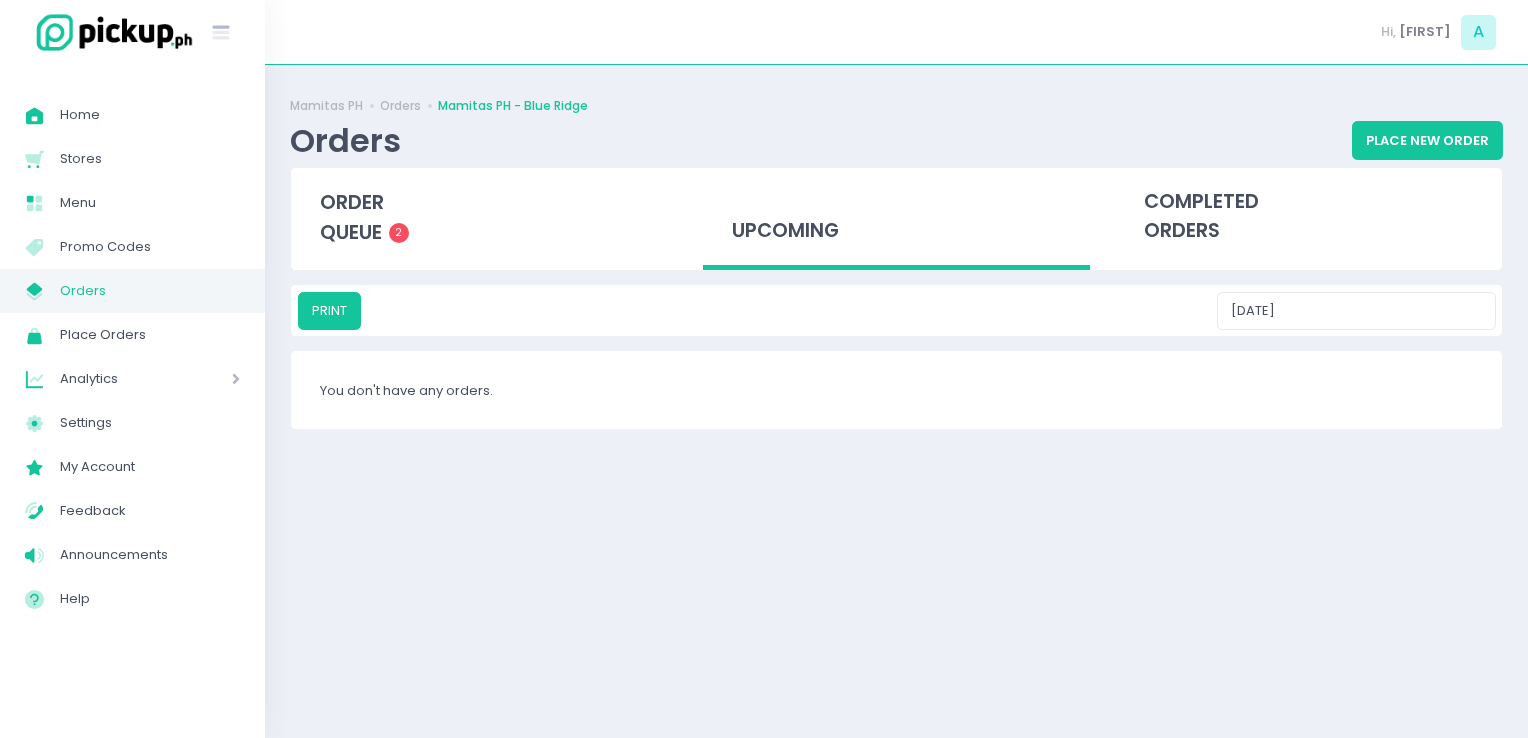 click on "My Store Created with Sketch." at bounding box center (42, 291) 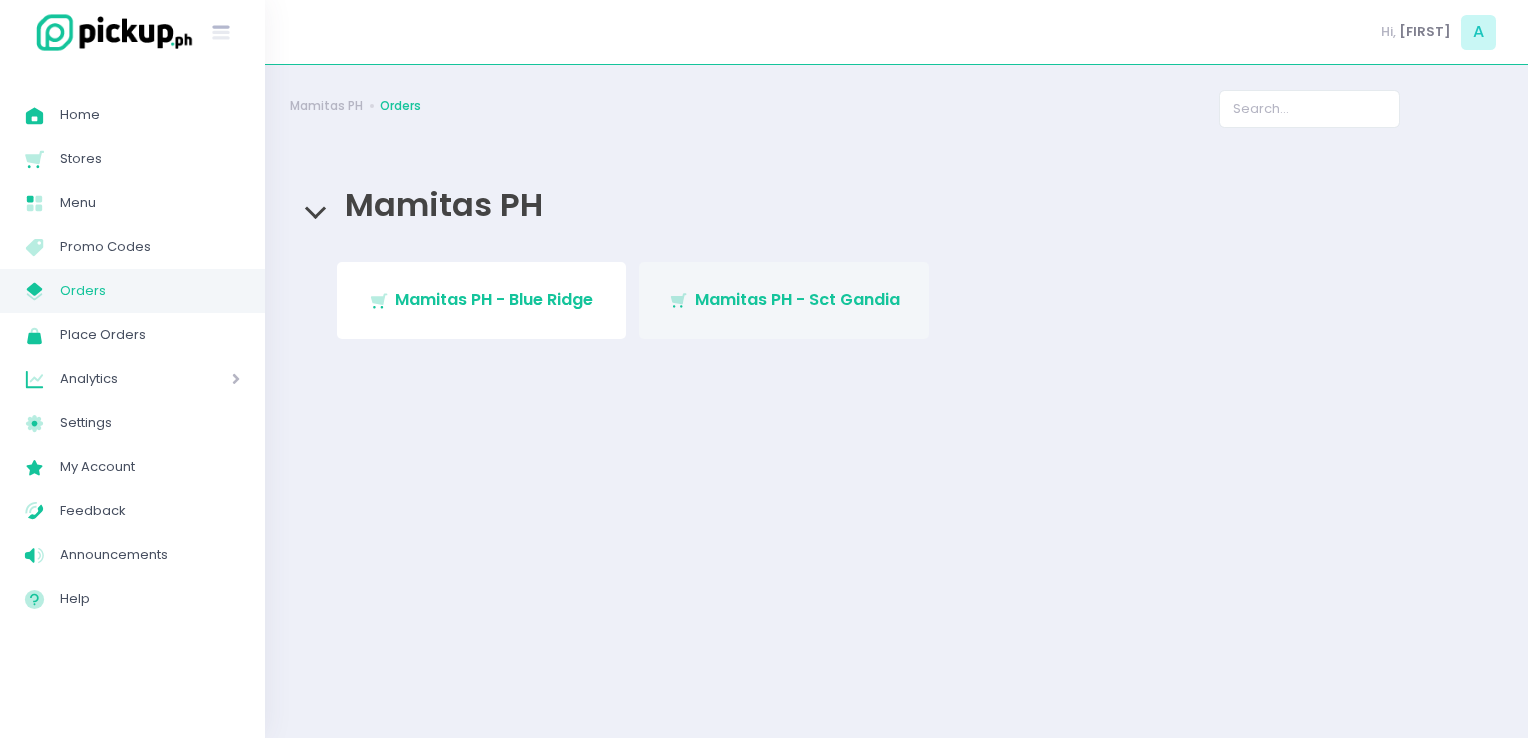 click on "Mamitas PH - Sct Gandia" at bounding box center [797, 299] 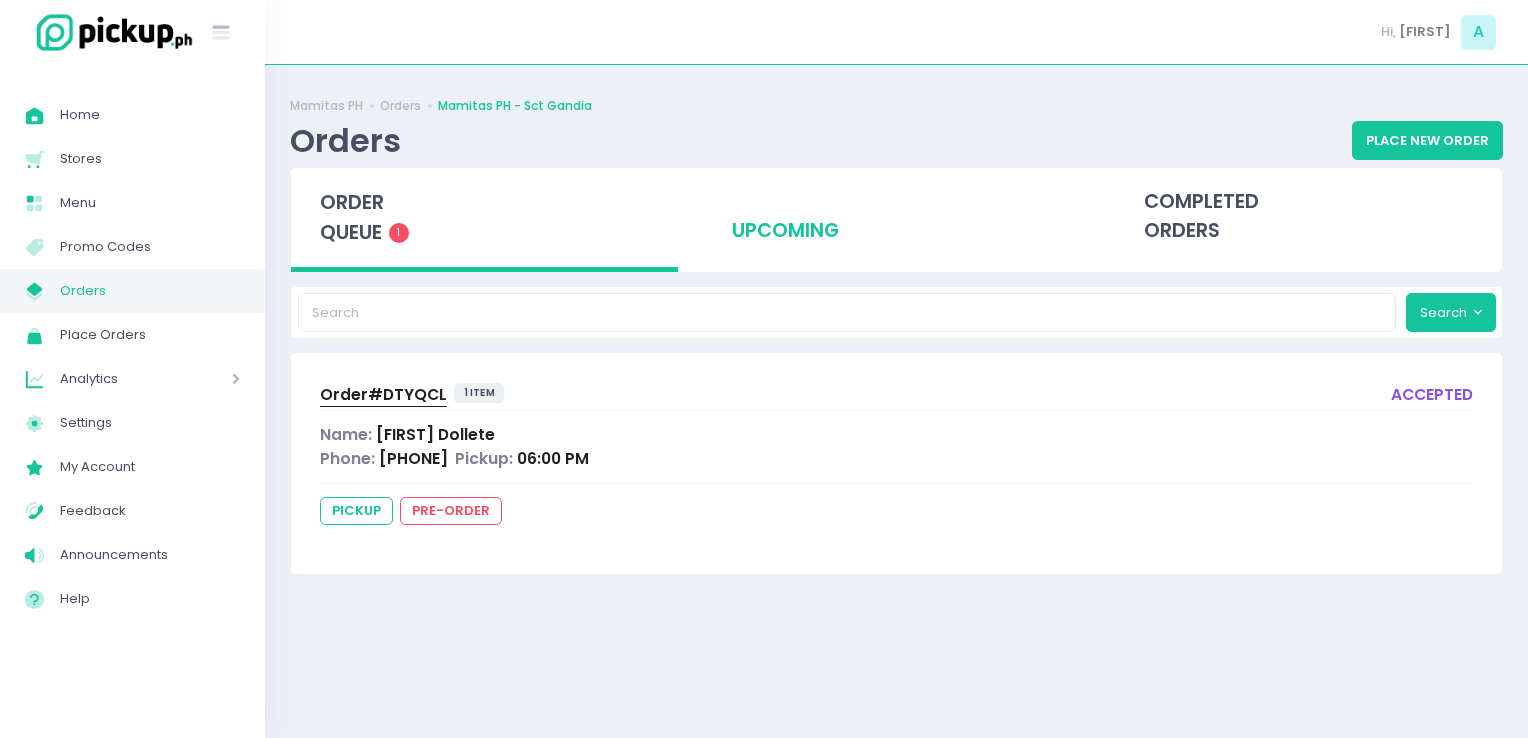 click on "upcoming" at bounding box center (896, 217) 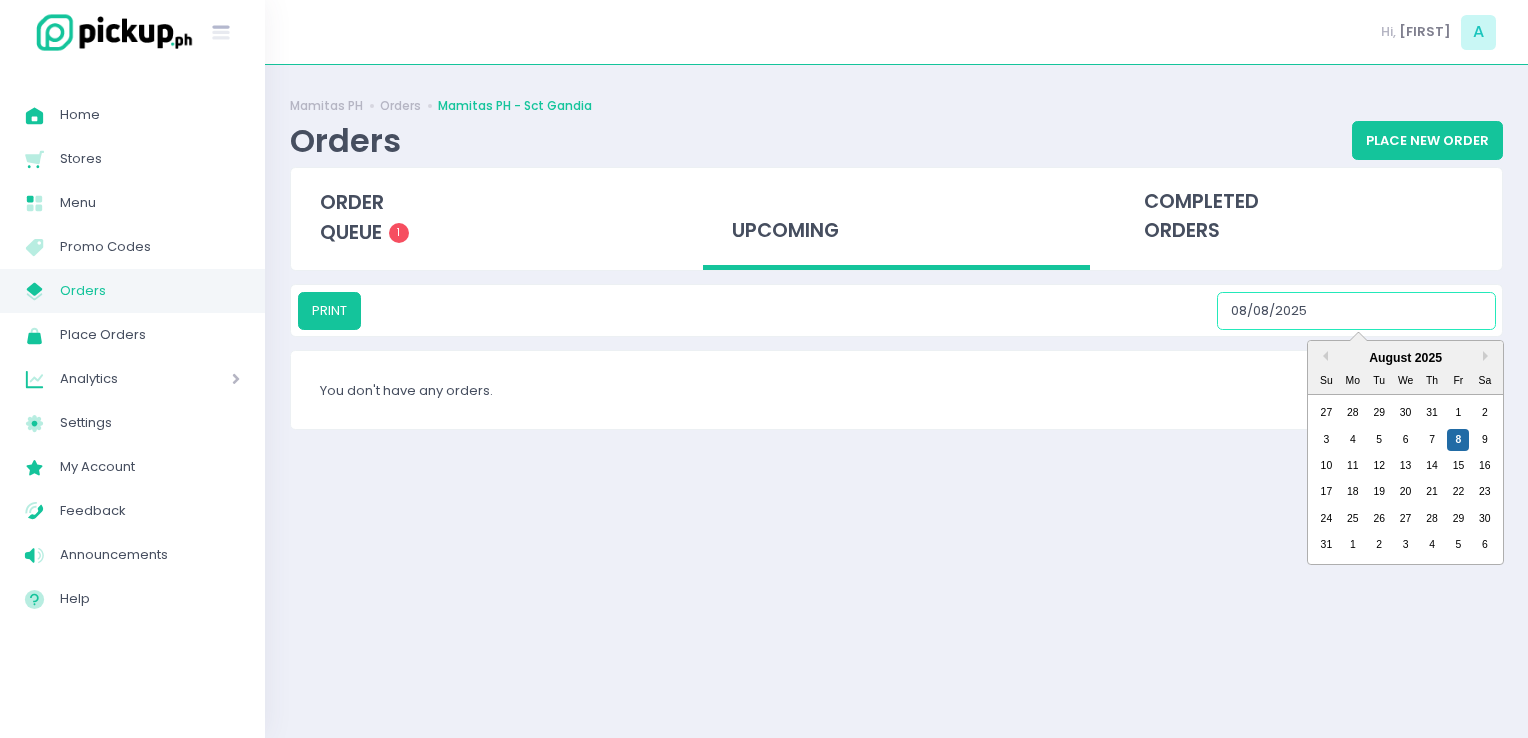 click on "08/08/2025" at bounding box center (1356, 311) 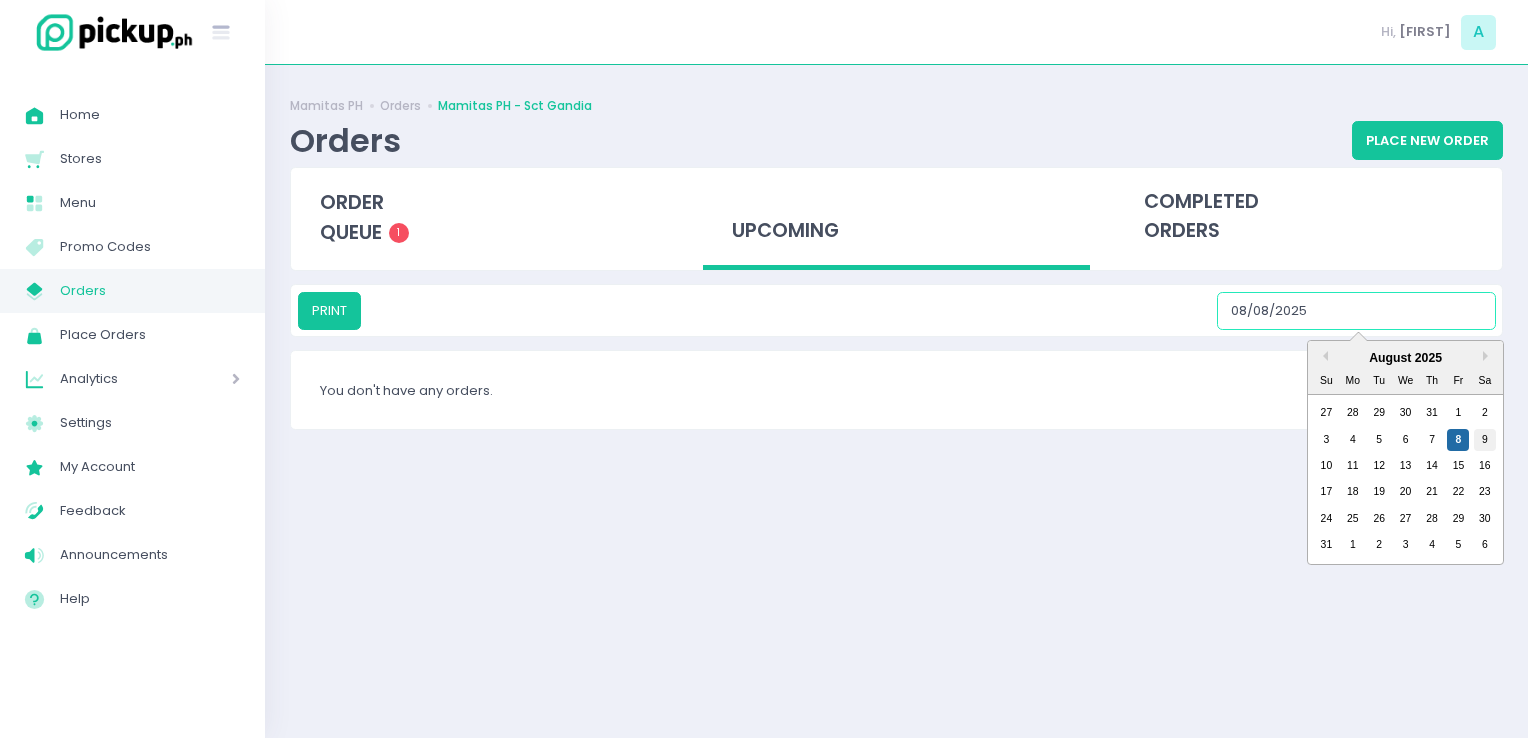 click on "9" at bounding box center [1485, 440] 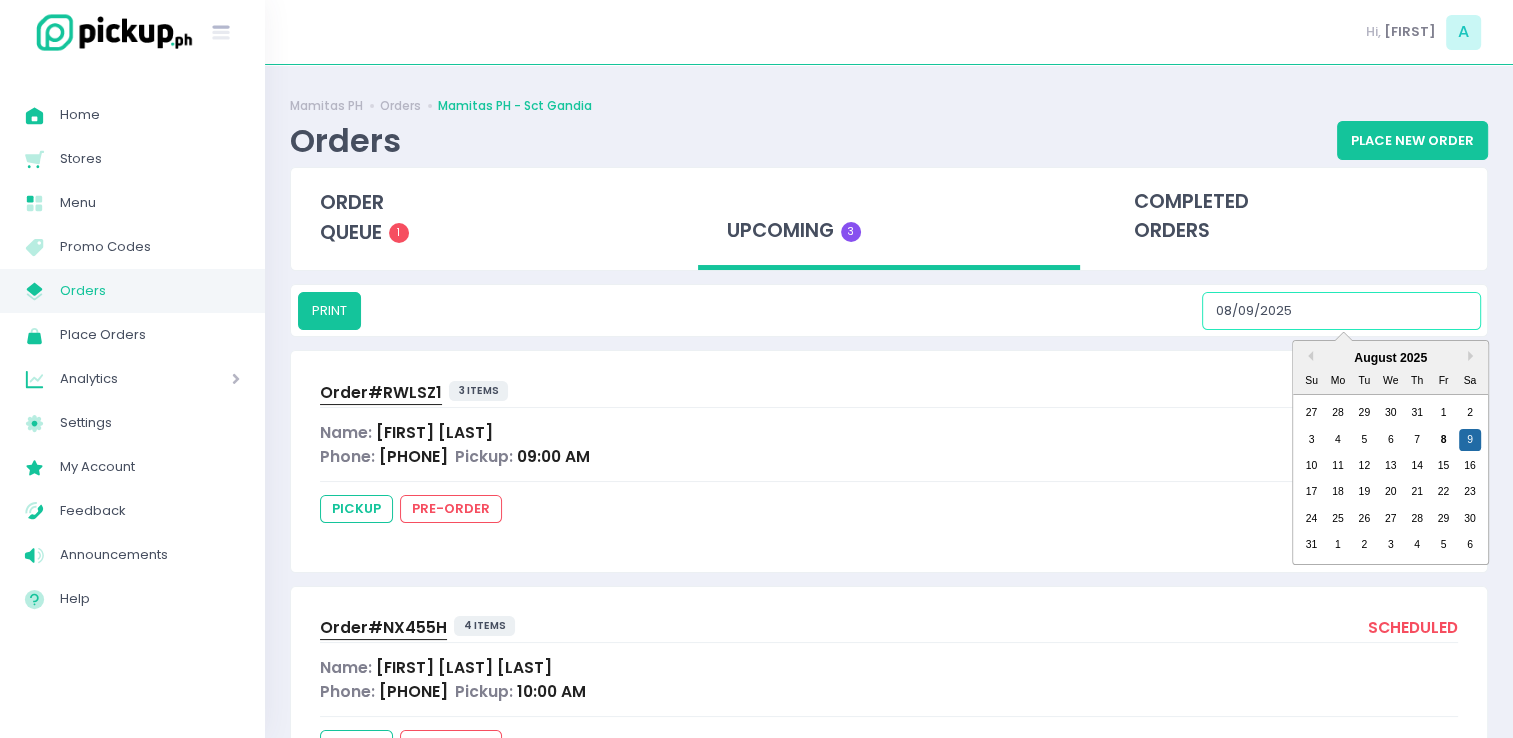 click on "08/09/2025" at bounding box center (1341, 311) 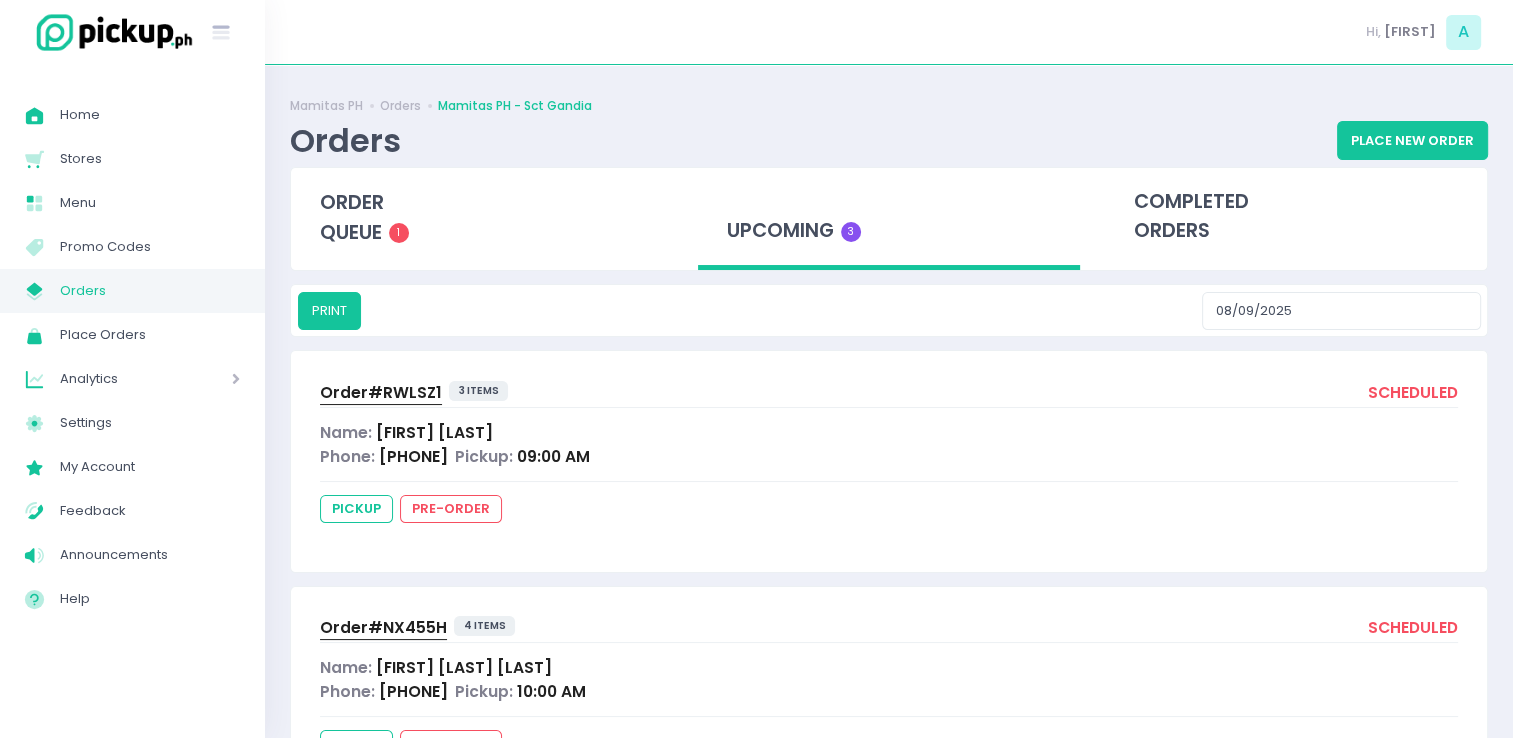 click on "Order# RWLSZ1   3 items   scheduled Name:   Lindsey    Ong Phone:   09178905819 Pickup:   09:00 AM pickup pre-order" at bounding box center (889, 461) 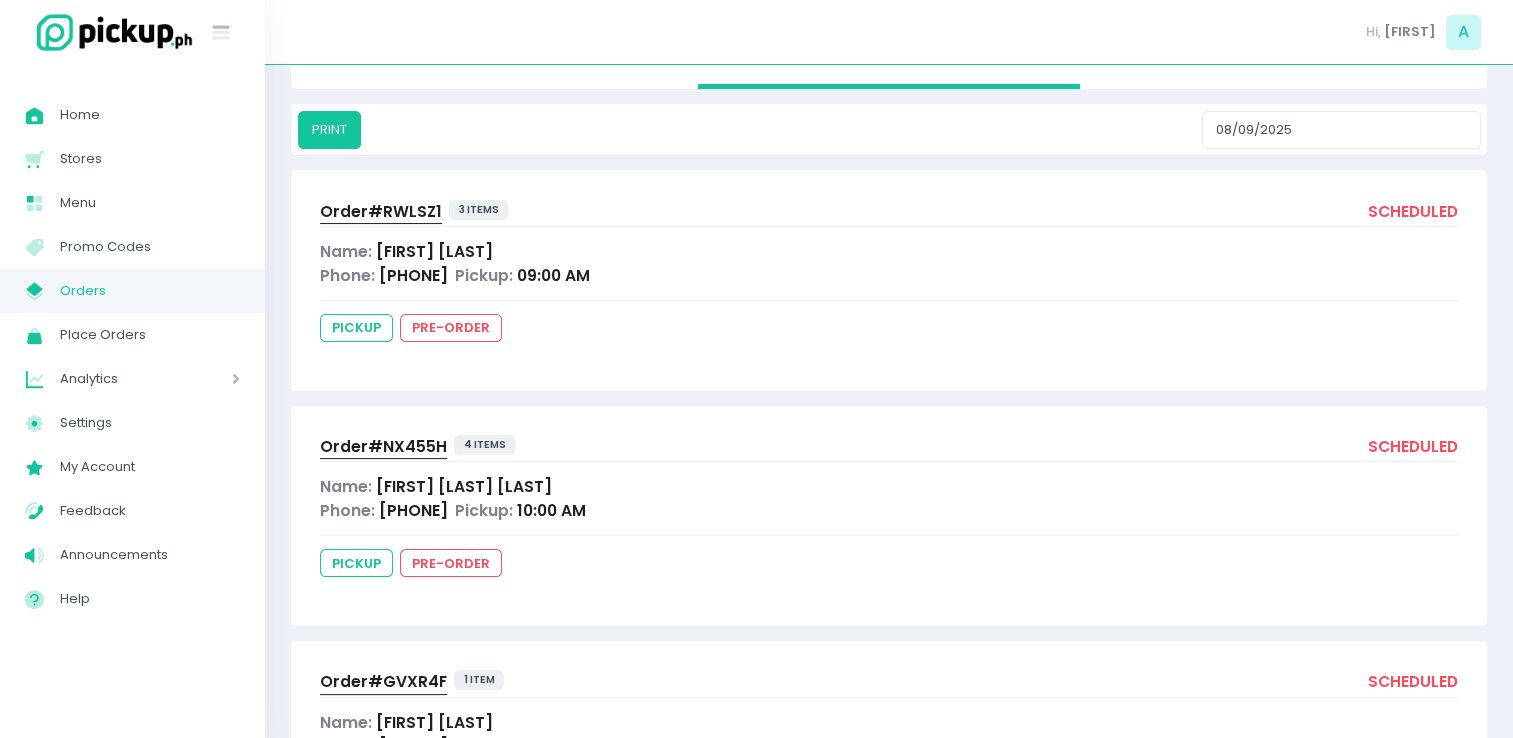 scroll, scrollTop: 179, scrollLeft: 0, axis: vertical 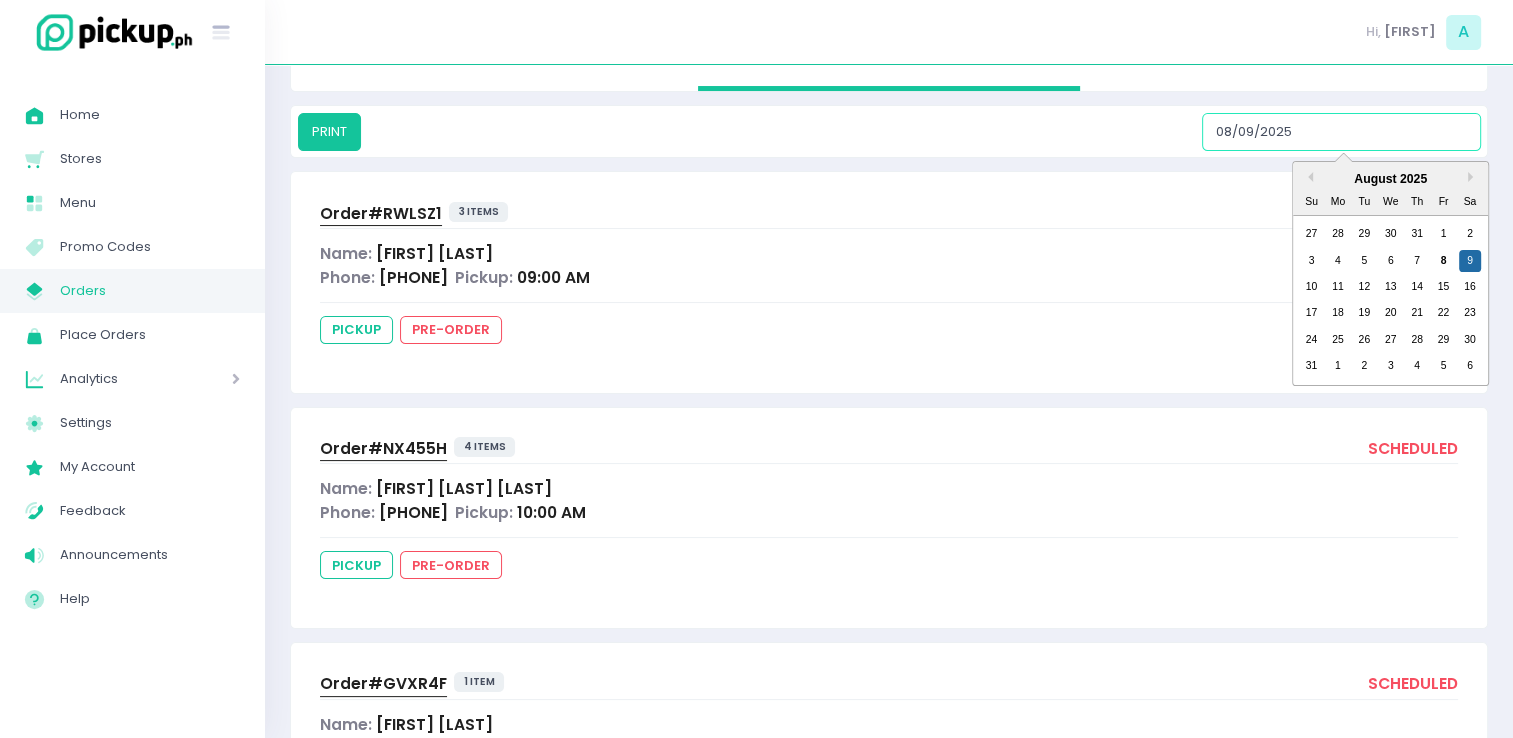 click on "08/09/2025" at bounding box center [1341, 132] 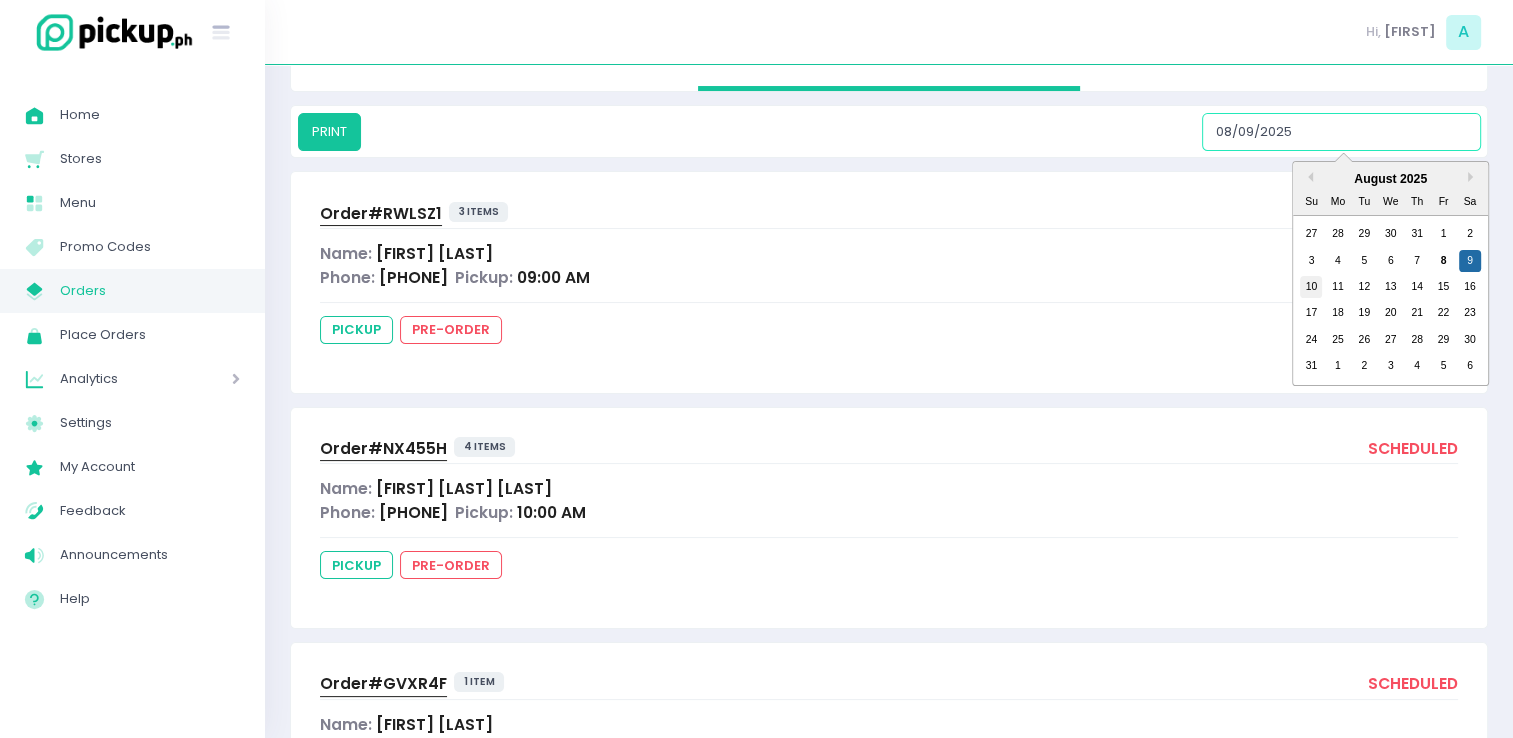 click on "10" at bounding box center (1311, 287) 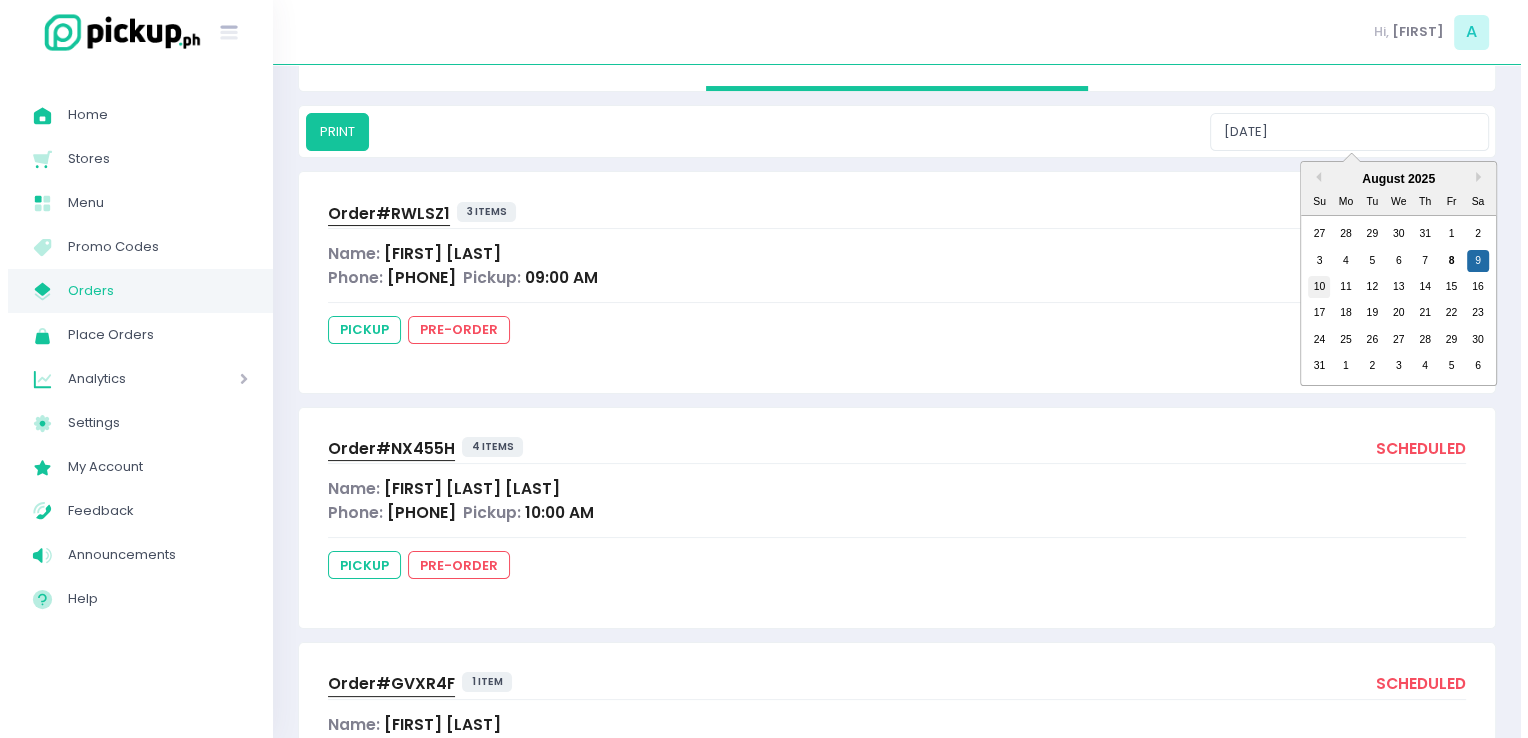 scroll, scrollTop: 0, scrollLeft: 0, axis: both 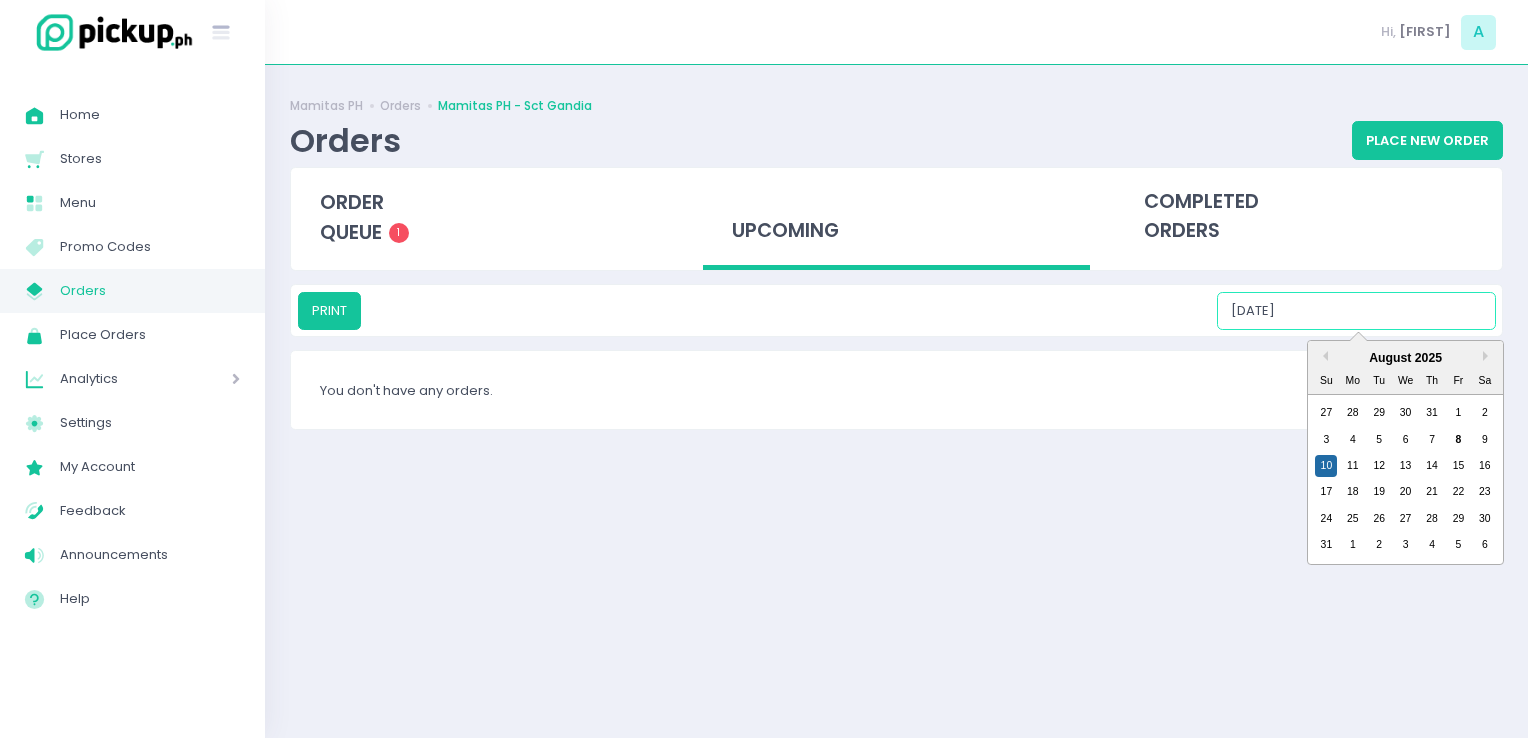 click on "[DATE]" at bounding box center (1356, 311) 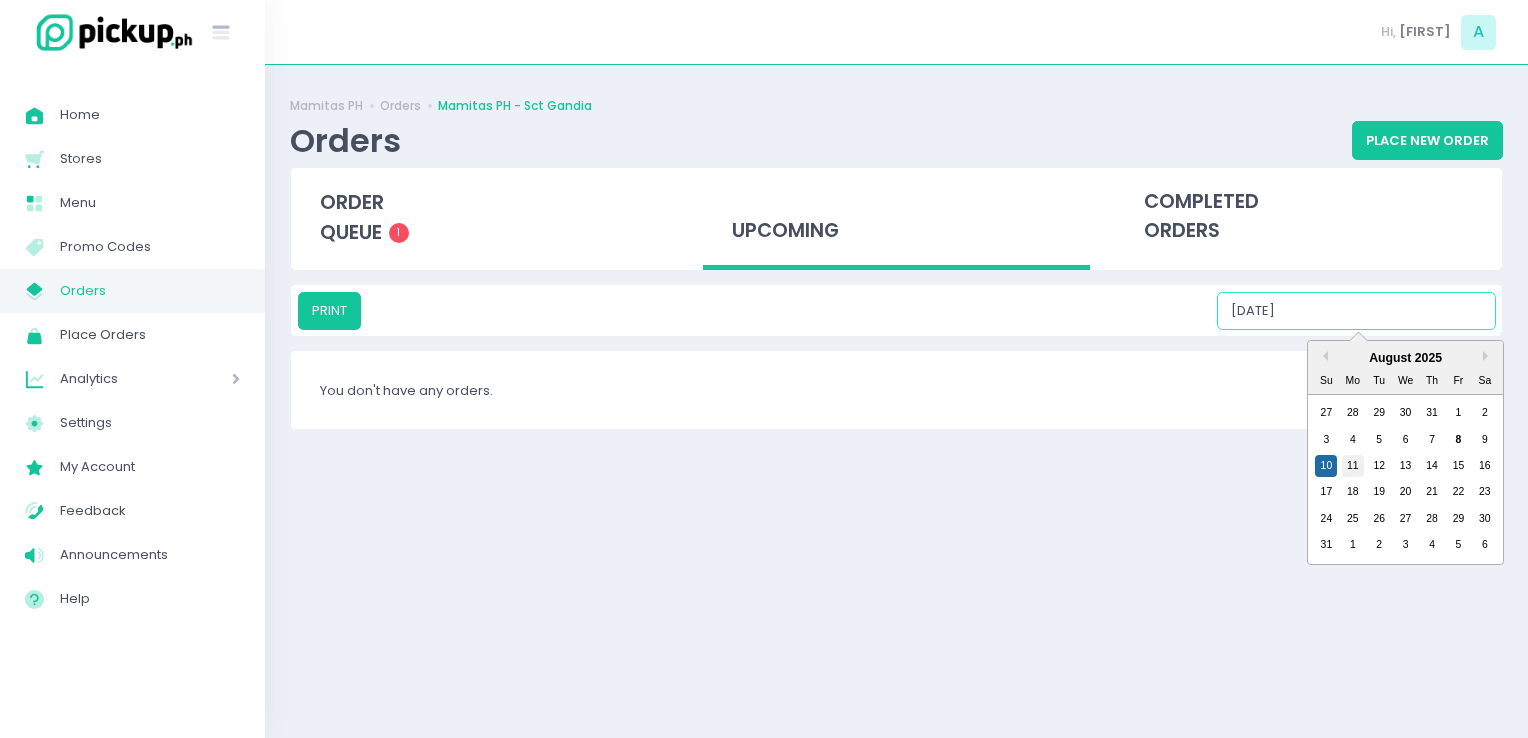 click on "11" at bounding box center (1353, 466) 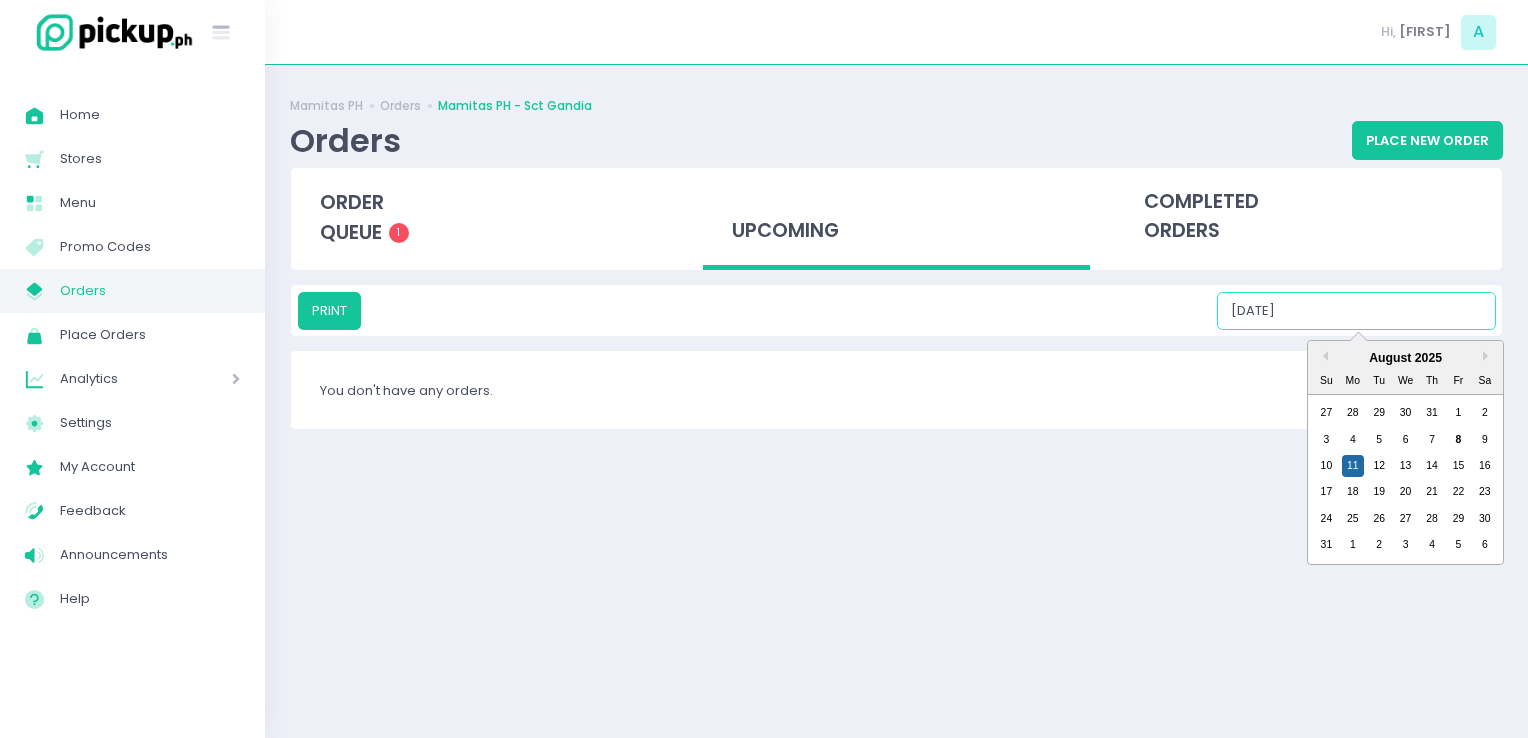 click on "[DATE]" at bounding box center (1356, 311) 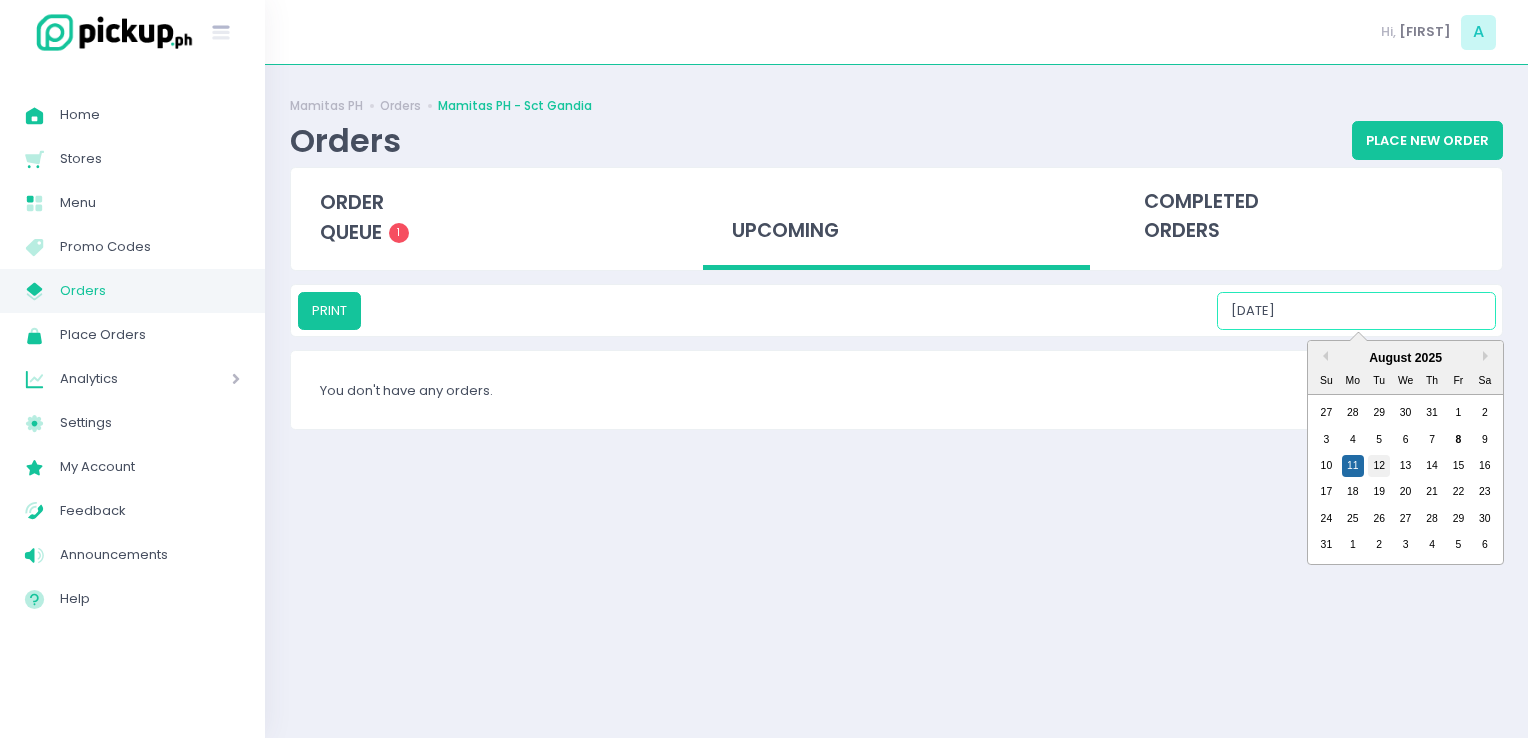 click on "12" at bounding box center [1379, 466] 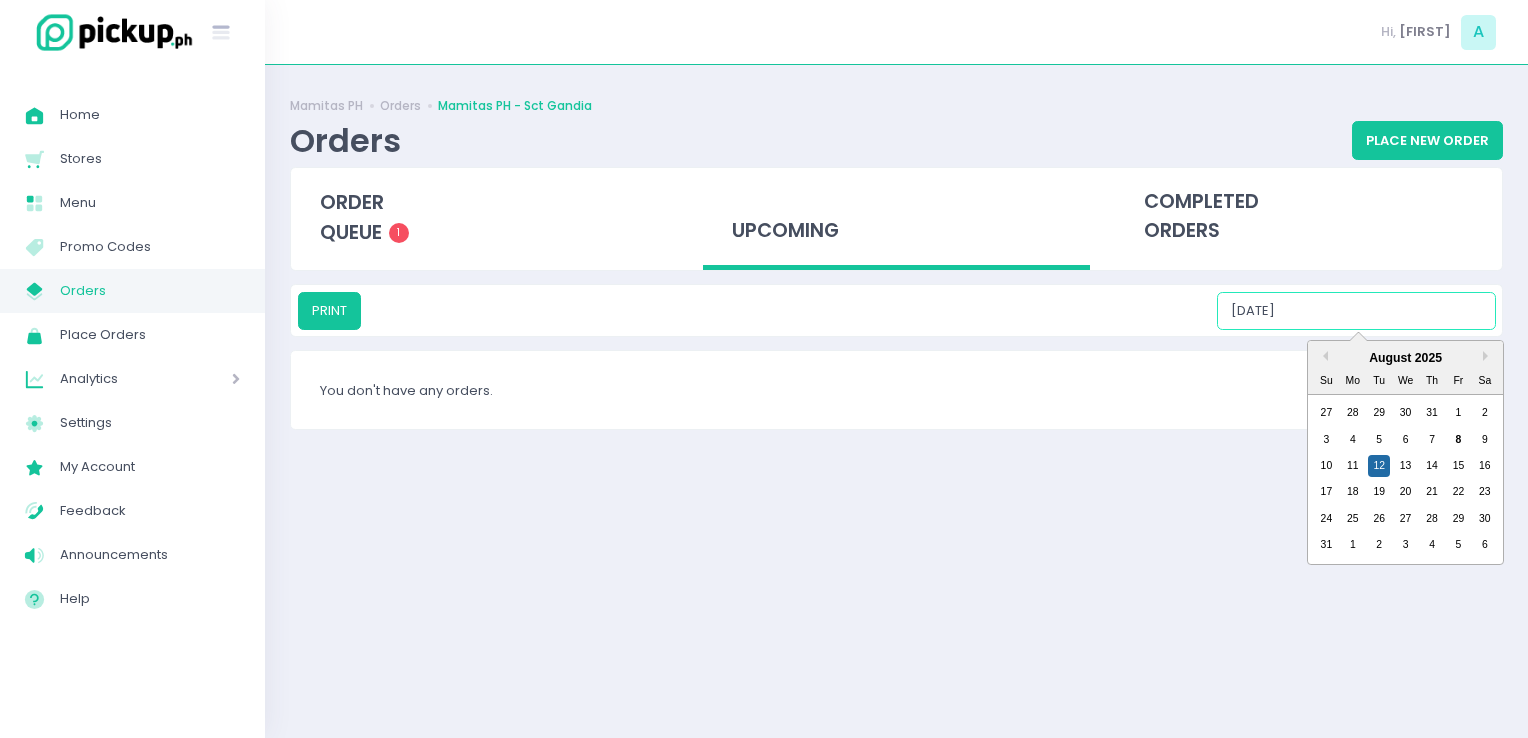 click on "[DATE]" at bounding box center (1356, 311) 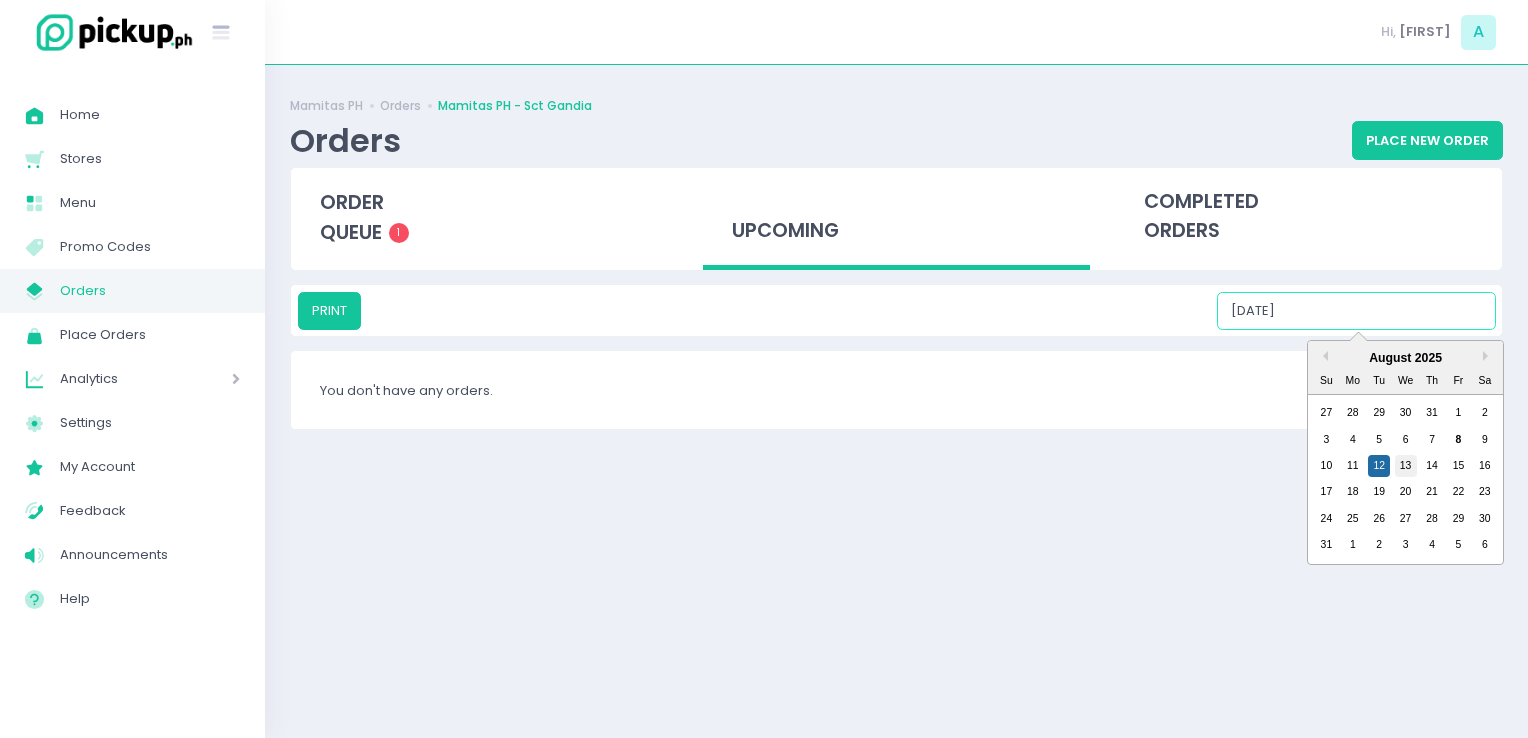 click on "13" at bounding box center [1406, 466] 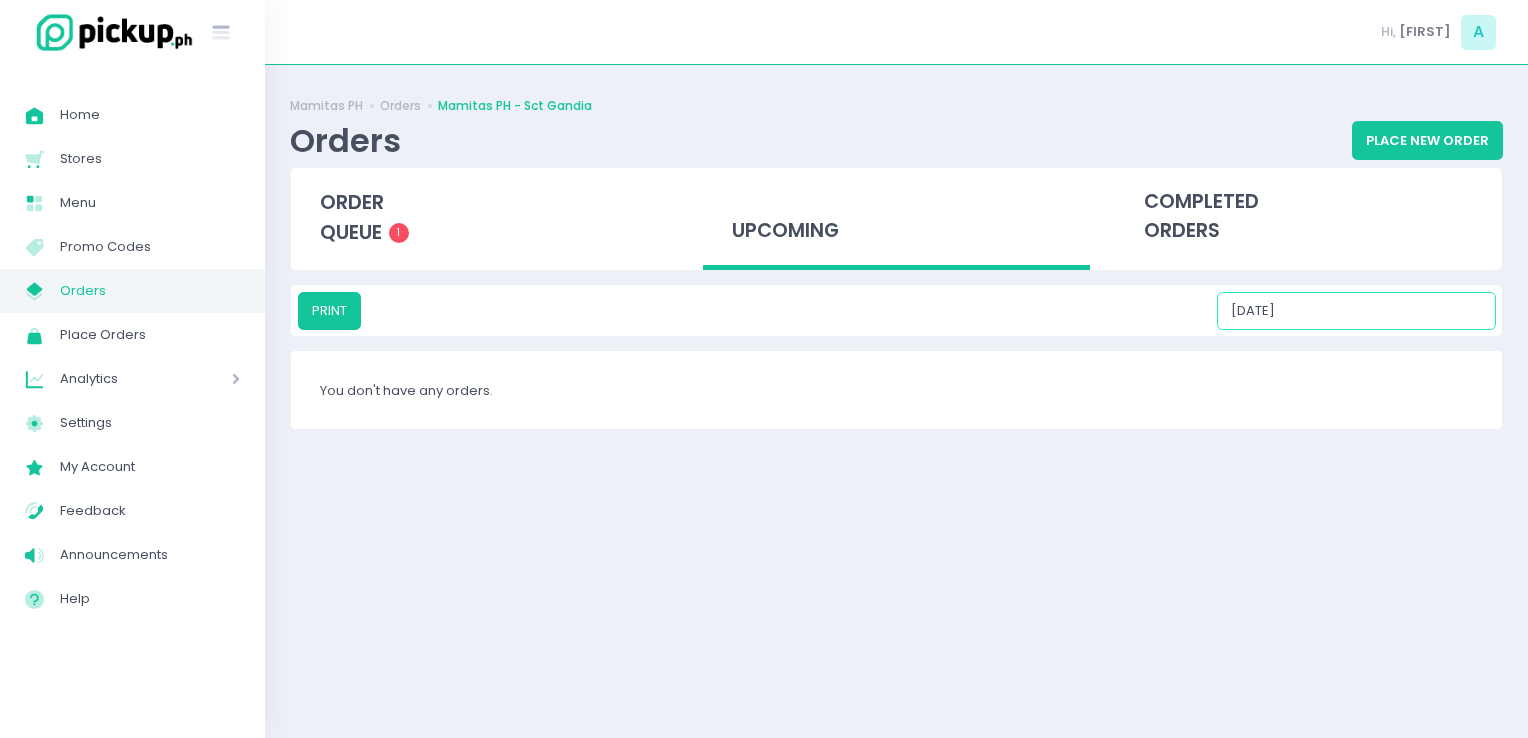 click on "[DATE]" at bounding box center (1356, 311) 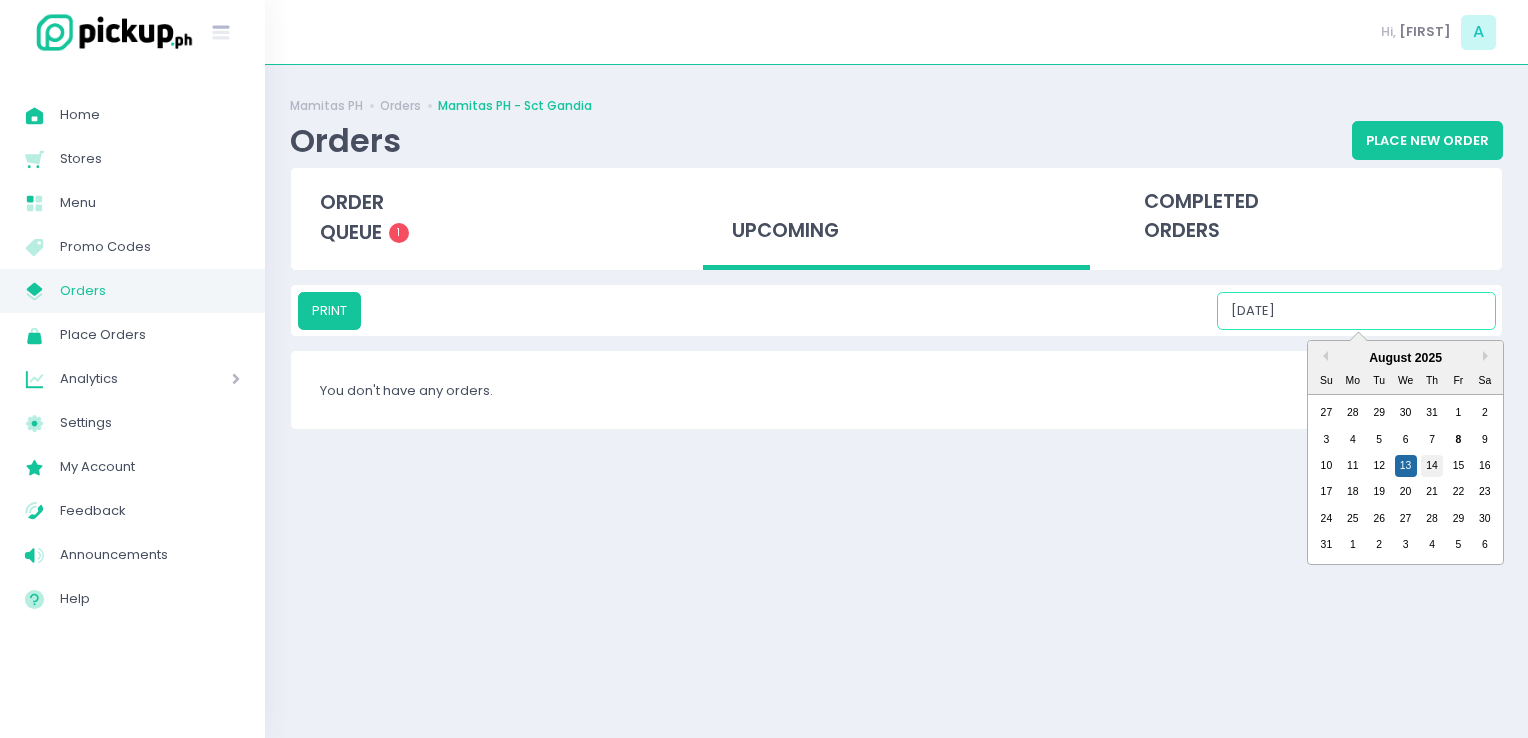 click on "14" at bounding box center (1432, 466) 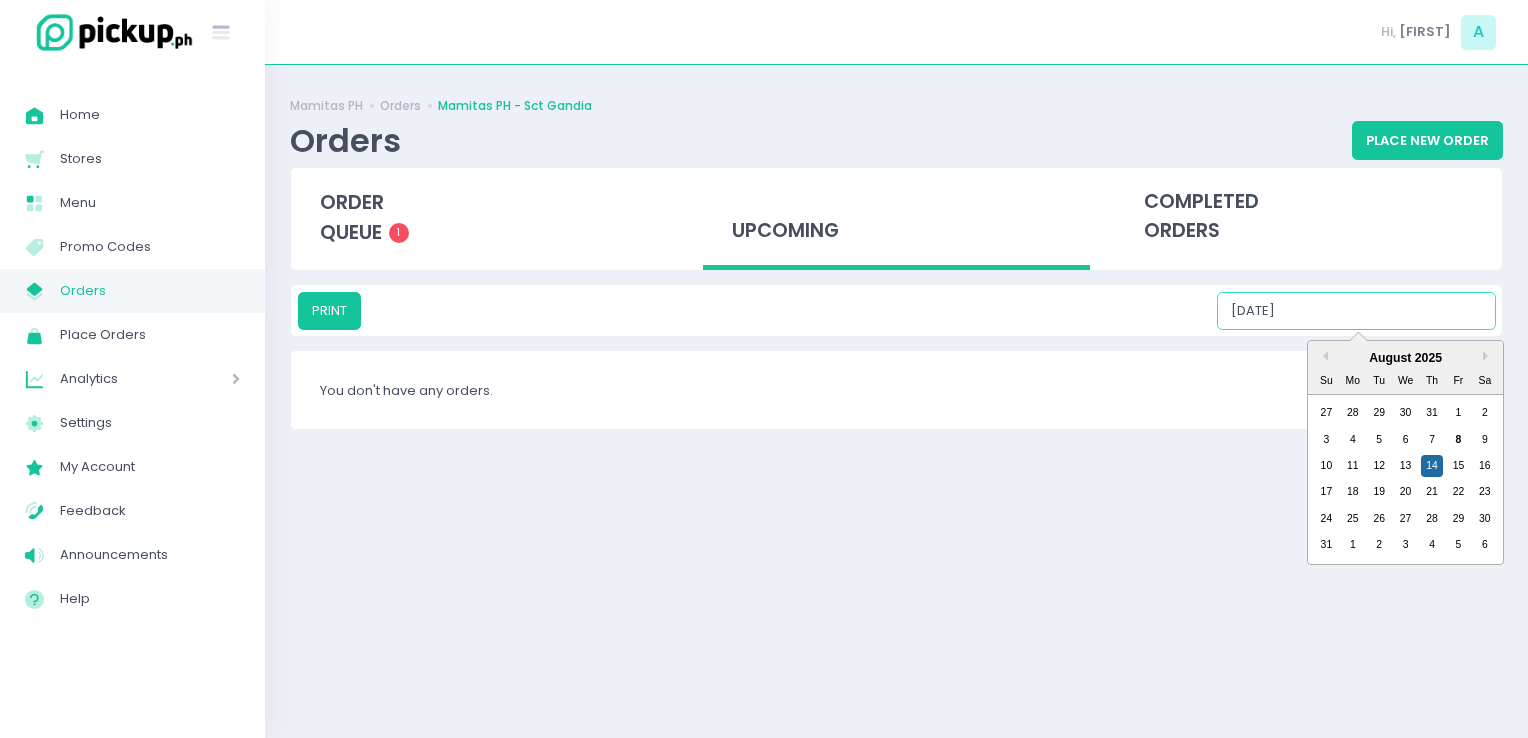 click on "[DATE]" at bounding box center (1356, 311) 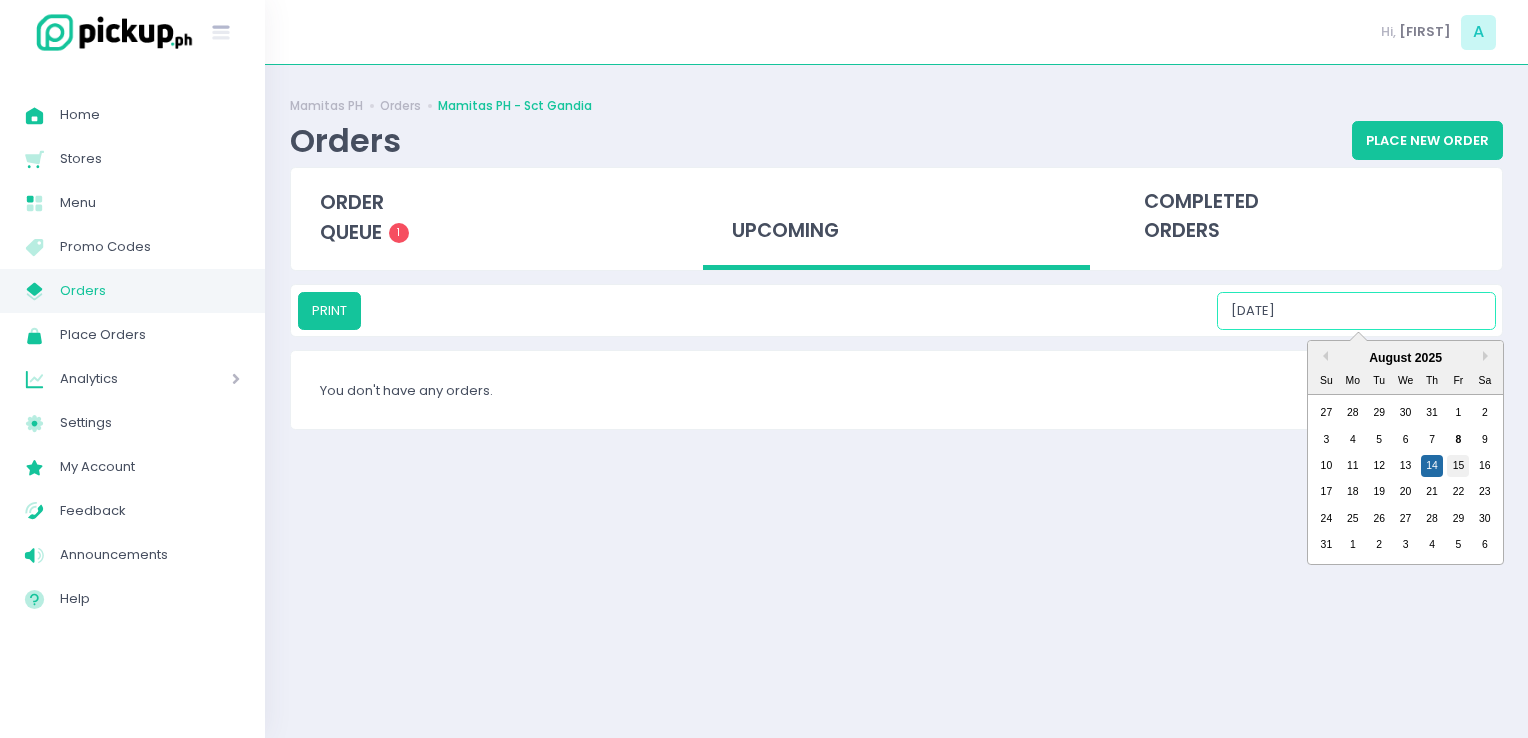 click on "15" at bounding box center [1458, 466] 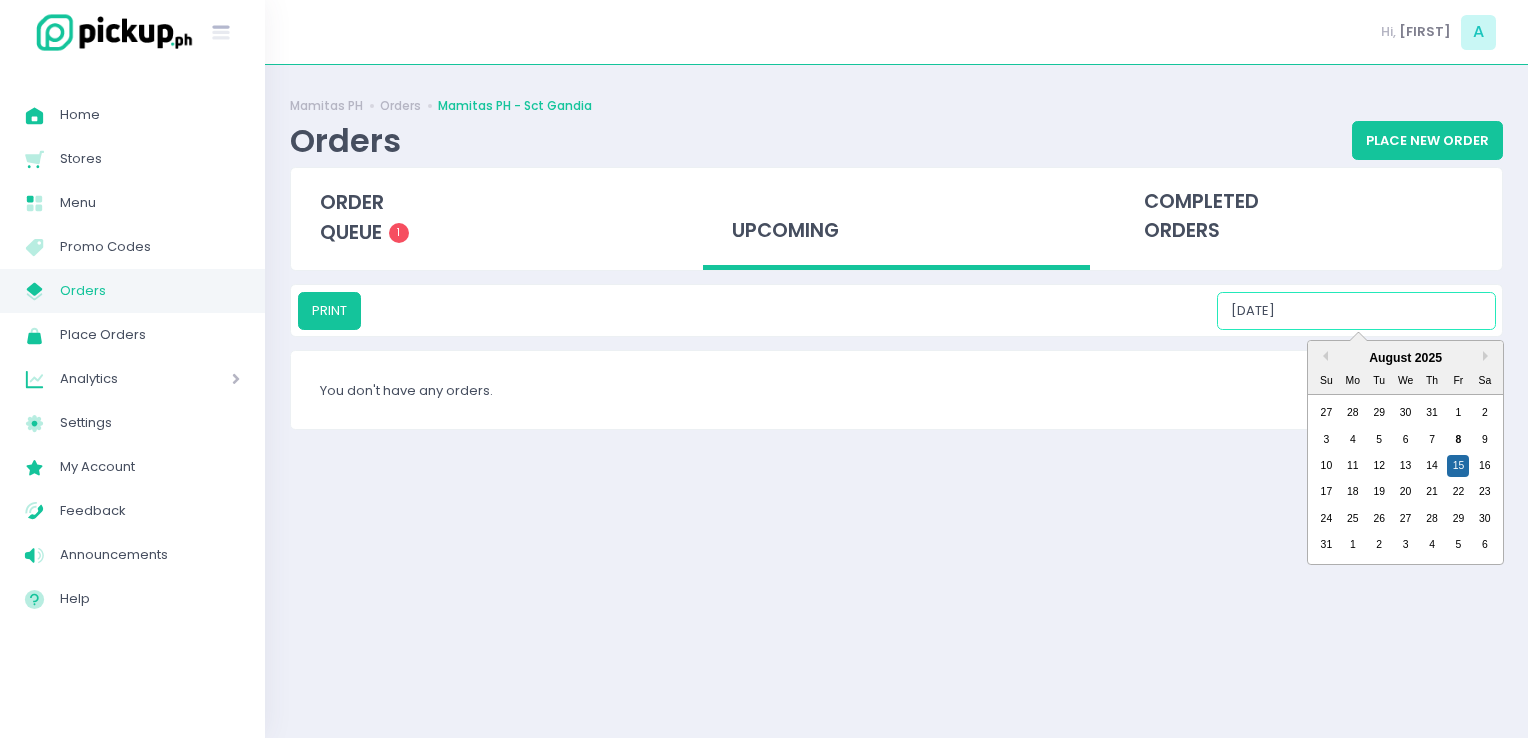 click on "[DATE]" at bounding box center [1356, 311] 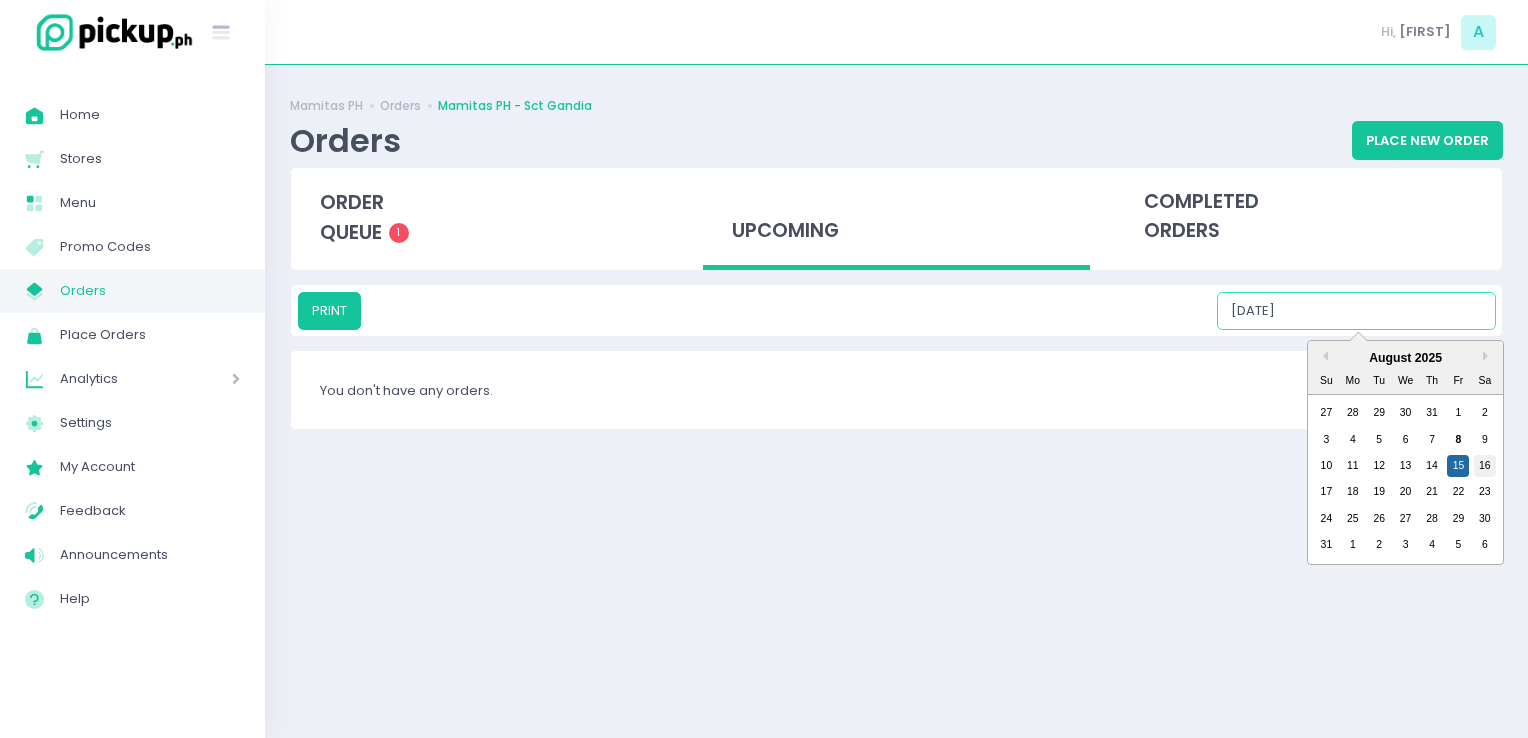 click on "16" at bounding box center (1485, 466) 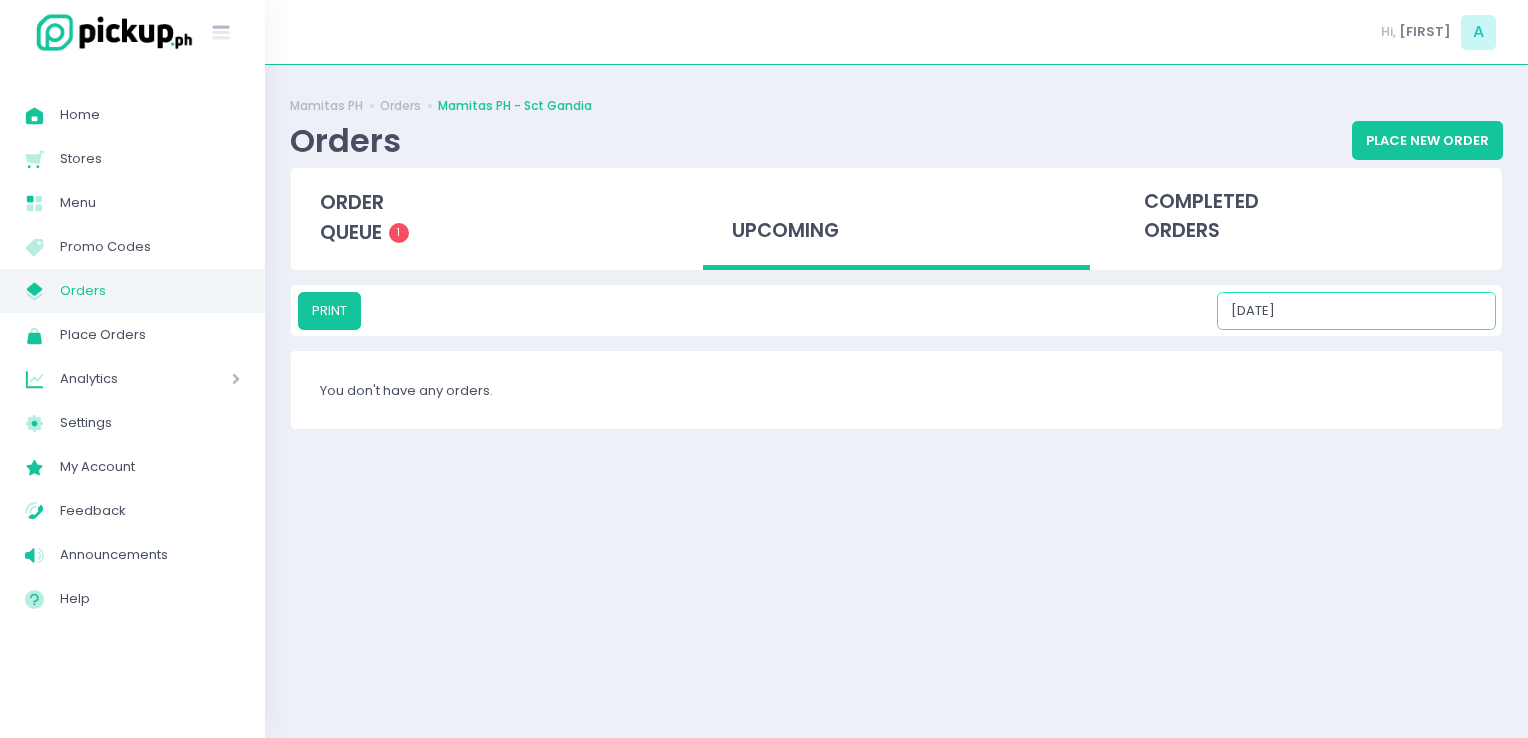 click on "08/16/2025" at bounding box center (1356, 311) 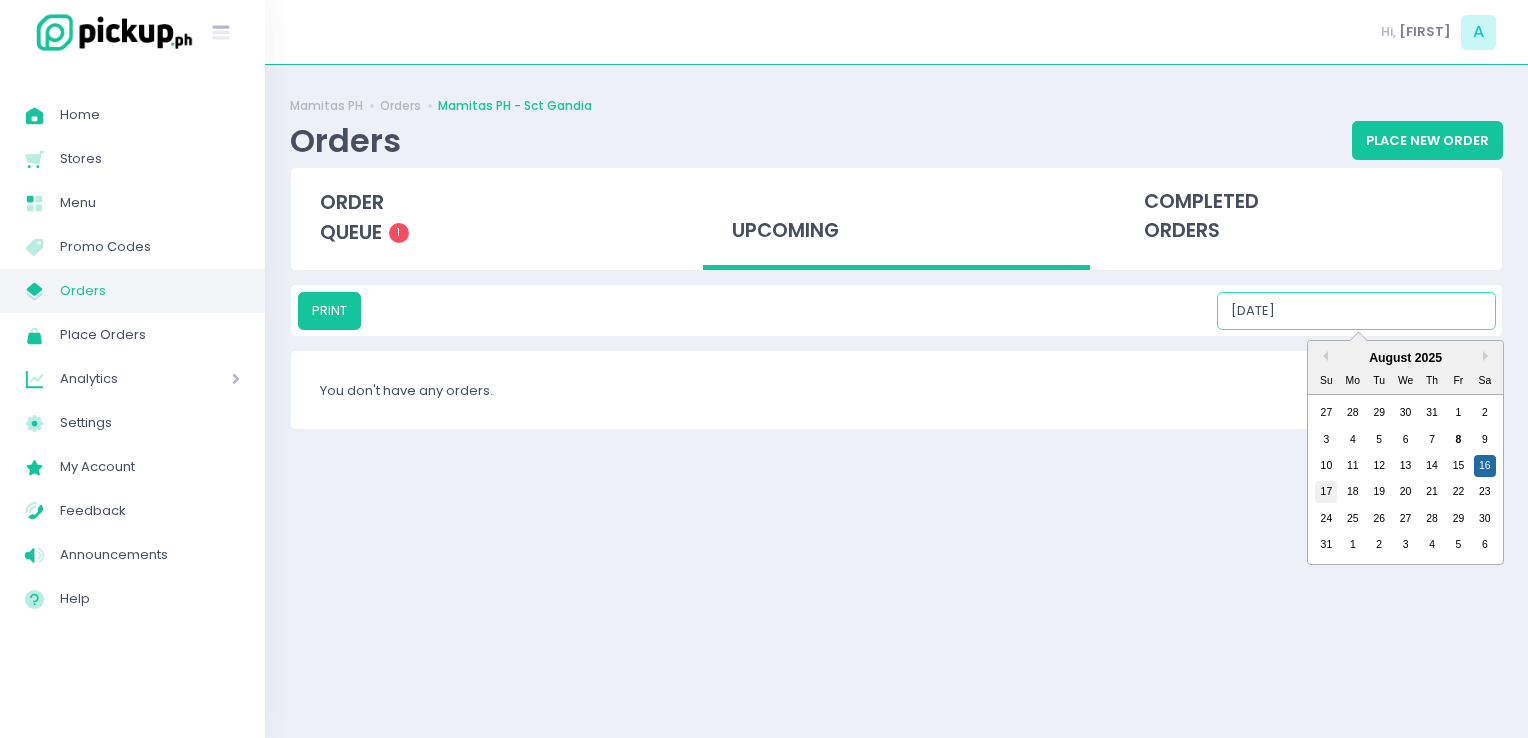 click on "17" at bounding box center (1326, 492) 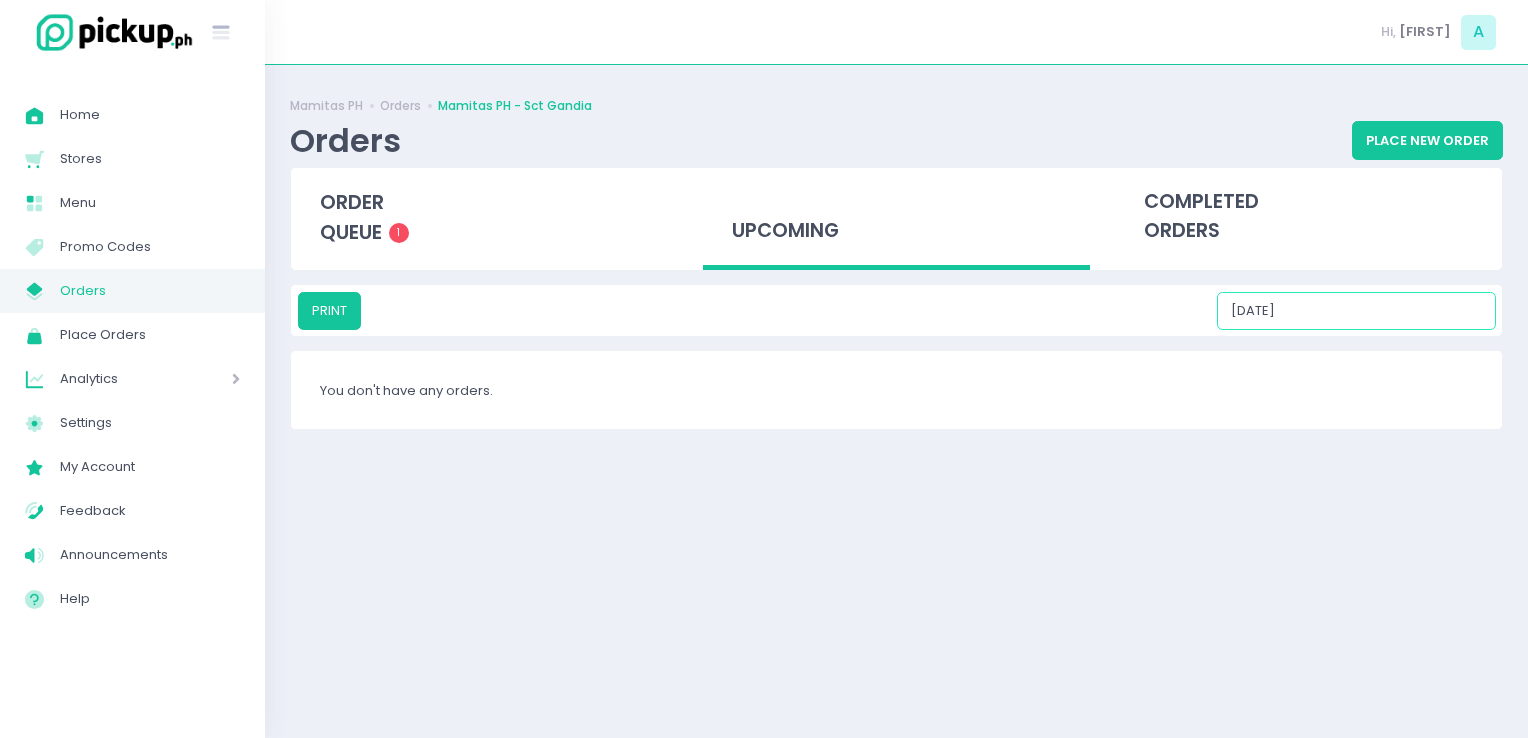 click on "08/17/2025" at bounding box center (1356, 311) 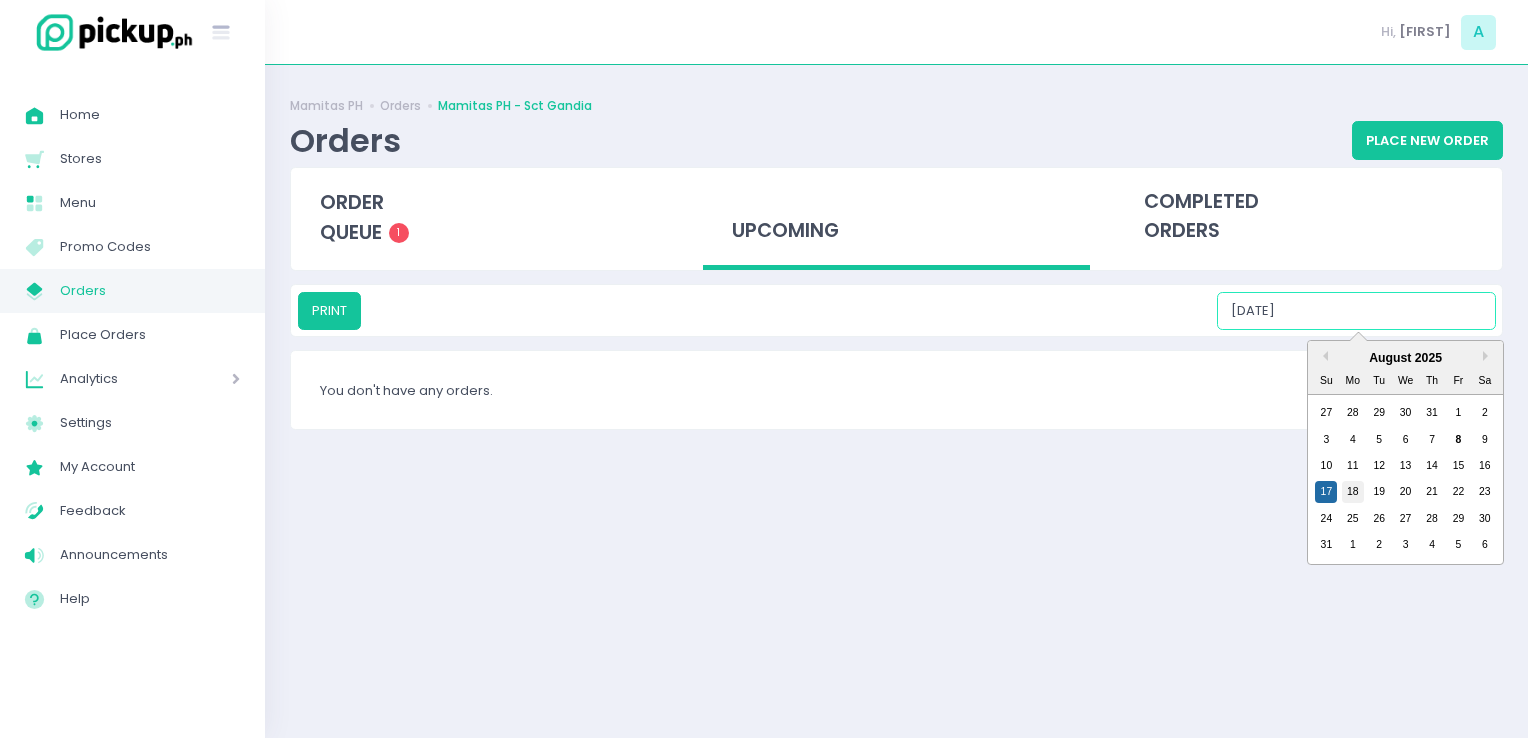 click on "18" at bounding box center [1353, 492] 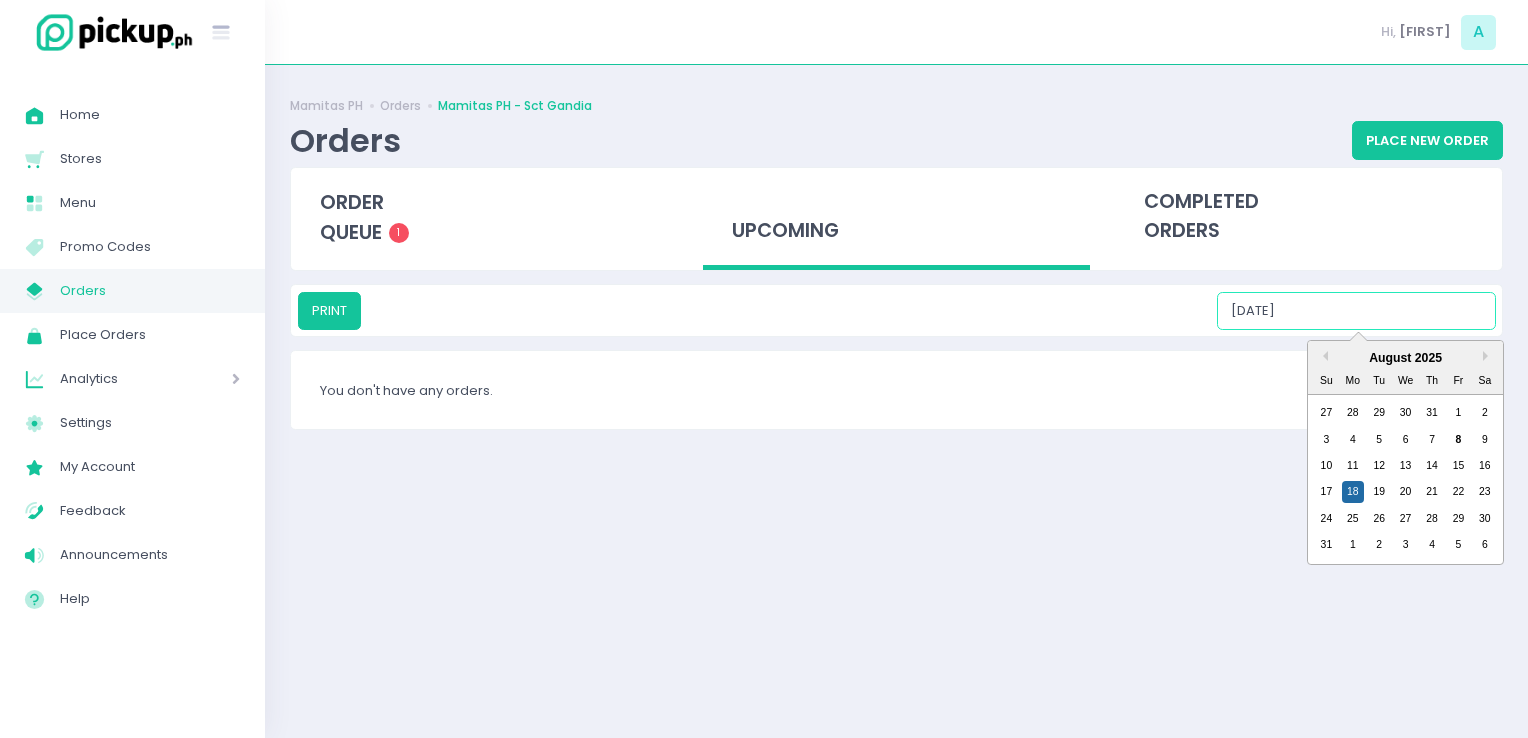 click on "08/18/2025" at bounding box center (1356, 311) 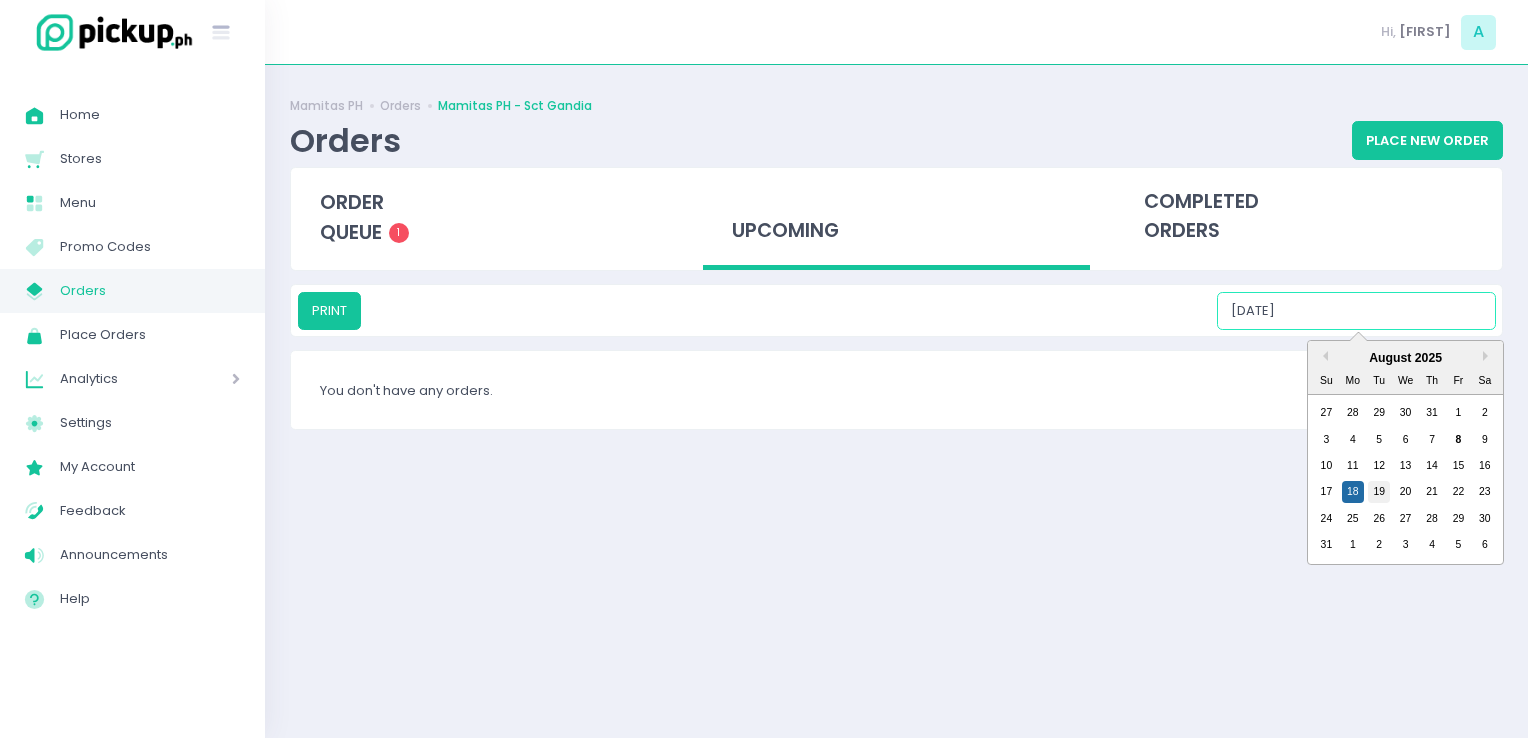 click on "19" at bounding box center [1379, 492] 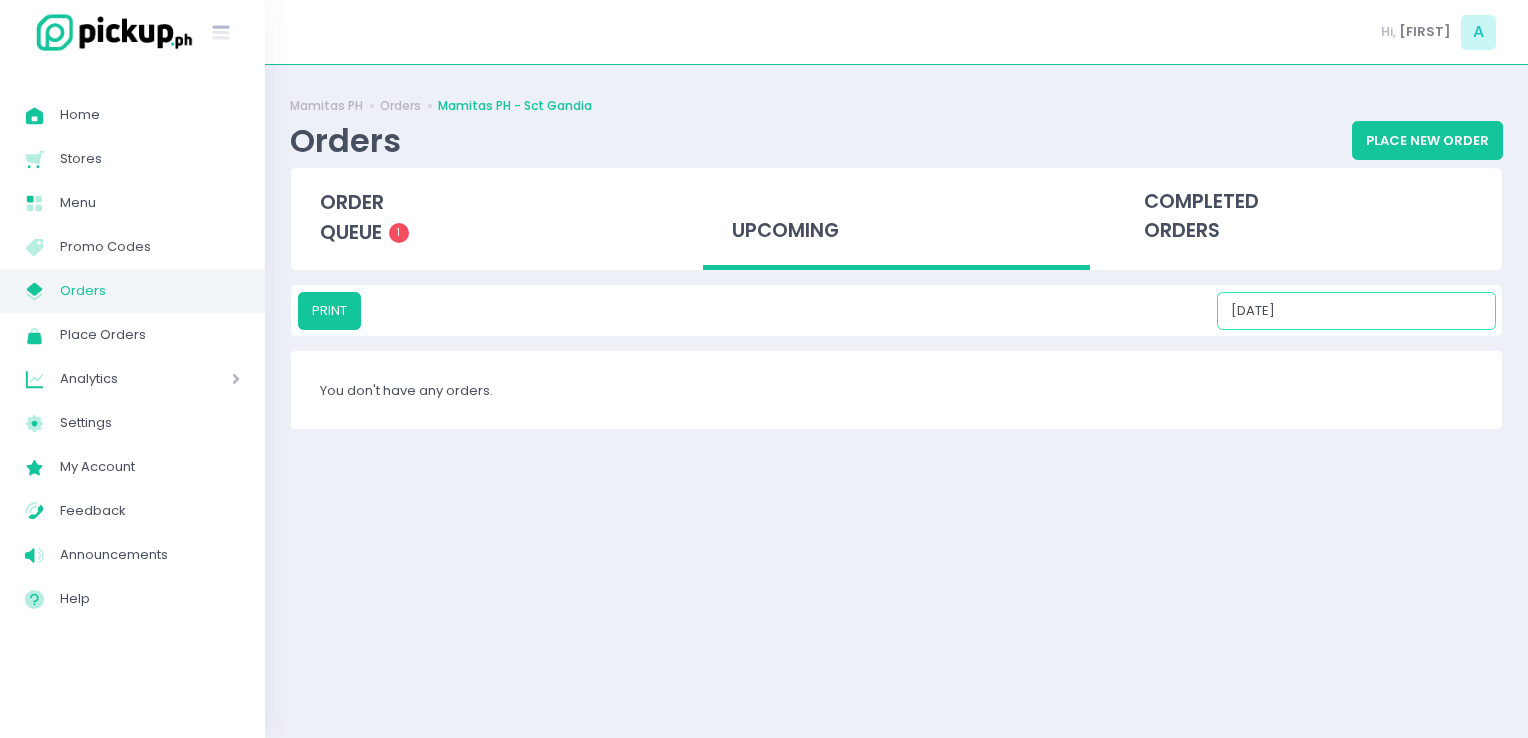 click on "08/19/2025" at bounding box center (1356, 311) 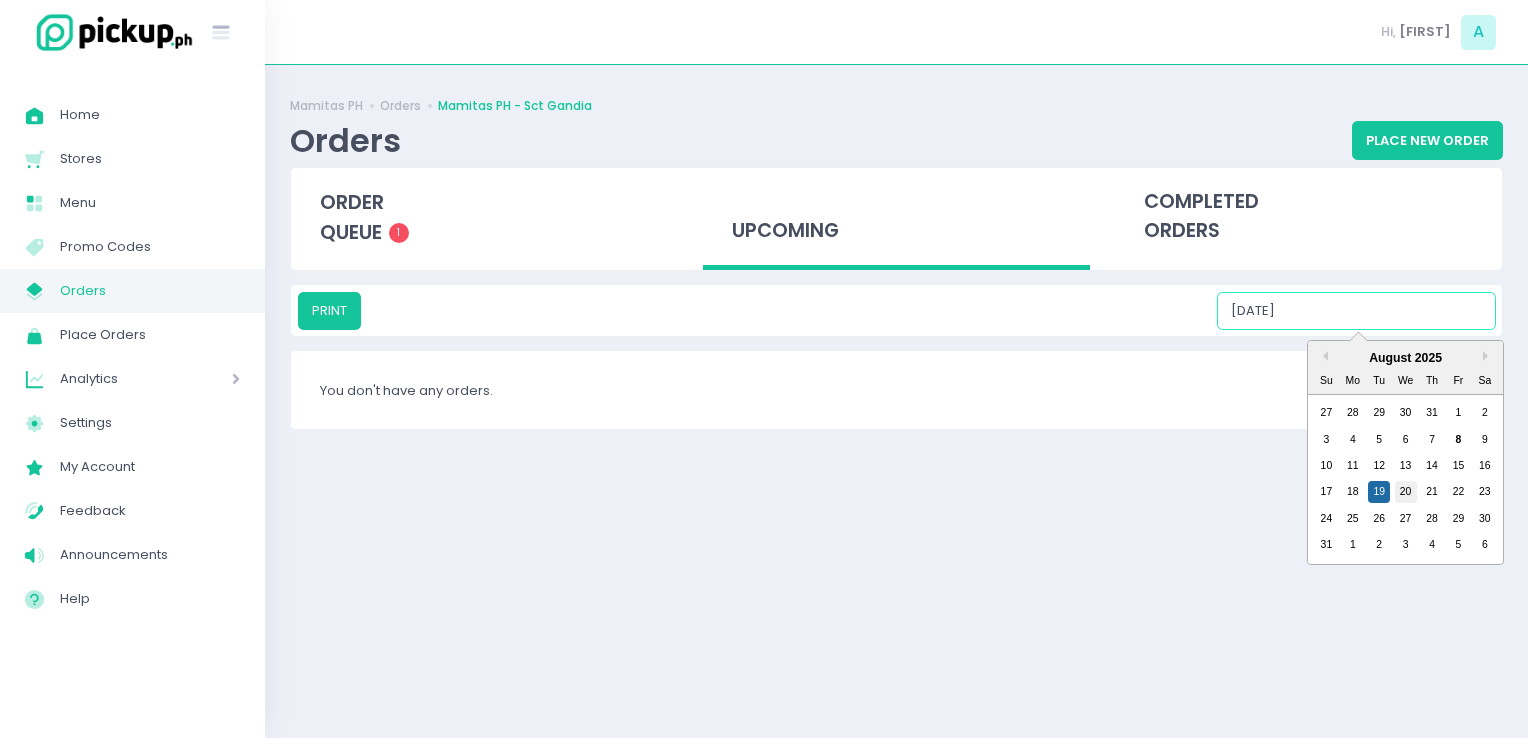 click on "20" at bounding box center (1406, 492) 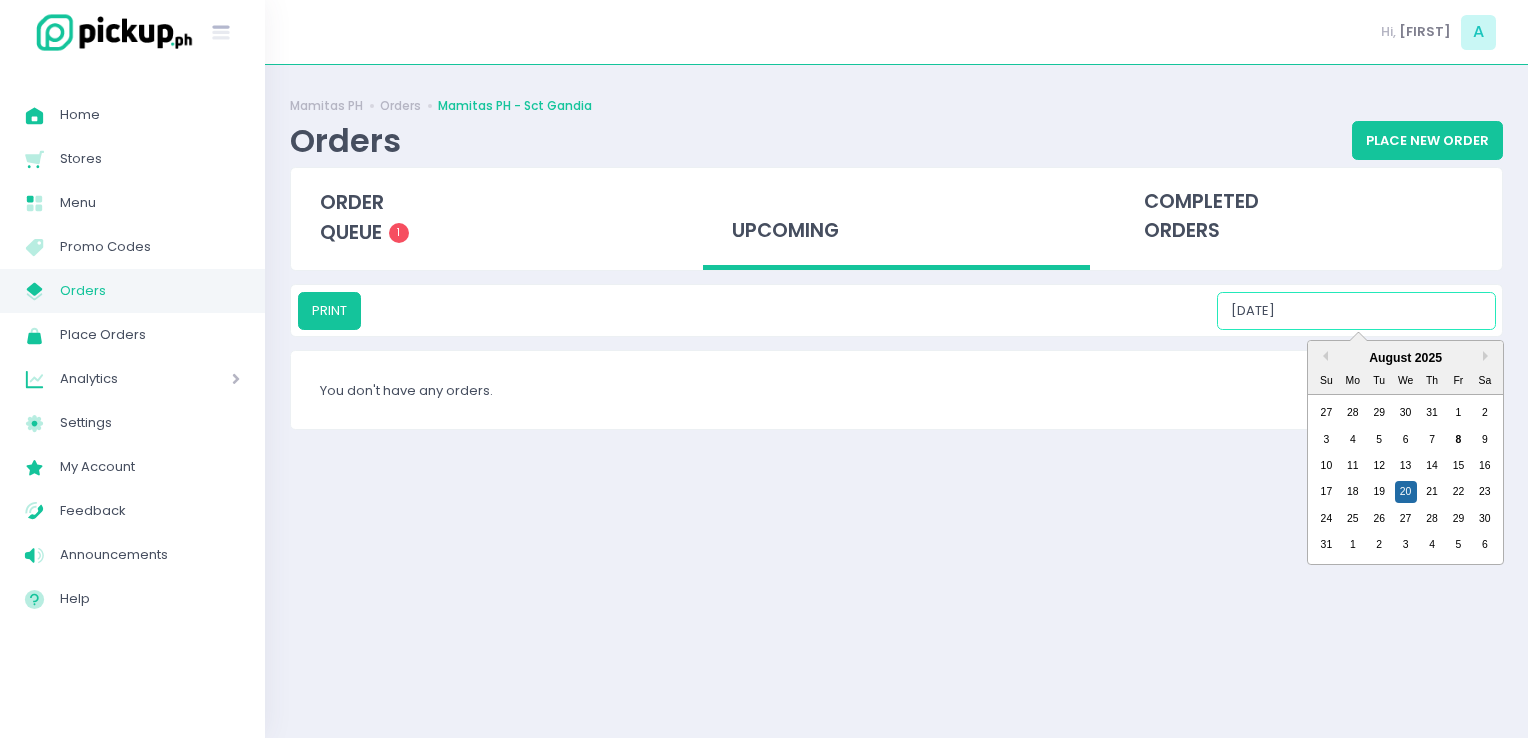 click on "08/20/2025" at bounding box center [1356, 311] 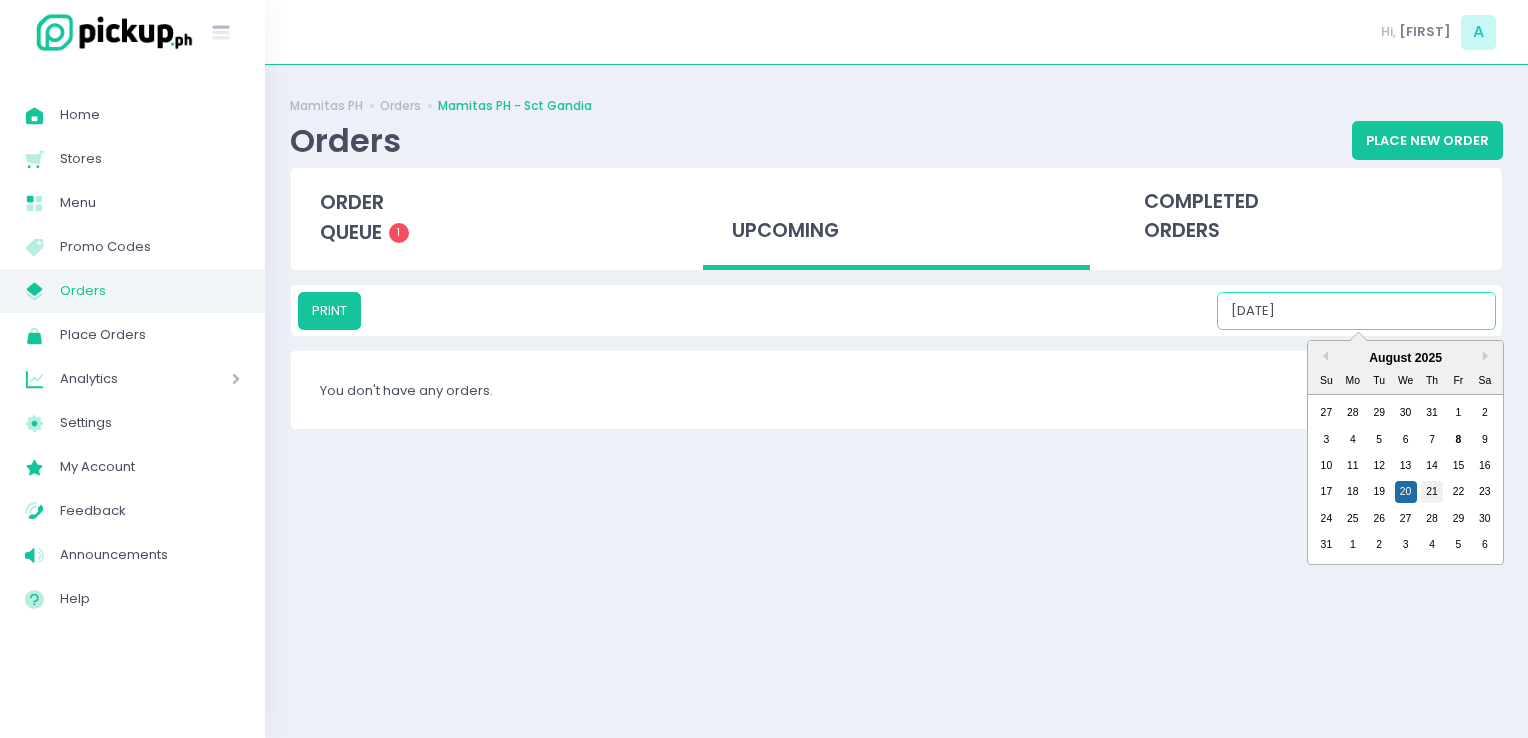 click on "21" at bounding box center (1432, 492) 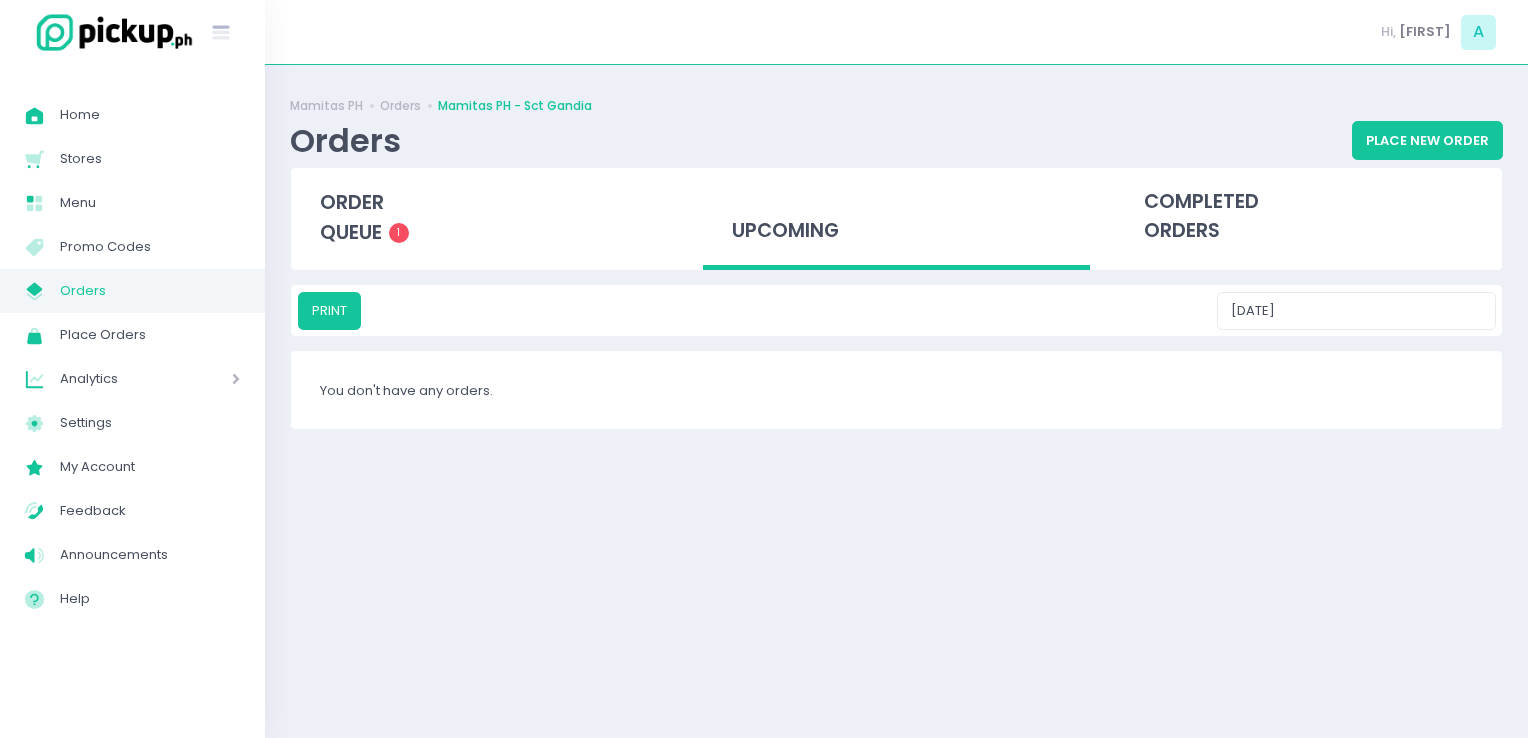 click on "PRINT 08/21/2025" at bounding box center [896, 310] 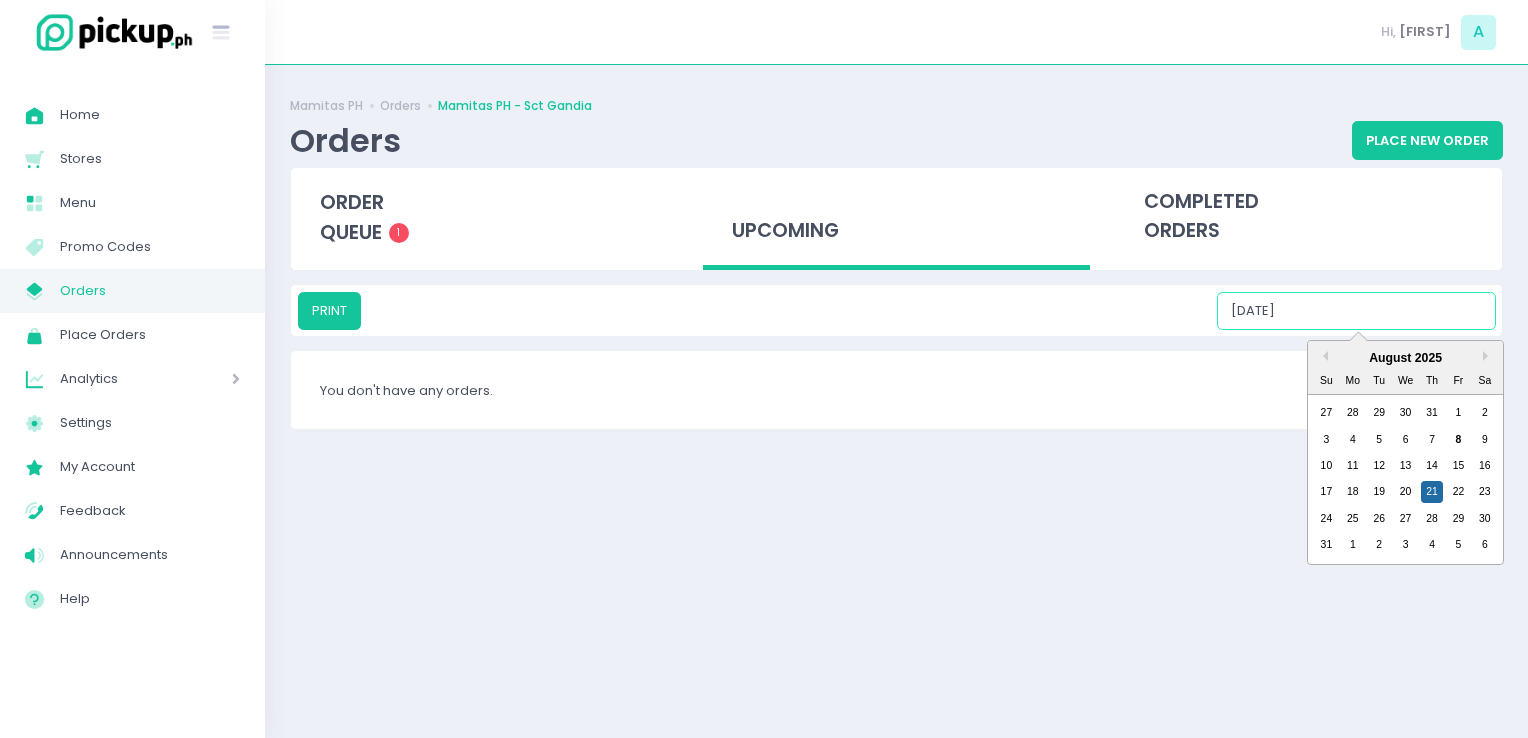 click on "08/21/2025" at bounding box center [1356, 311] 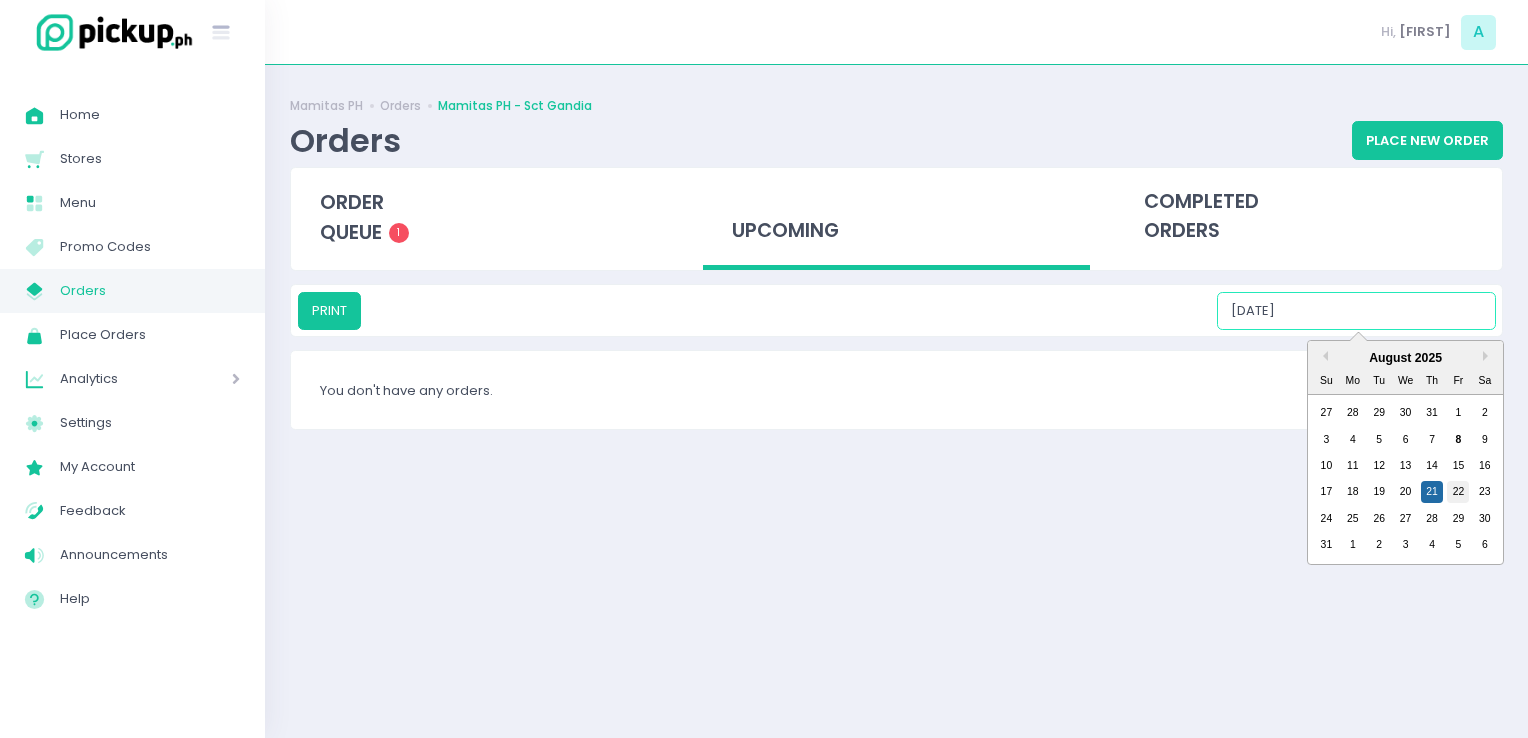 click on "22" at bounding box center [1458, 492] 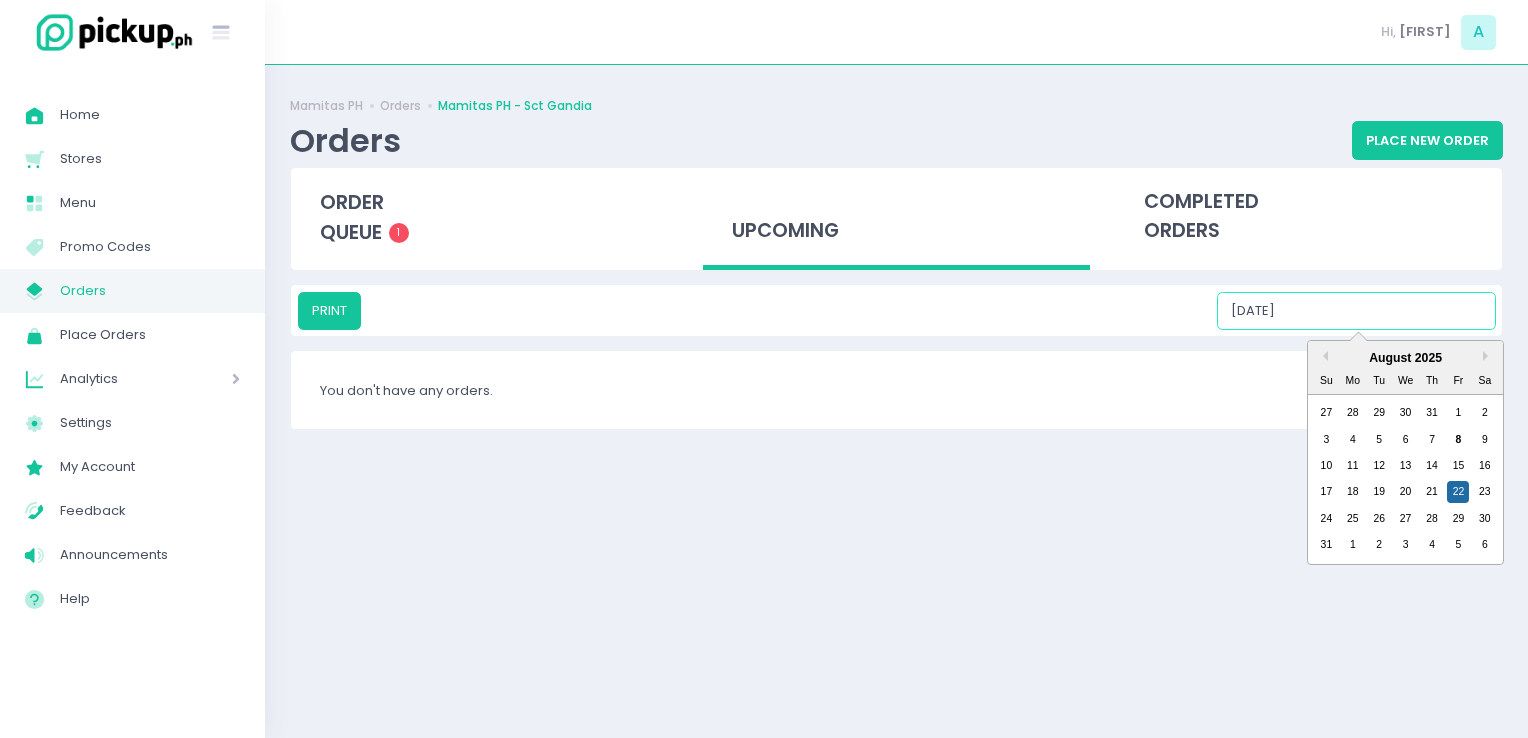 click on "08/22/2025" at bounding box center (1356, 311) 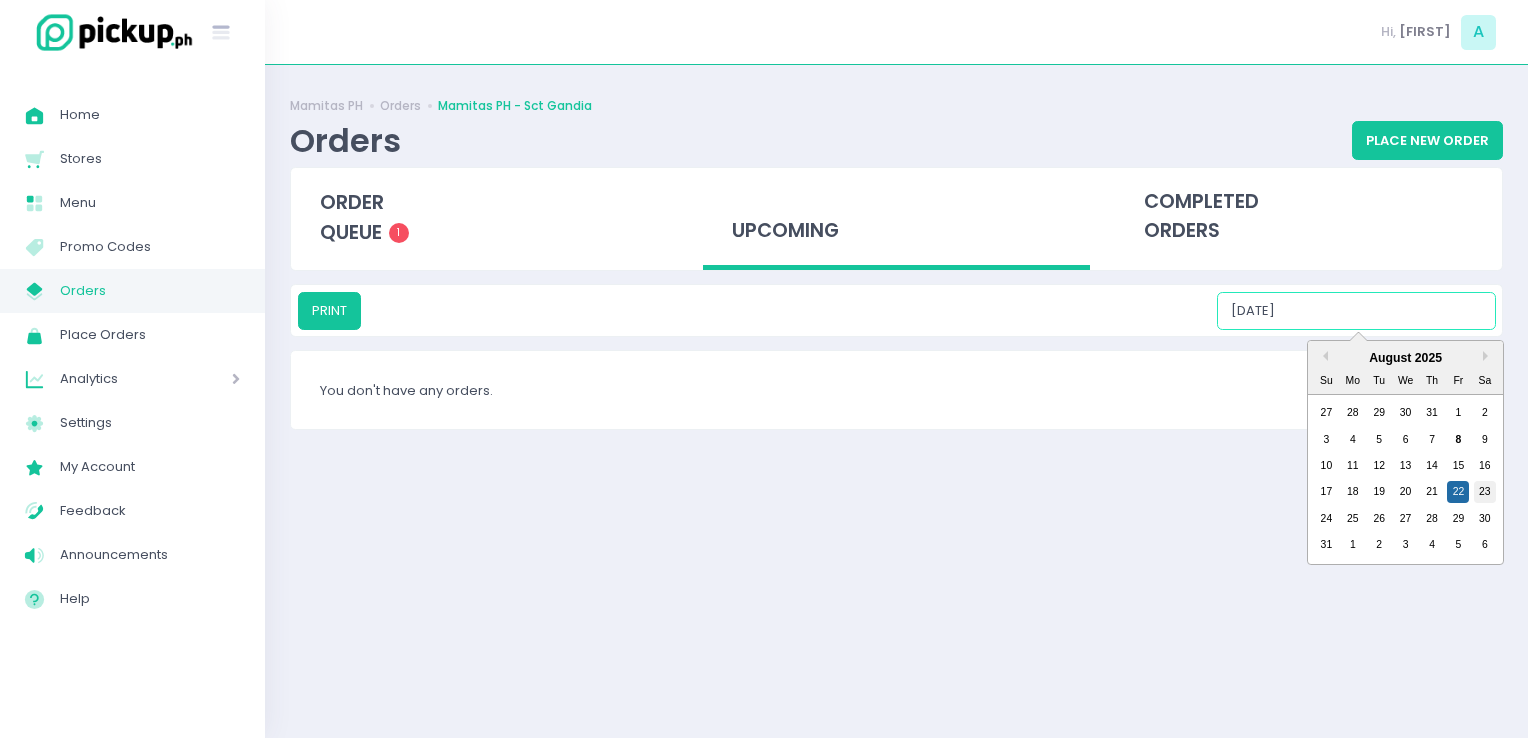 click on "23" at bounding box center (1485, 492) 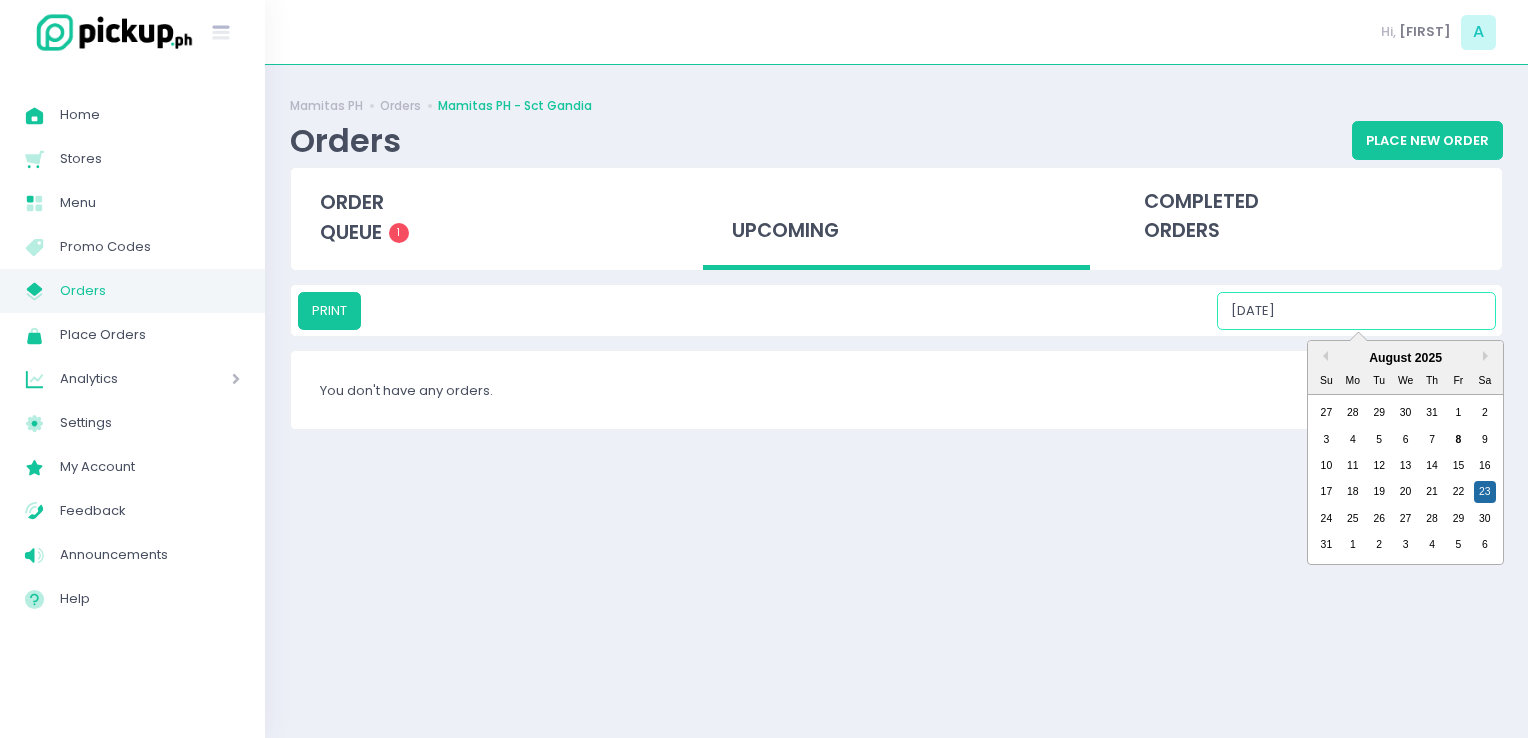 click on "08/23/2025" at bounding box center (1356, 311) 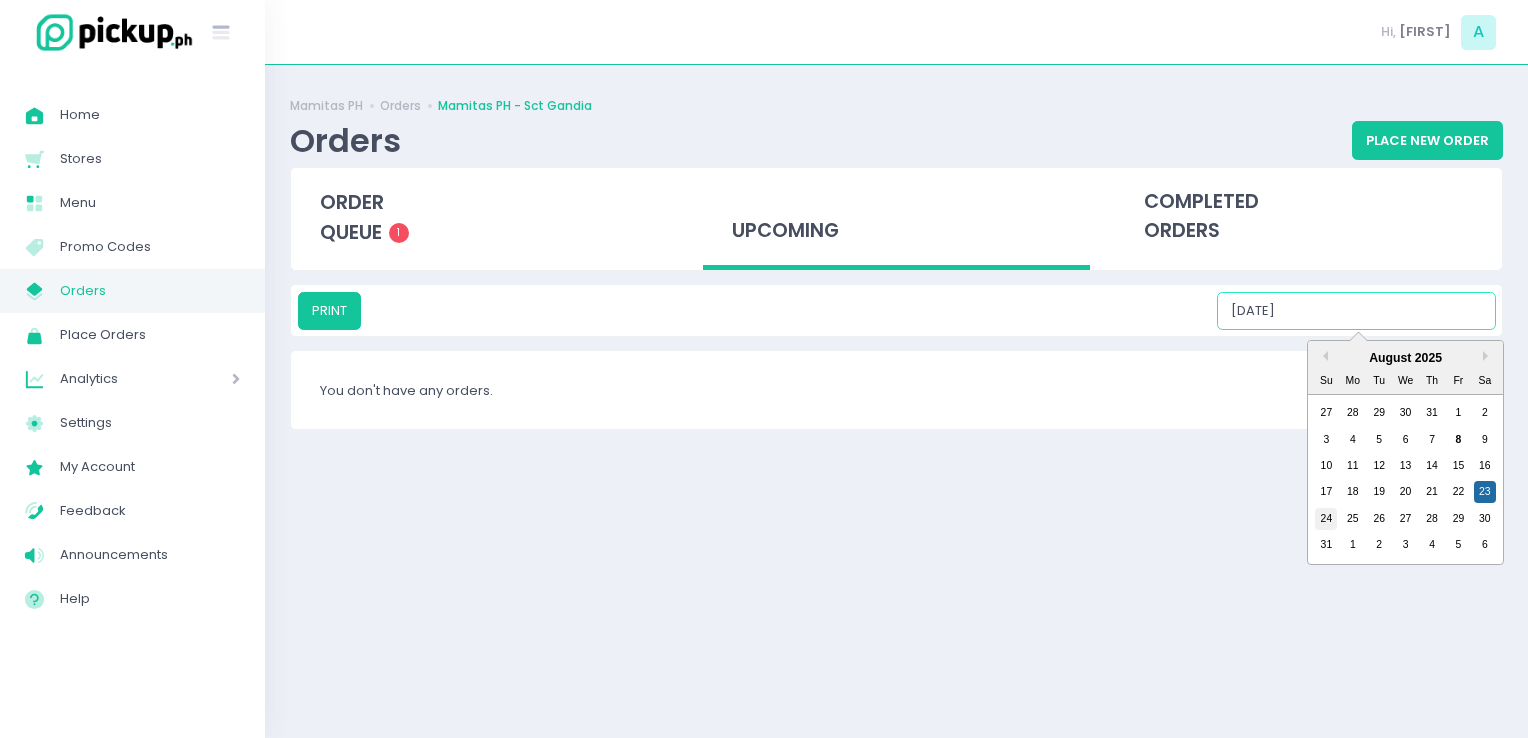 click on "24" at bounding box center (1326, 519) 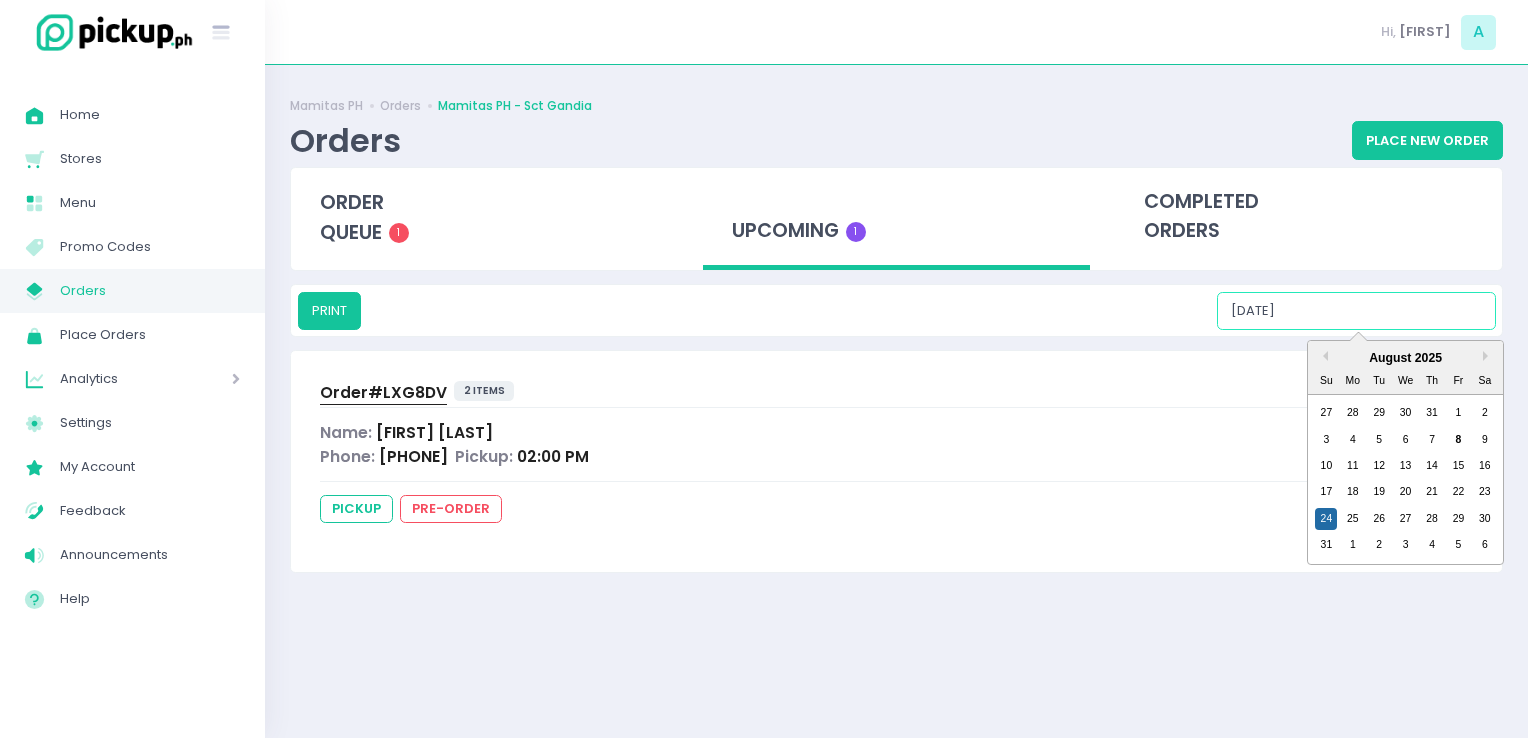 click on "08/24/2025" at bounding box center [1356, 311] 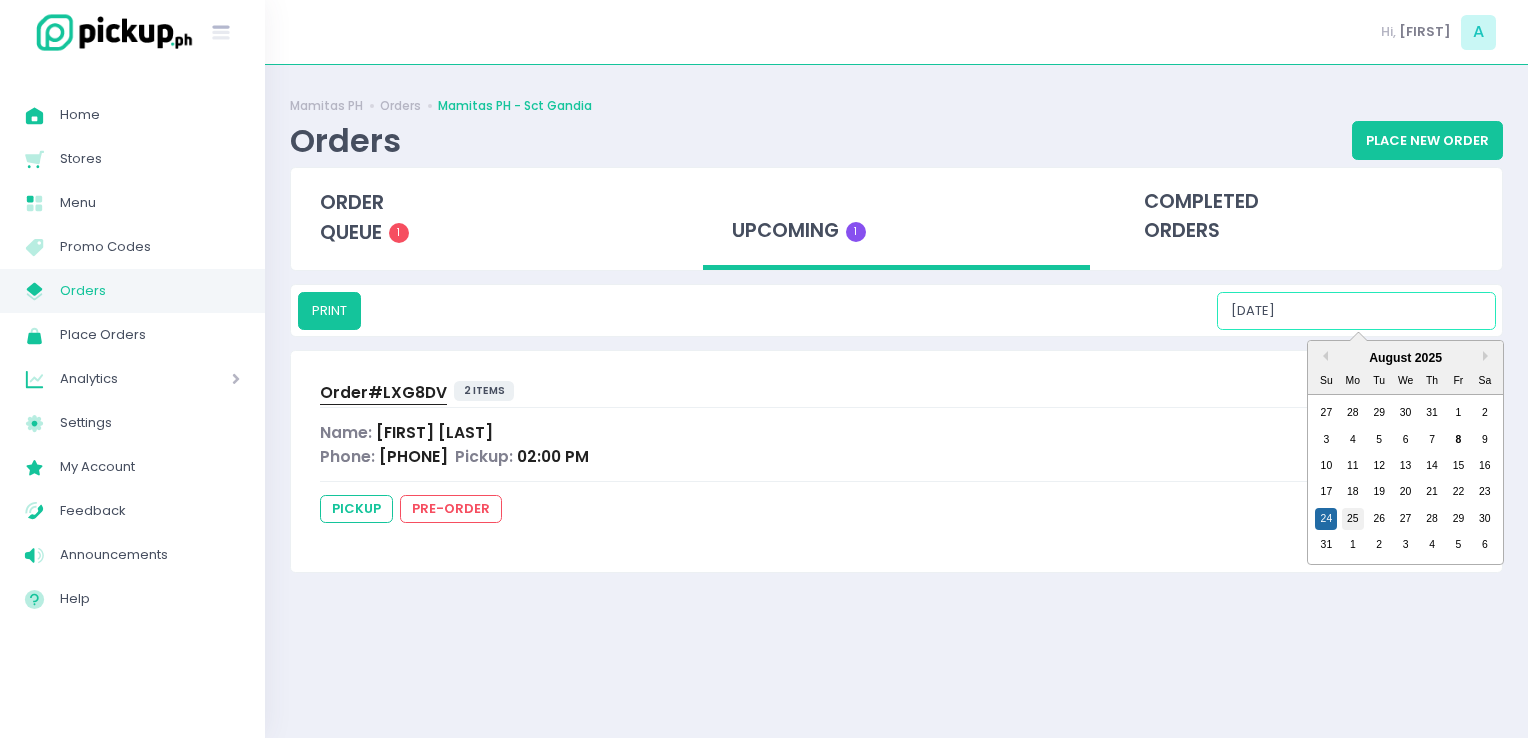 click on "25" at bounding box center (1353, 519) 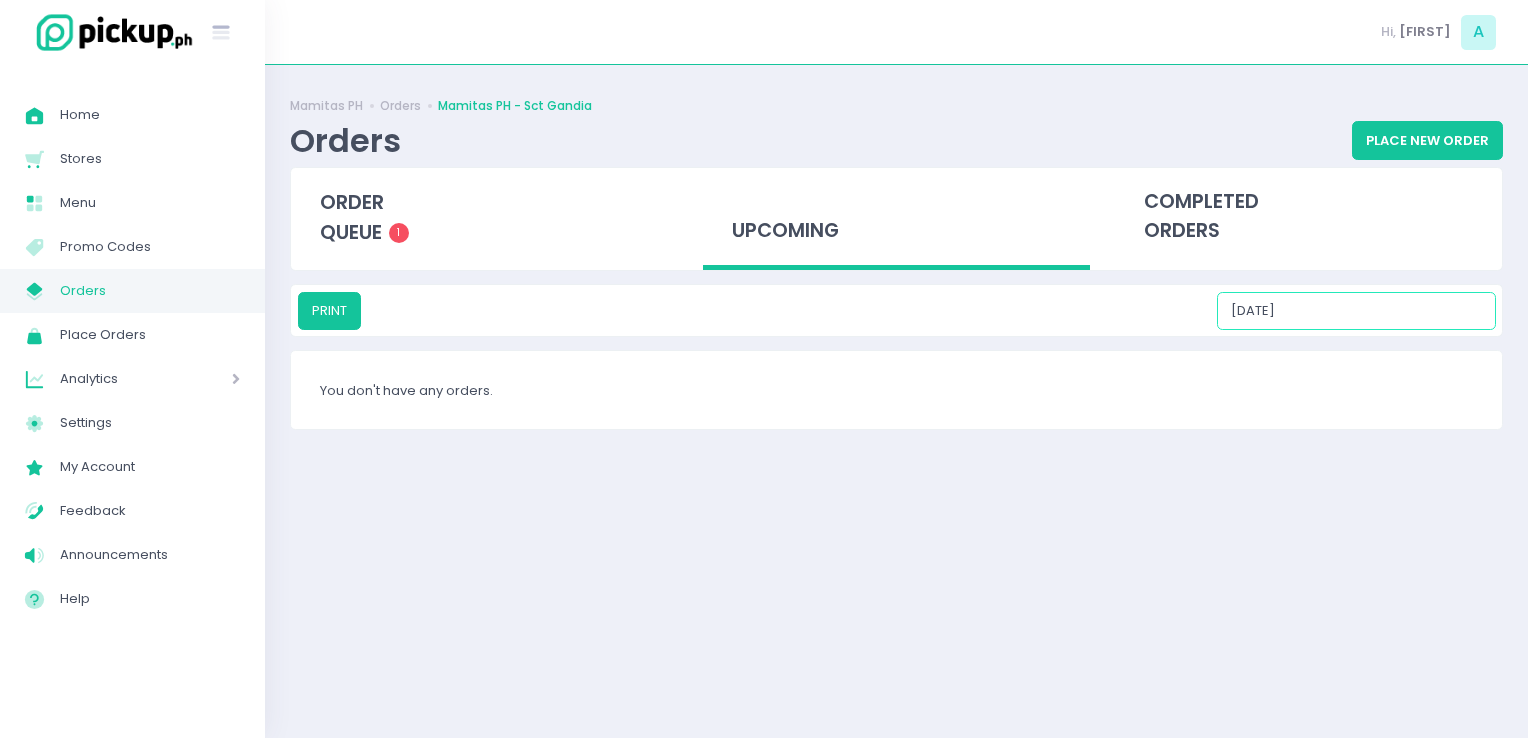 click on "08/25/2025" at bounding box center (1356, 311) 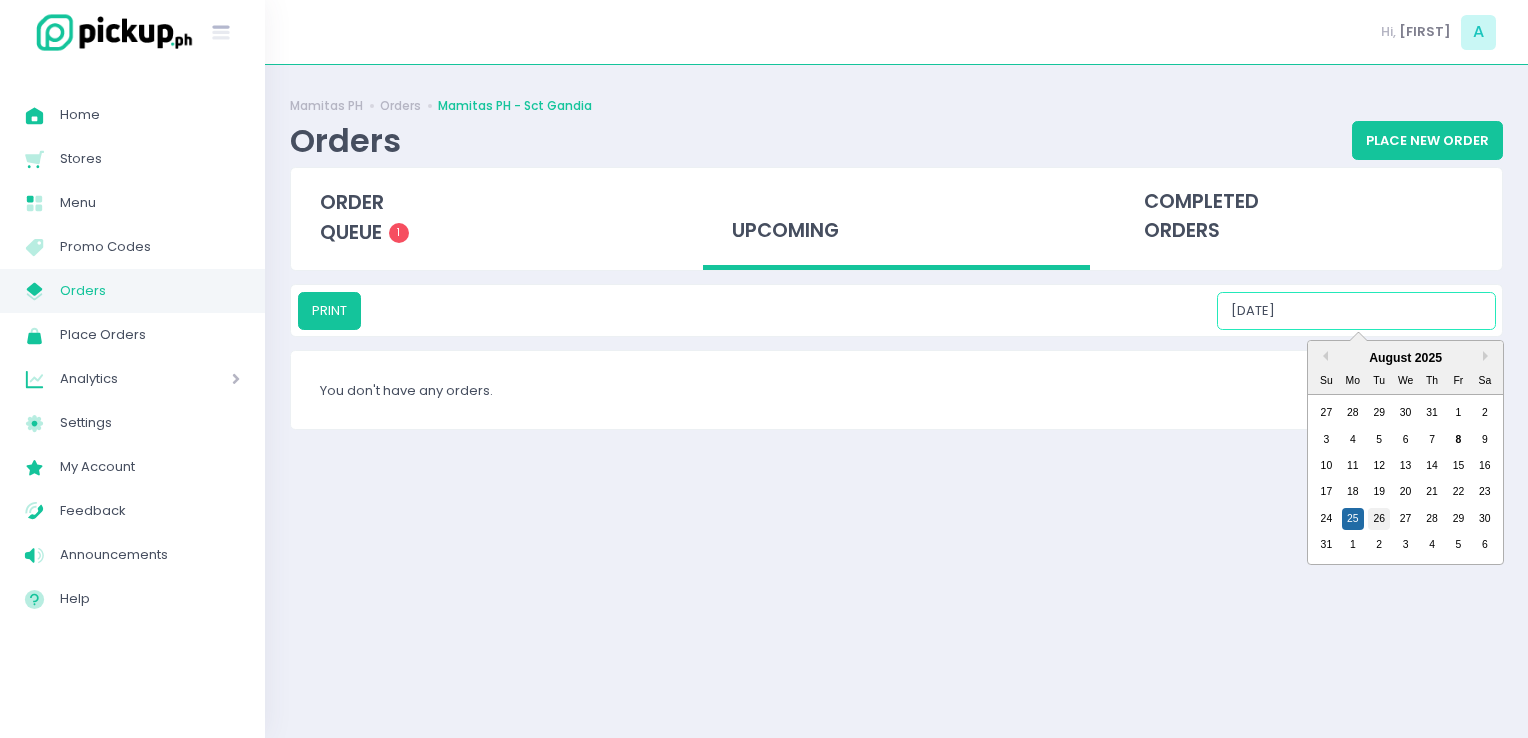 click on "26" at bounding box center (1379, 519) 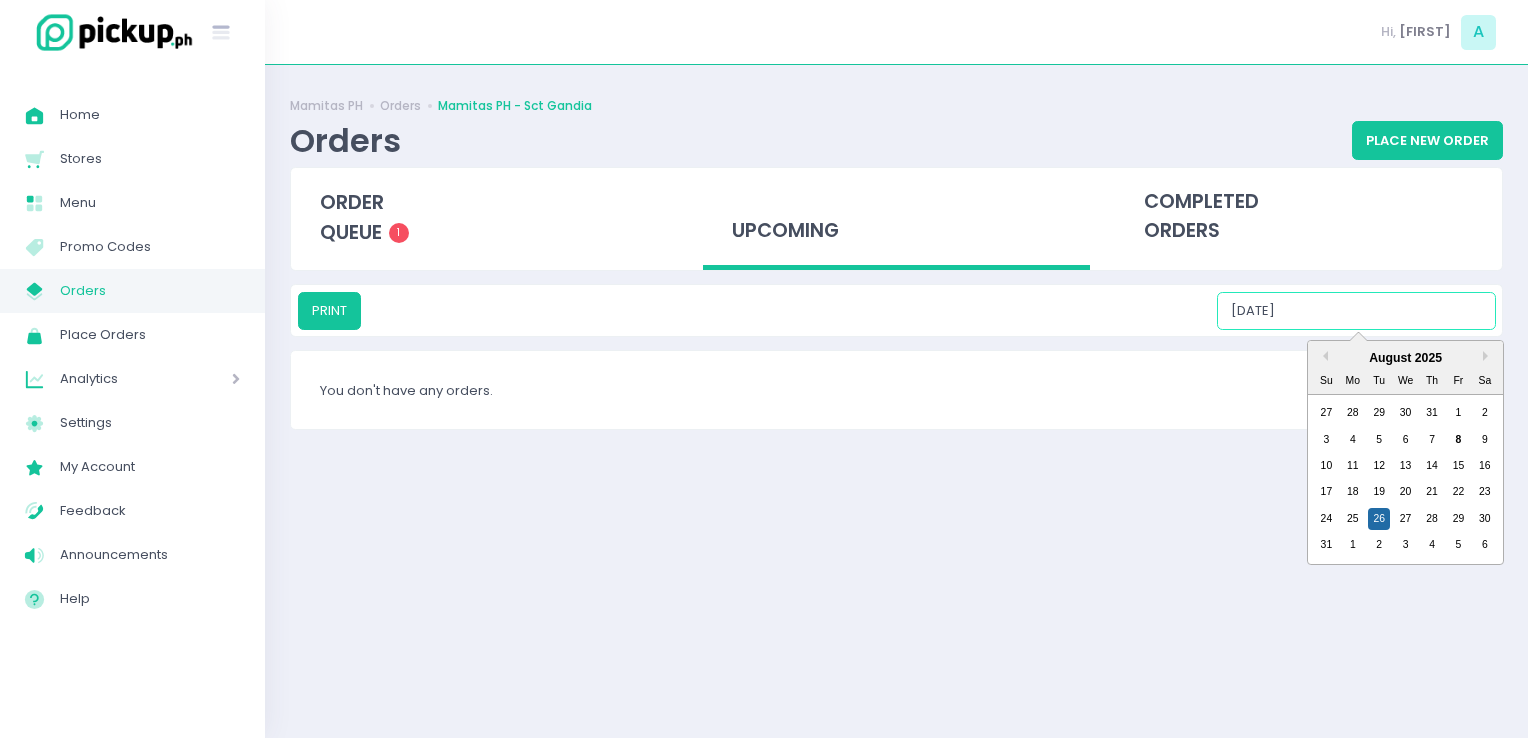 click on "08/26/2025" at bounding box center (1356, 311) 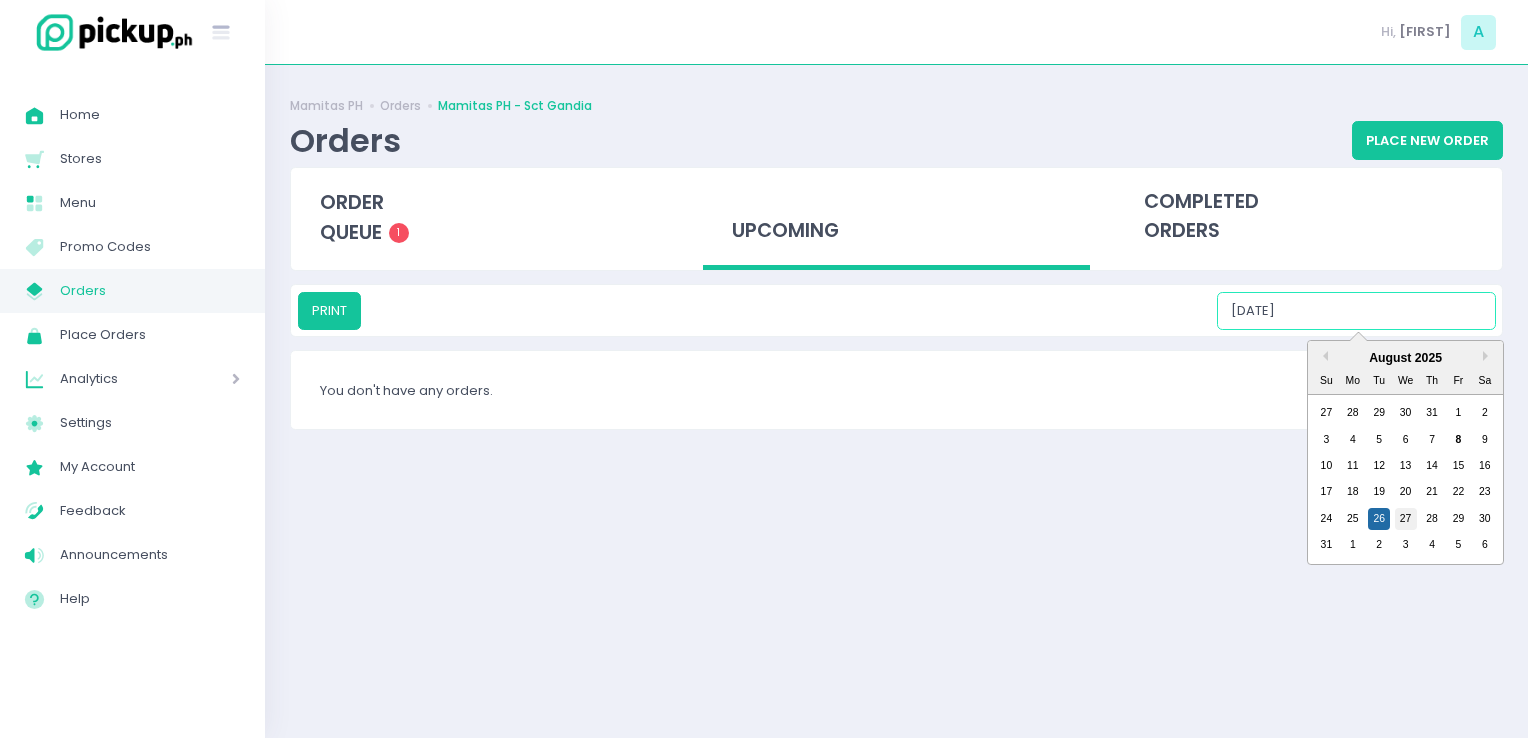 click on "27" at bounding box center (1406, 519) 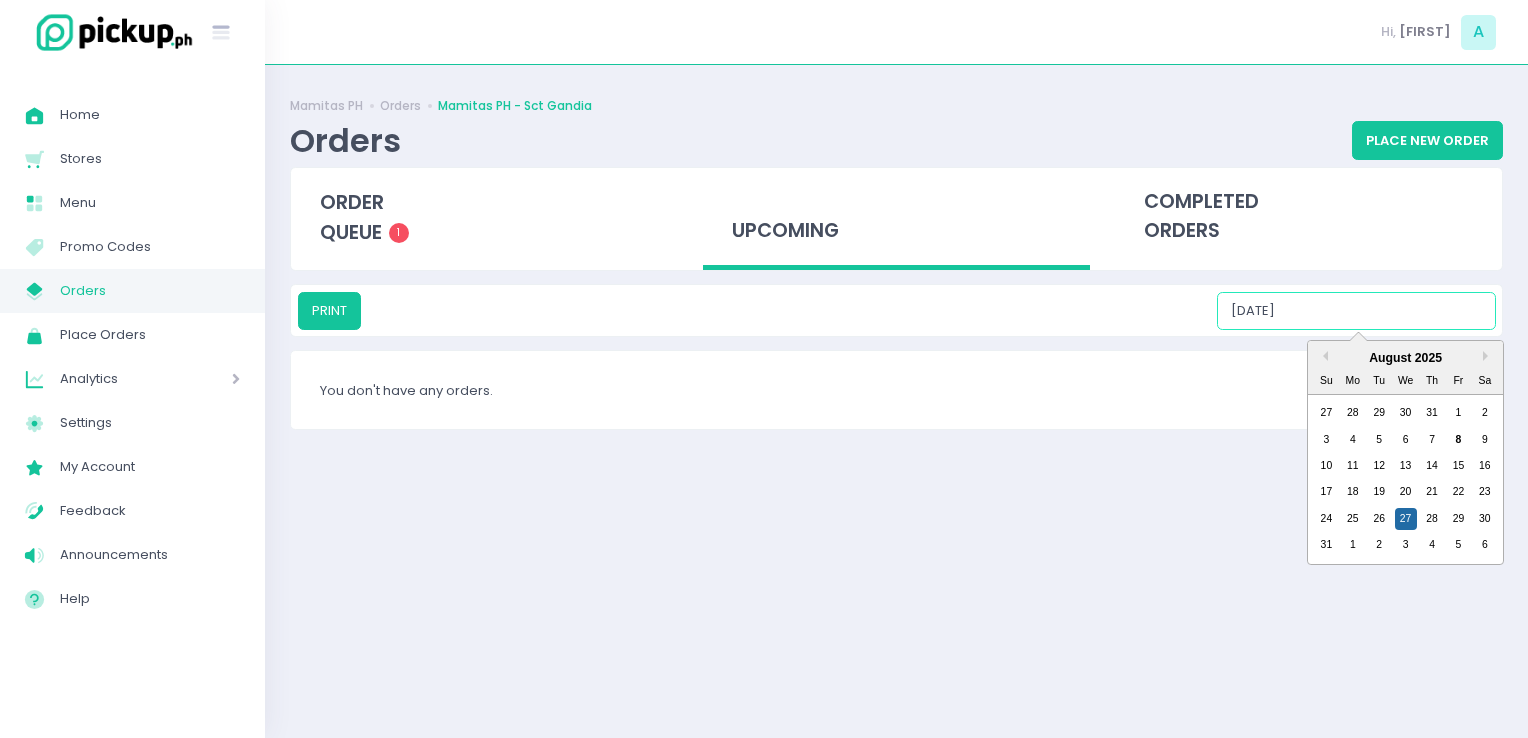 click on "08/27/2025" at bounding box center (1356, 311) 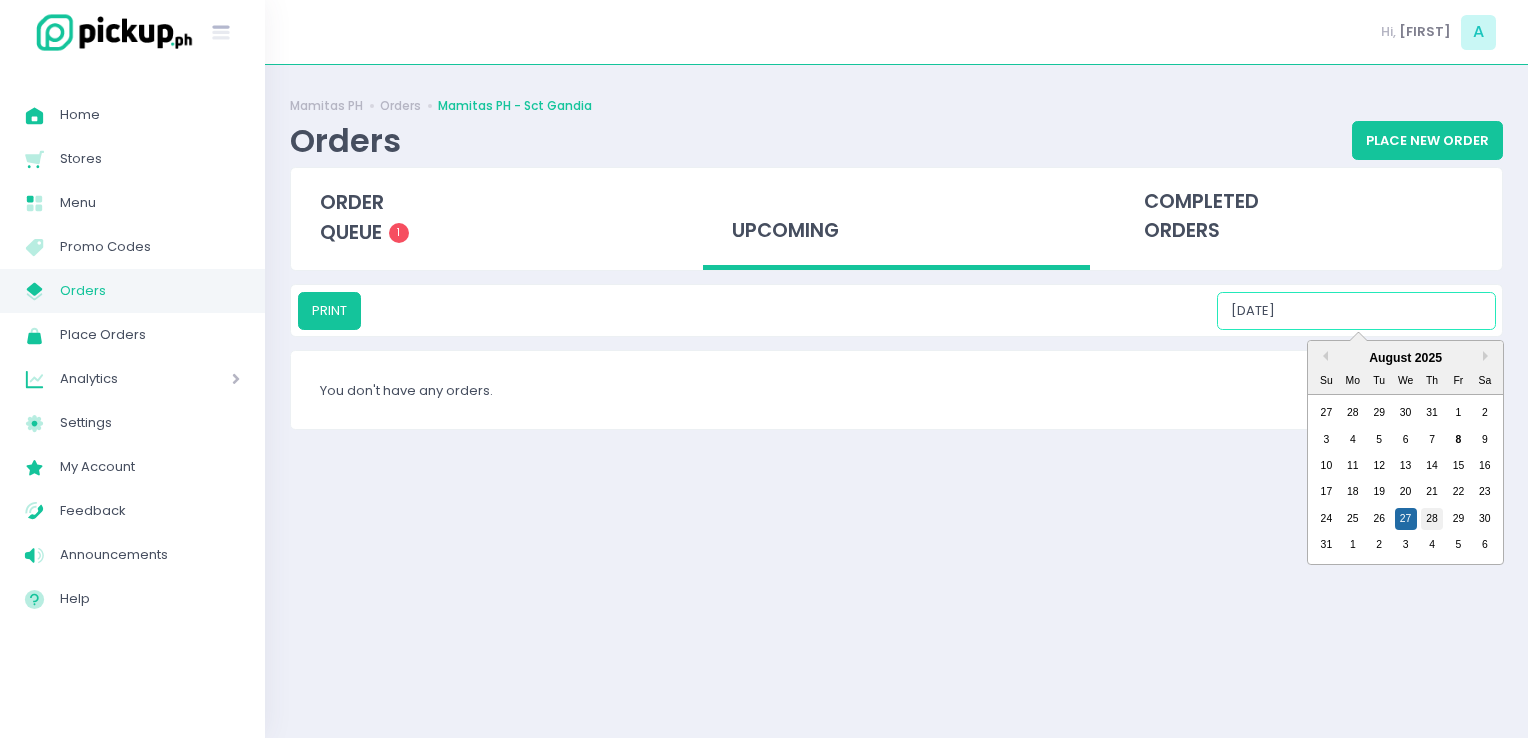 click on "28" at bounding box center [1432, 519] 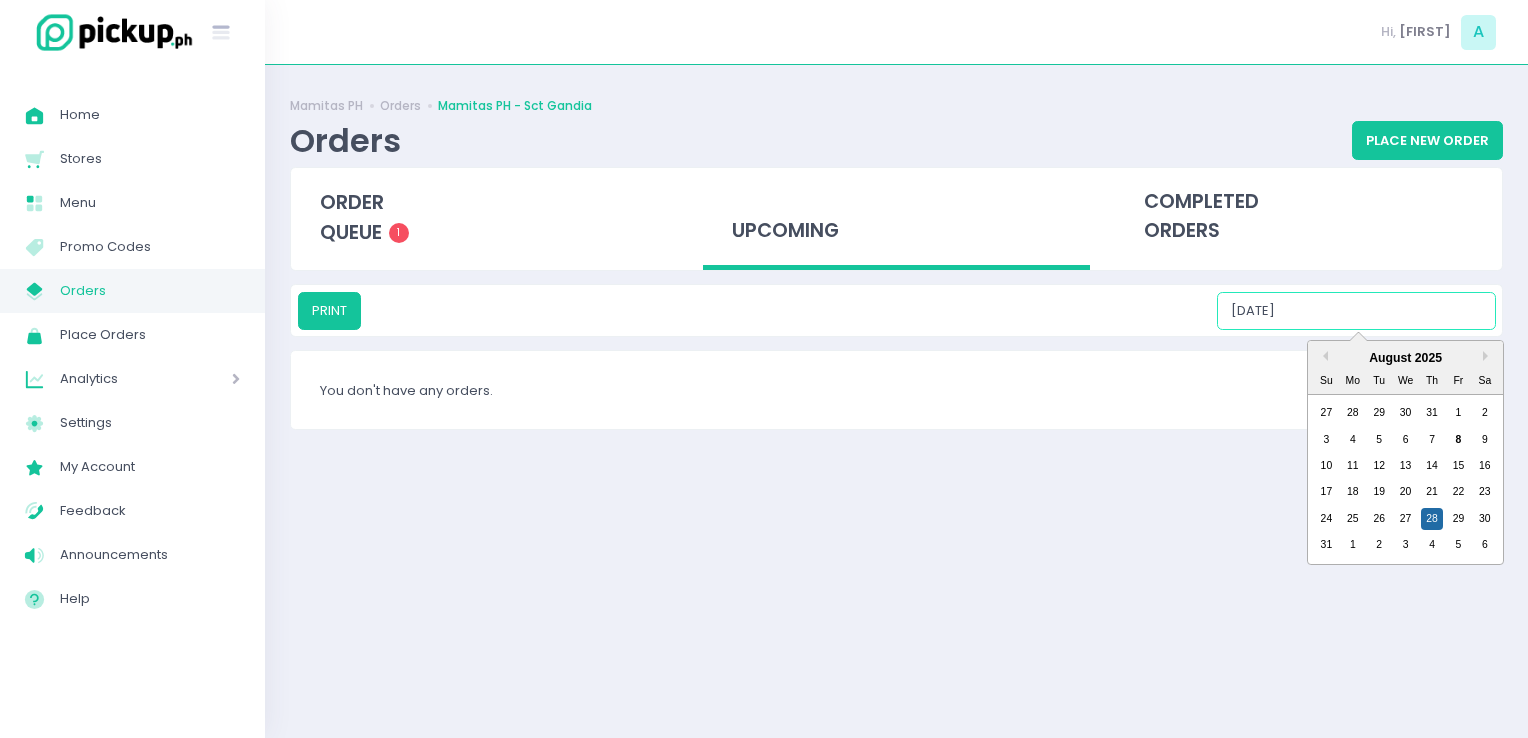 click on "08/28/2025" at bounding box center (1356, 311) 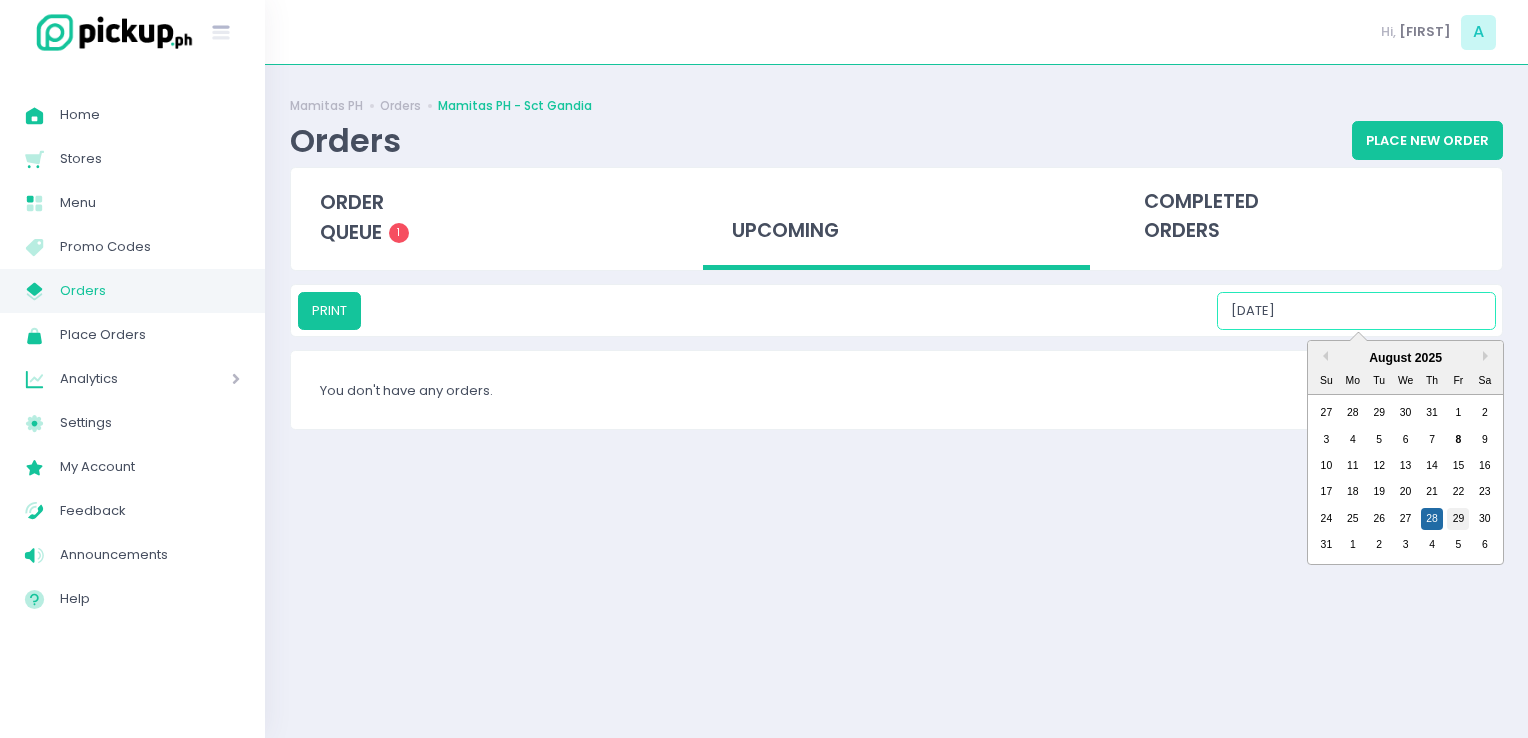 click on "29" at bounding box center (1458, 519) 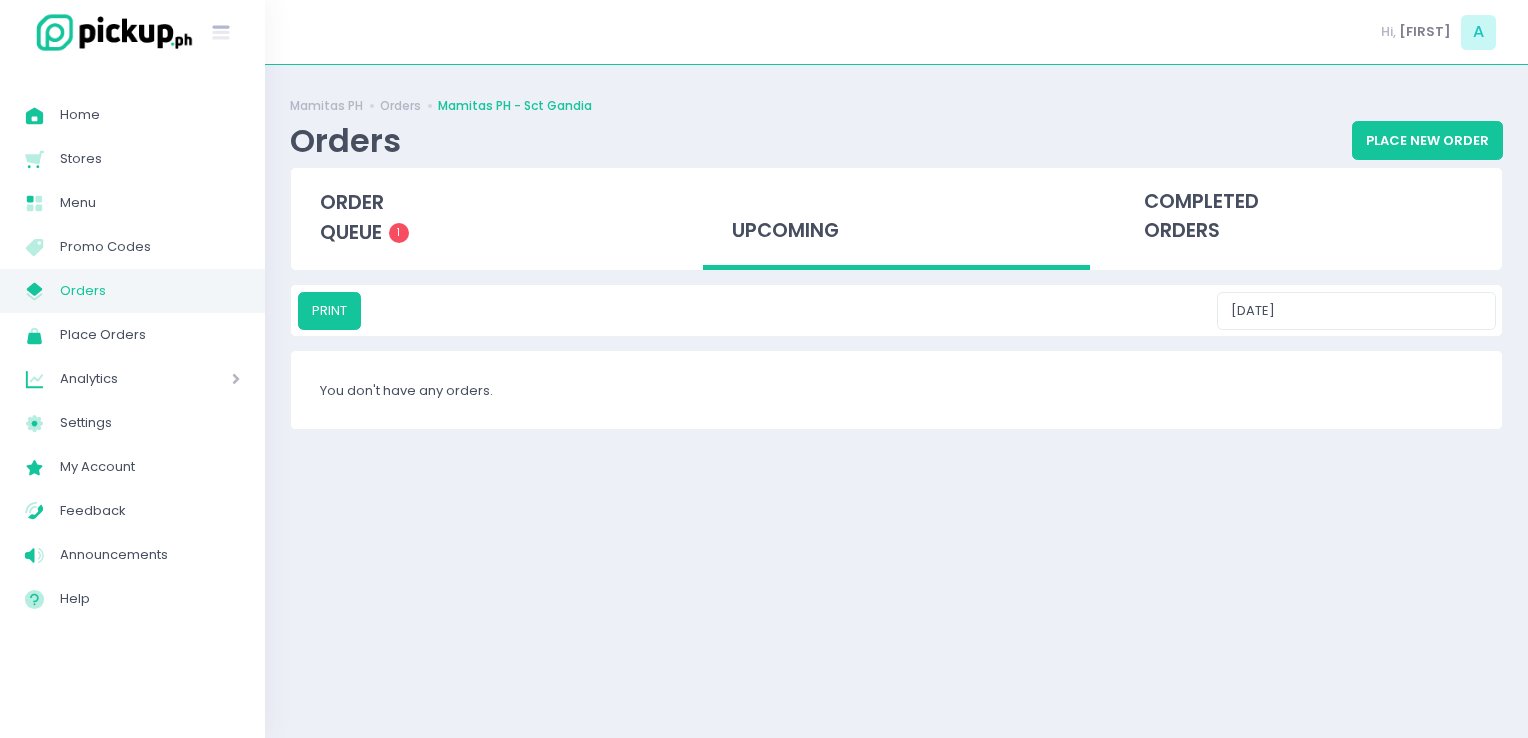 click on "PRINT 08/29/2025" at bounding box center [896, 310] 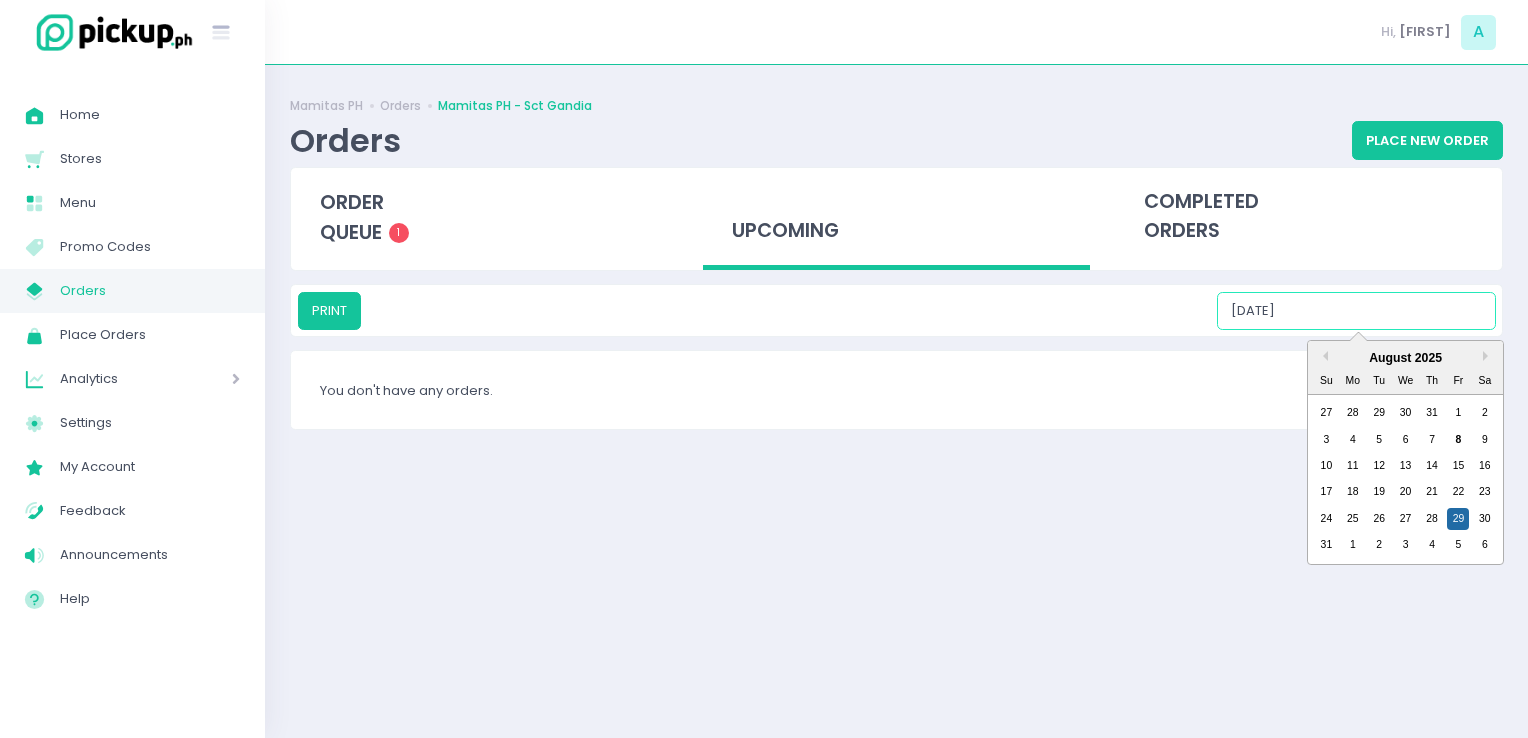 click on "08/29/2025" at bounding box center (1356, 311) 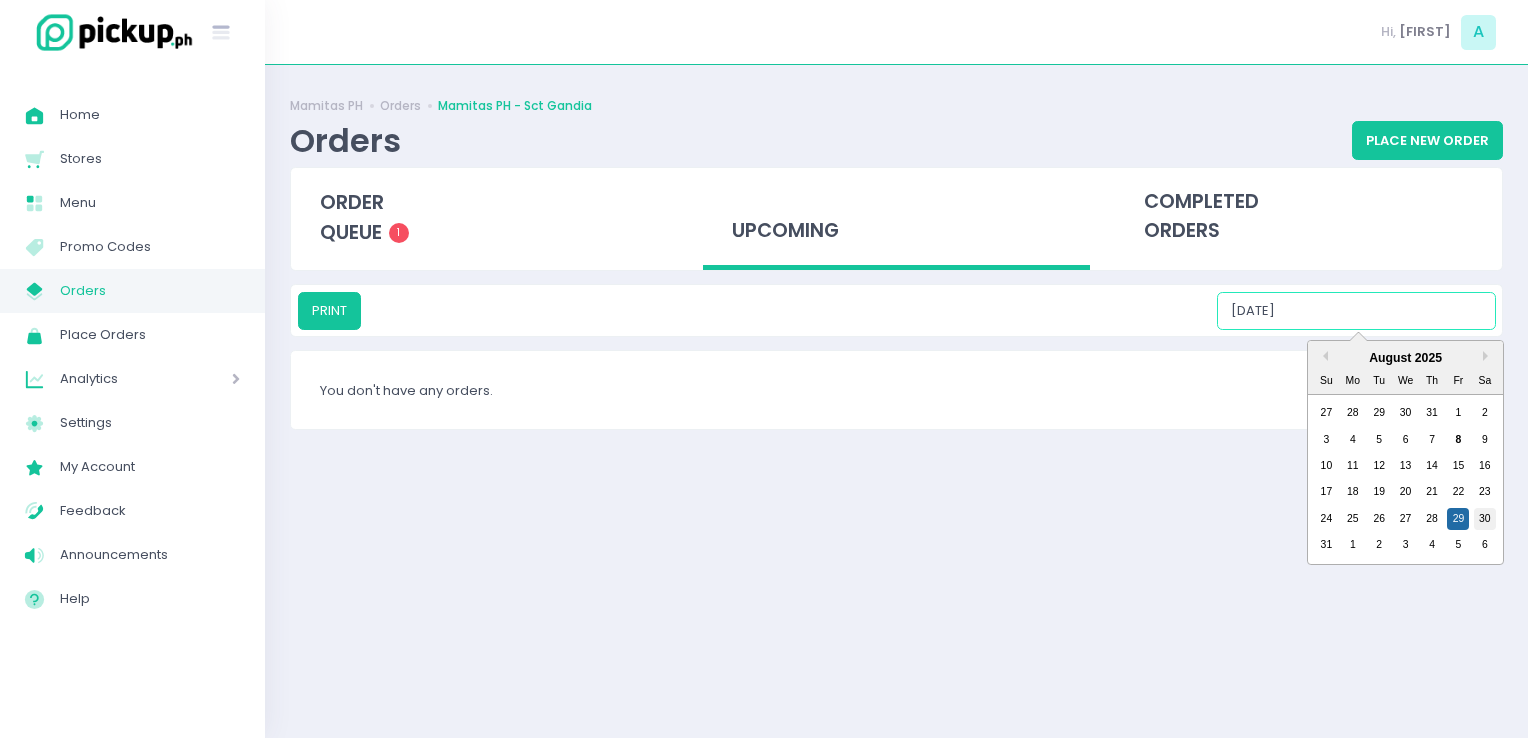 click on "30" at bounding box center [1485, 519] 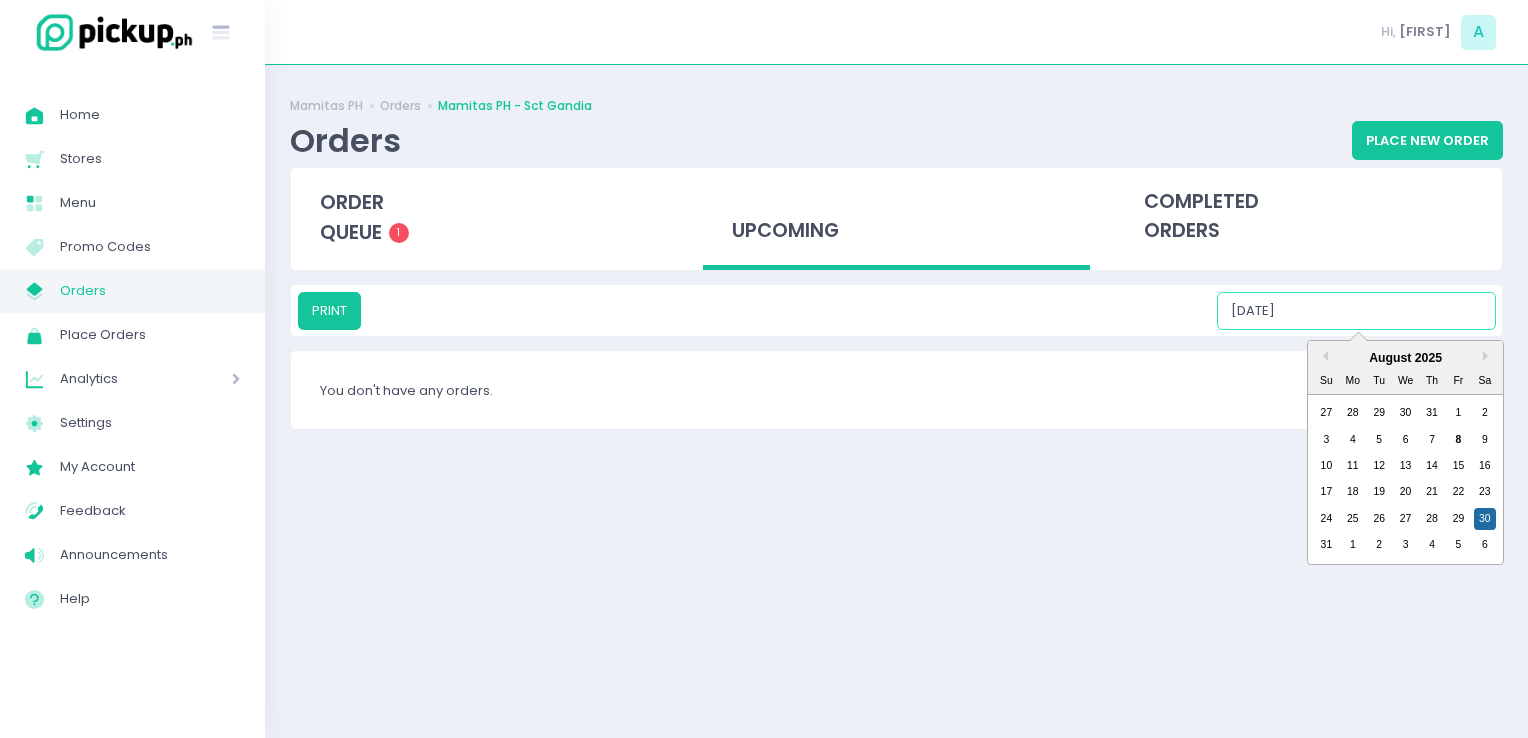 click on "08/30/2025" at bounding box center (1356, 311) 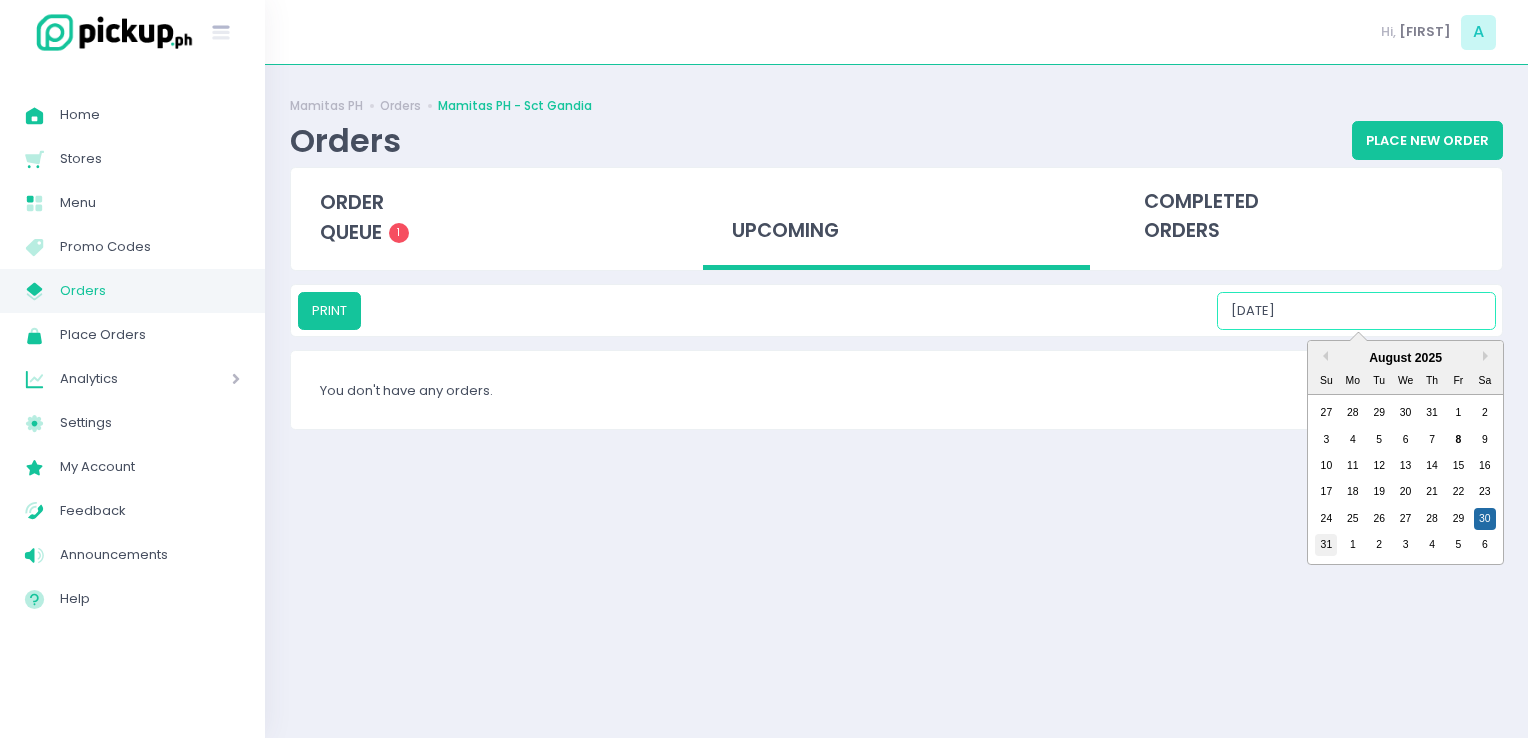 click on "31" at bounding box center [1326, 545] 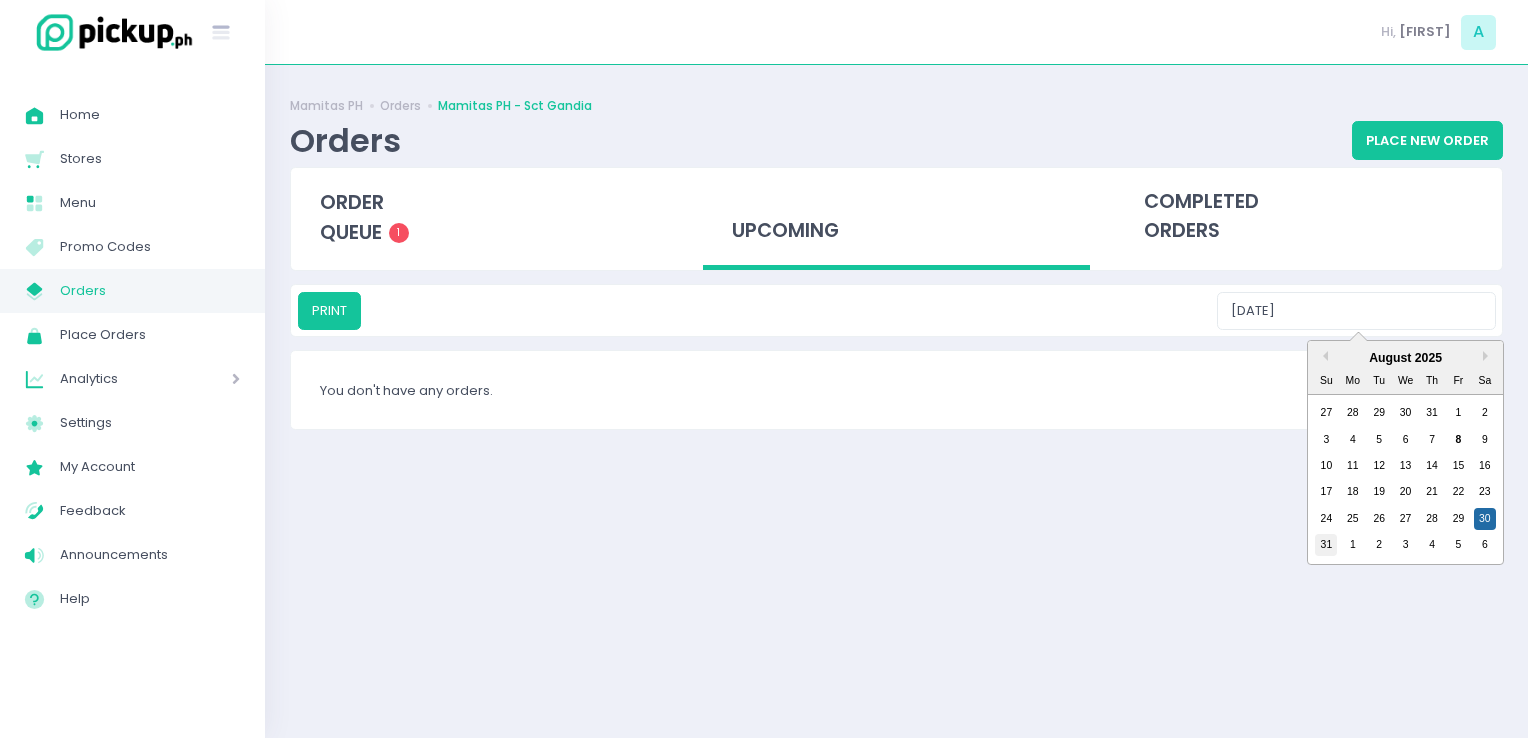 type on "08/31/2025" 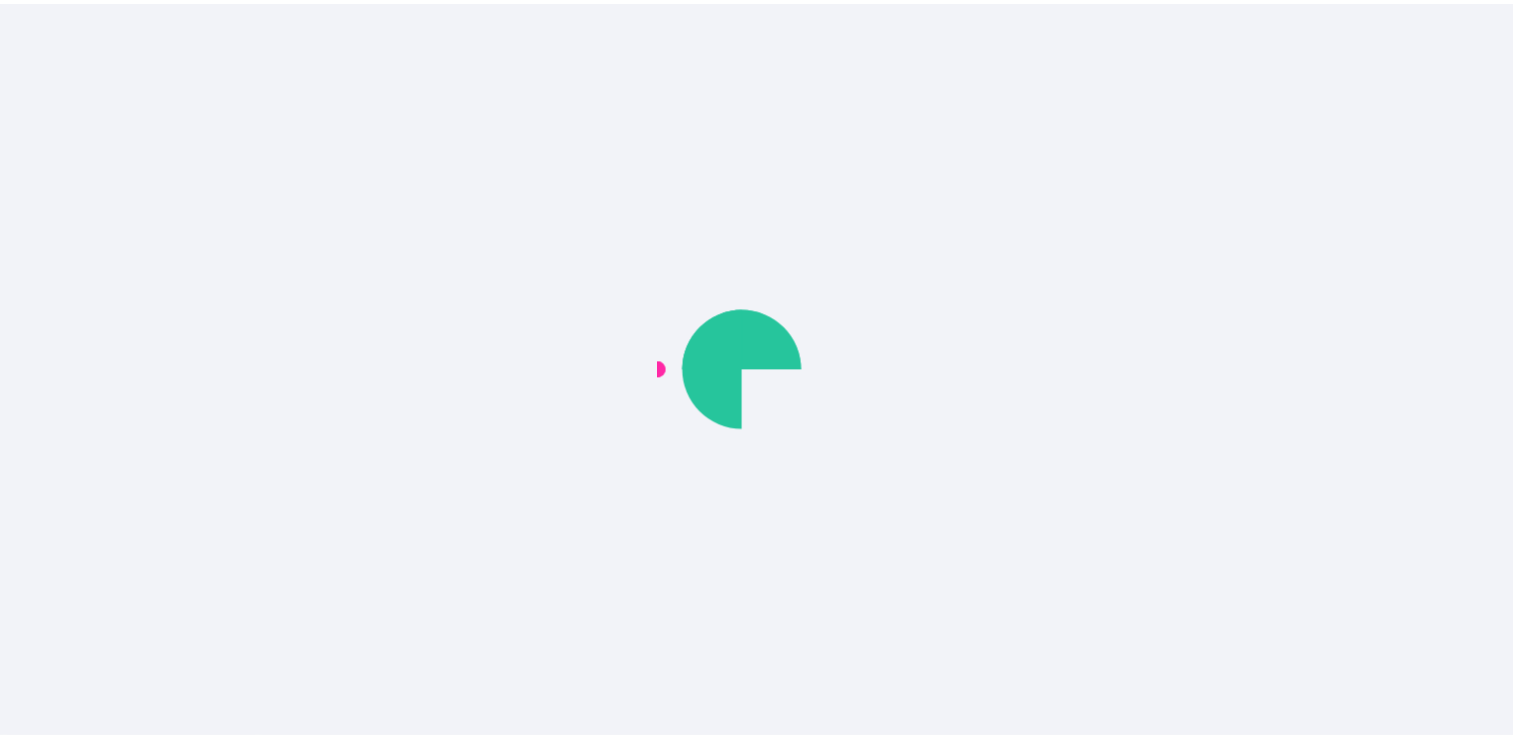 scroll, scrollTop: 0, scrollLeft: 0, axis: both 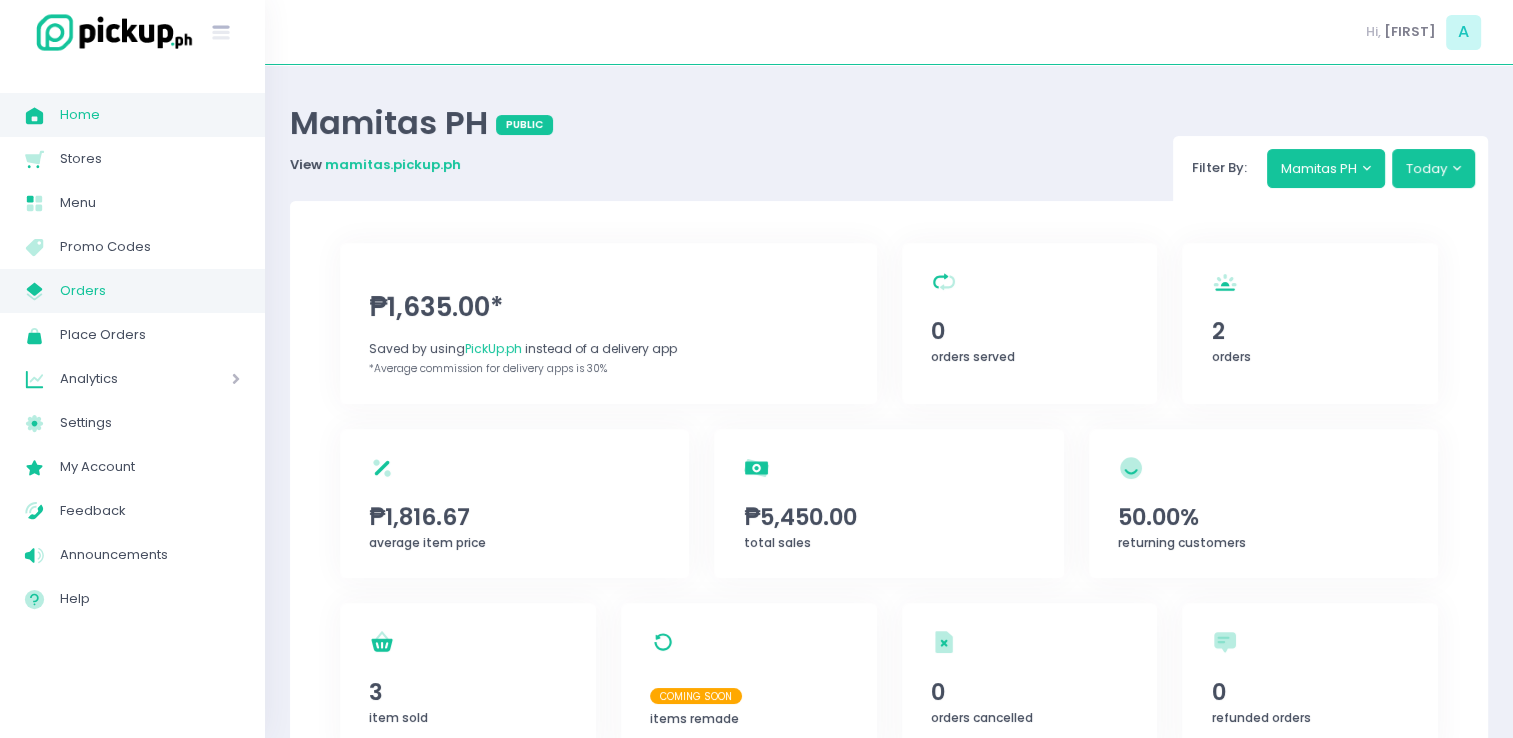 click on "Orders" at bounding box center [150, 291] 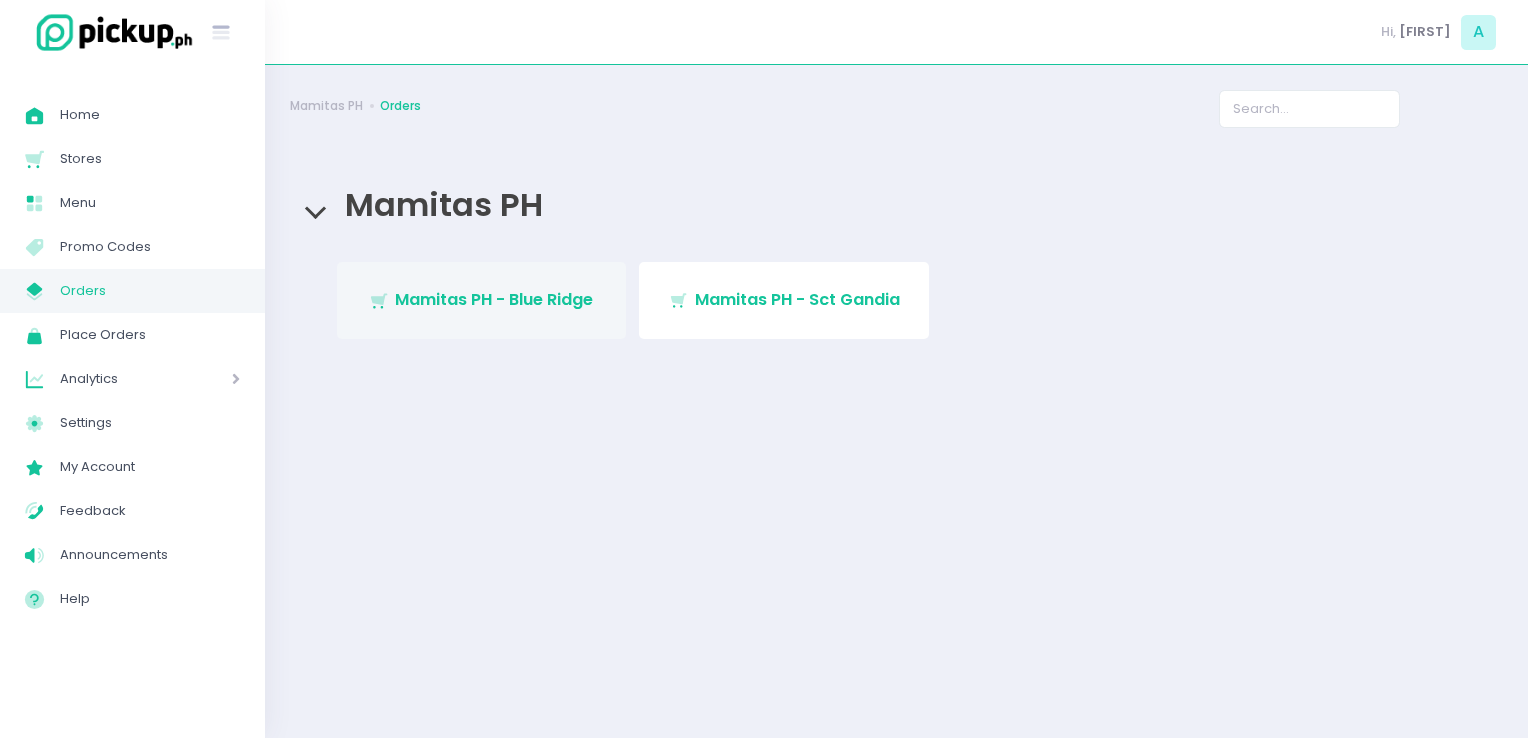click on "Stockholm-icons / Shopping / Cart1 Created with Sketch. Mamitas PH - Blue Ridge" at bounding box center (482, 300) 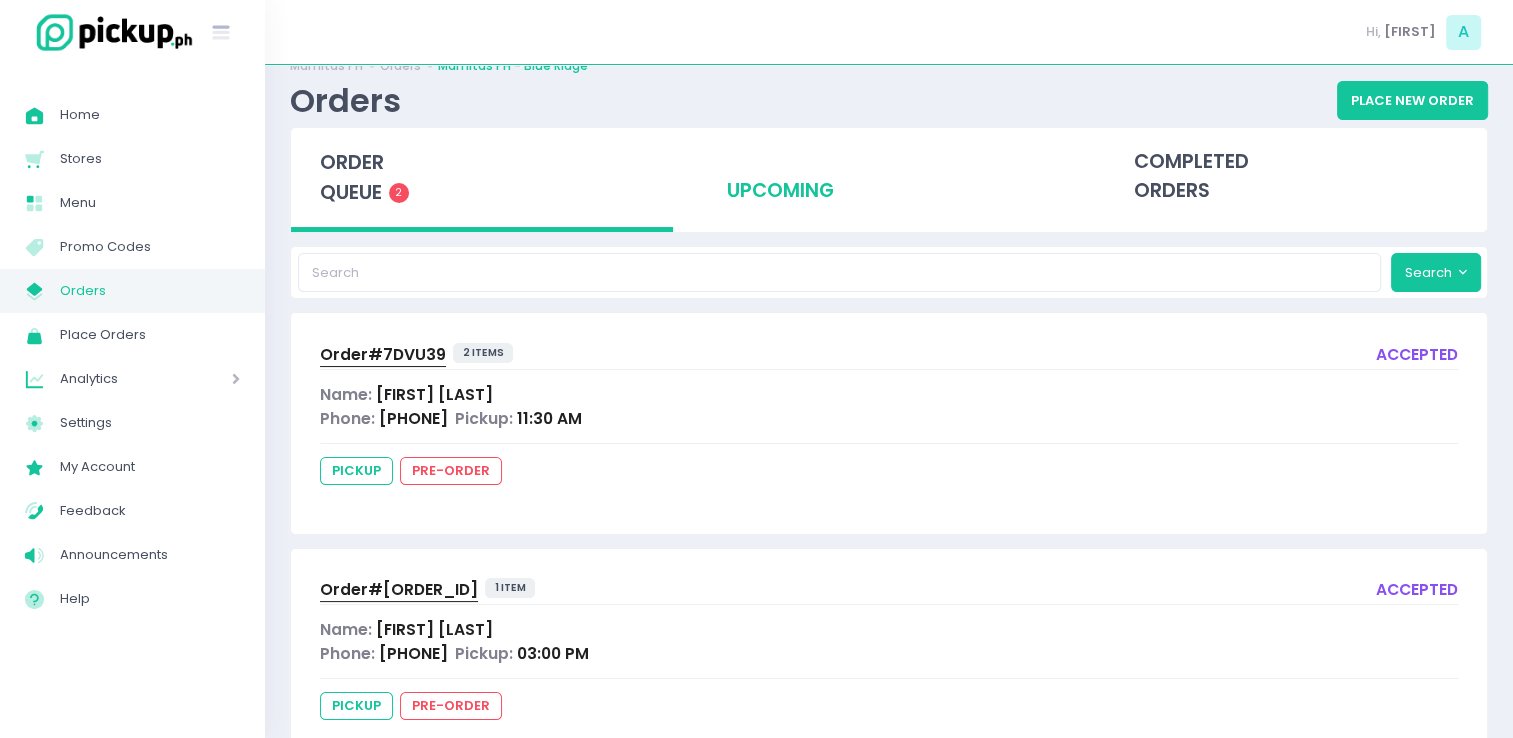 scroll, scrollTop: 80, scrollLeft: 0, axis: vertical 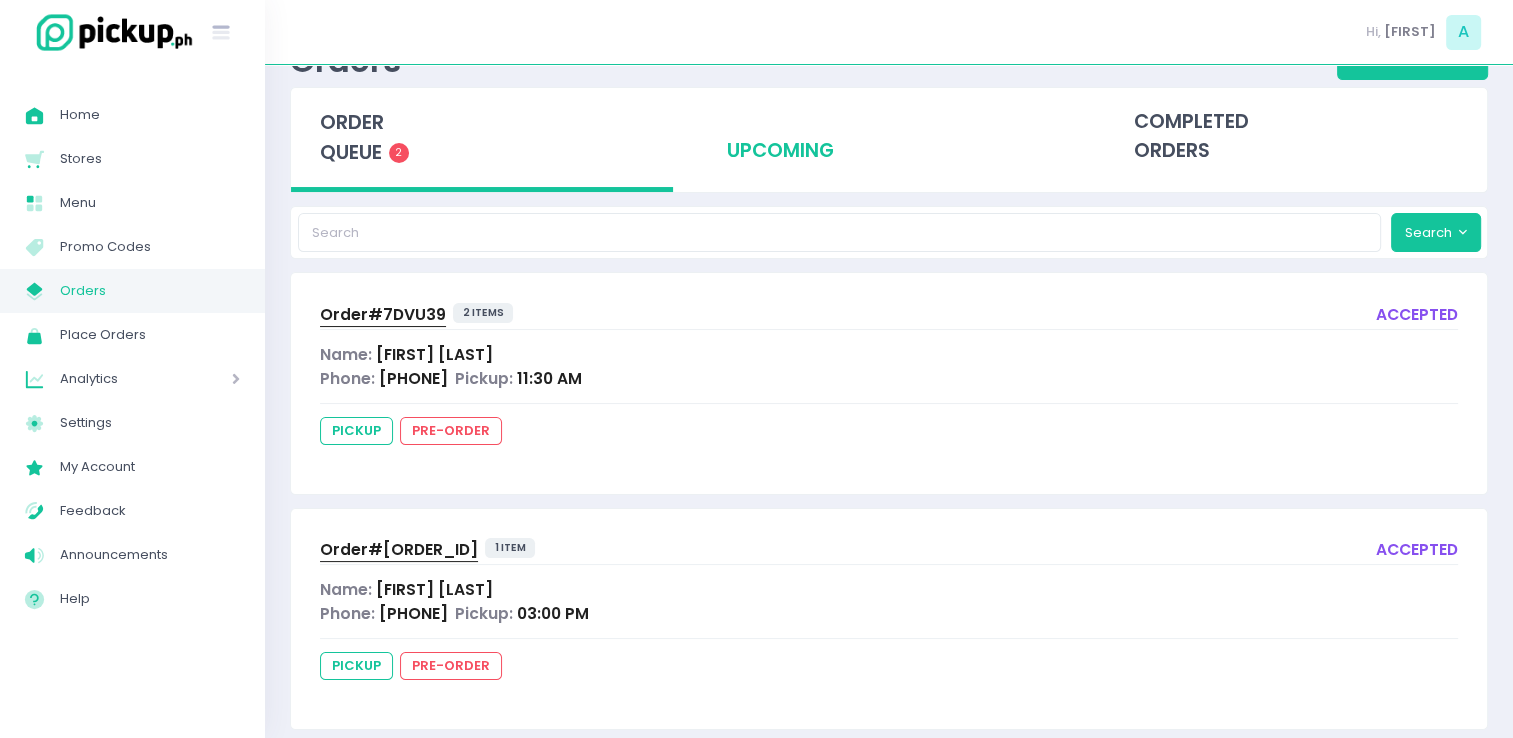 click on "upcoming" at bounding box center (889, 137) 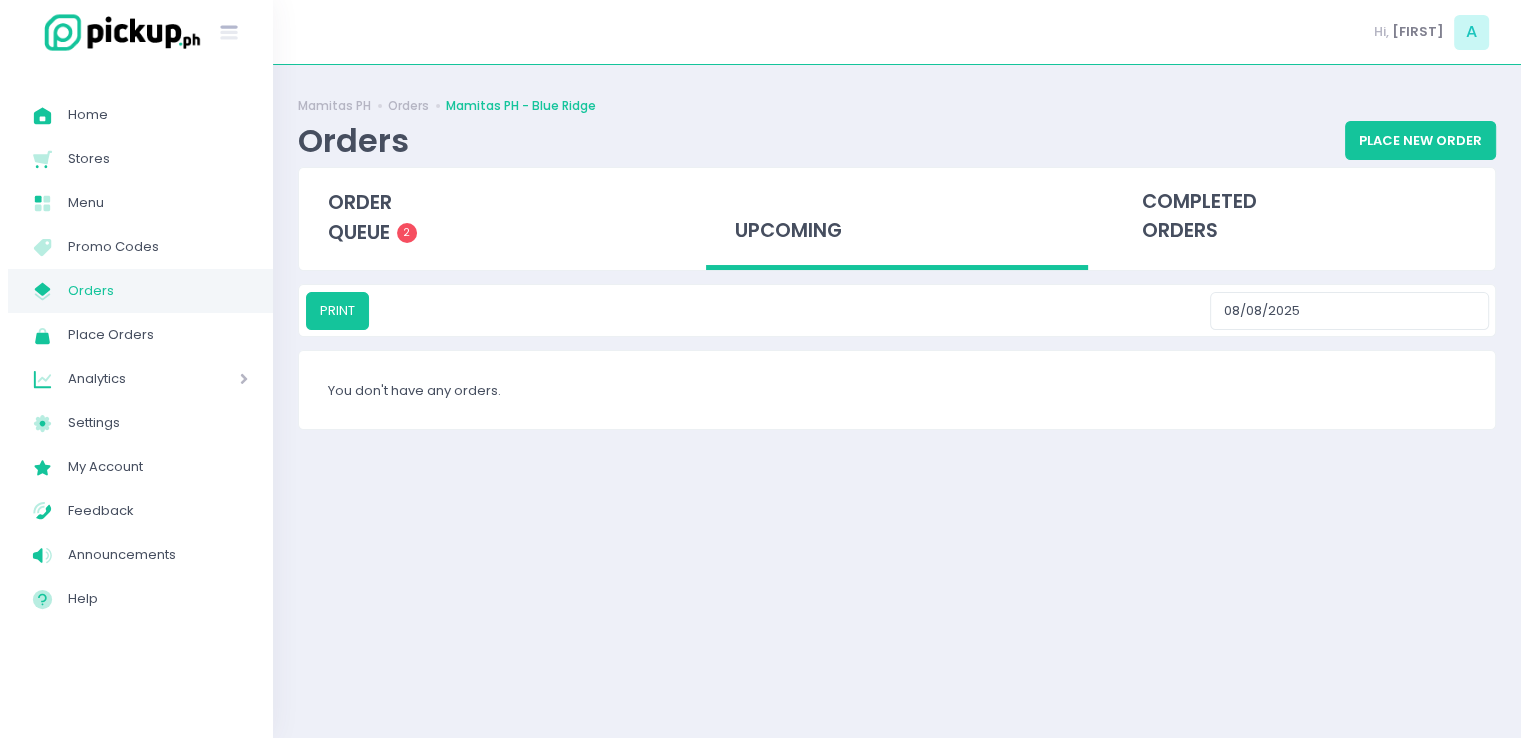 scroll, scrollTop: 0, scrollLeft: 0, axis: both 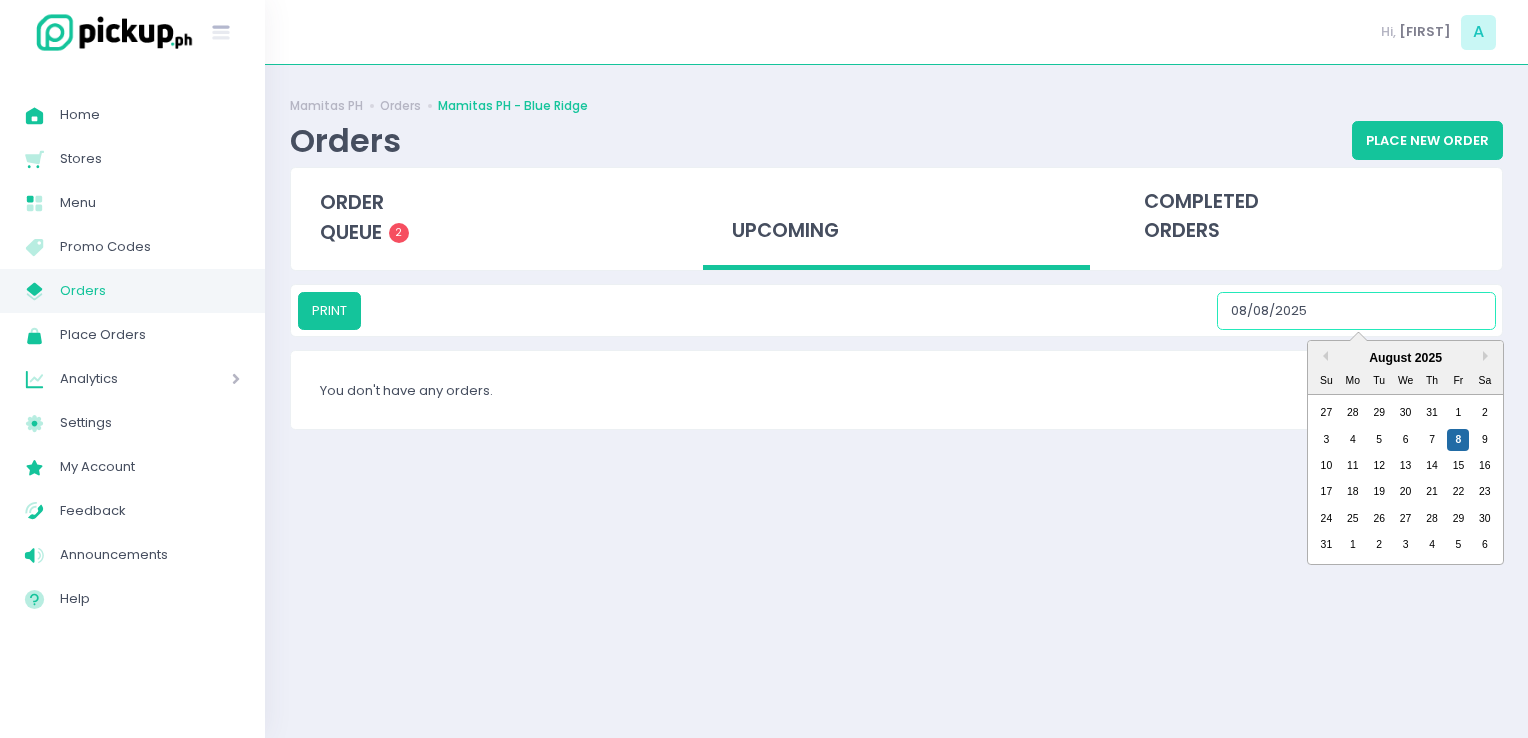 click on "08/08/2025" at bounding box center (1356, 311) 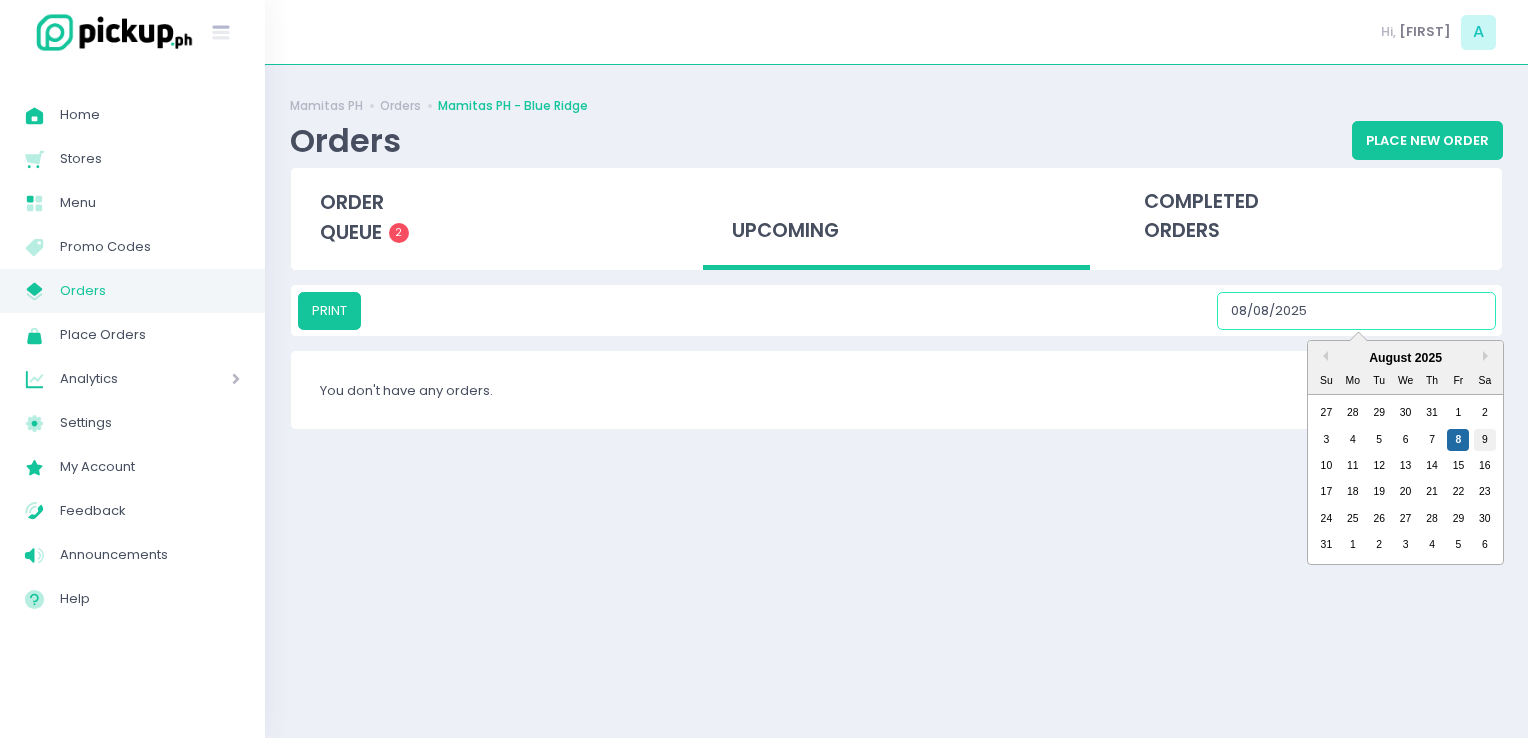 click on "9" at bounding box center [1485, 440] 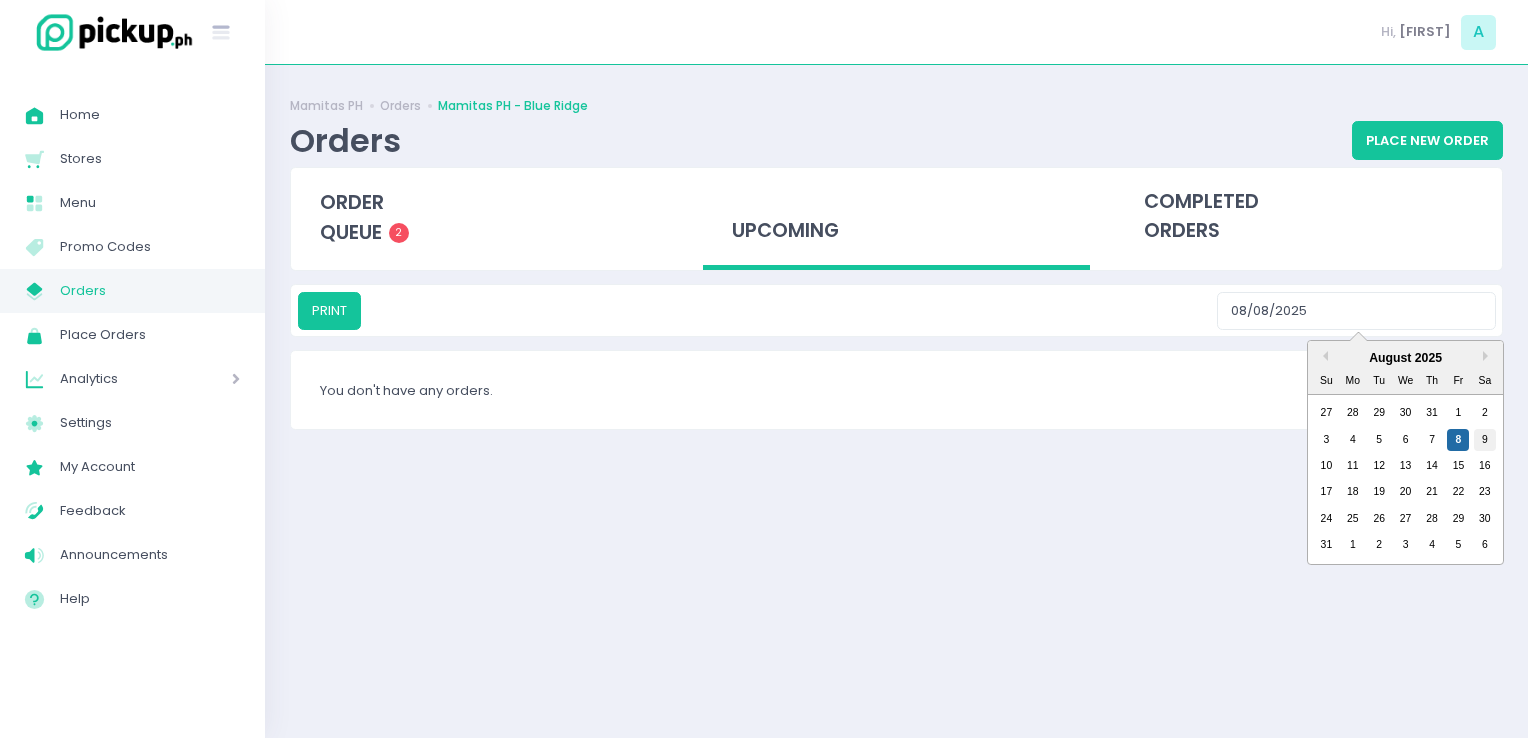 type on "08/09/2025" 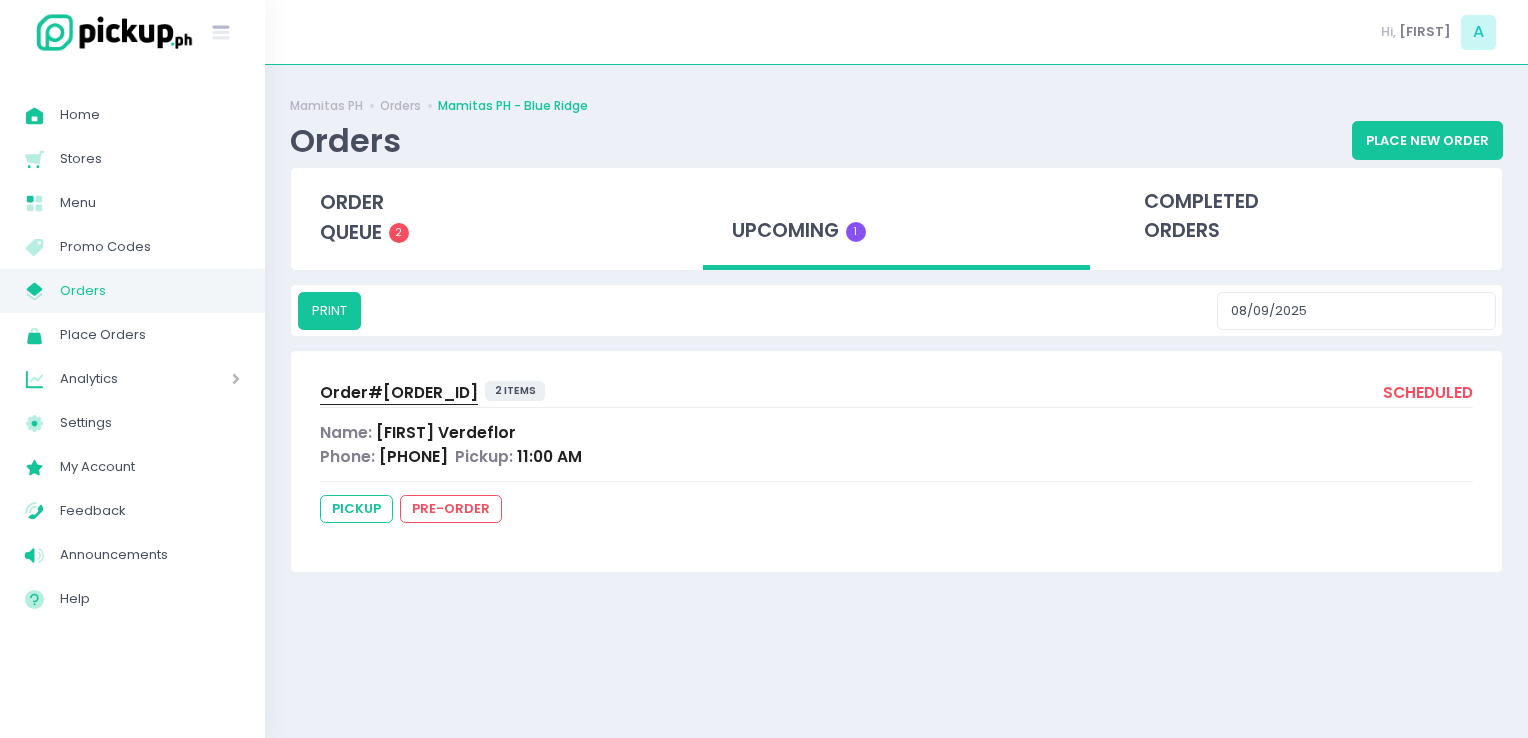 click on "Order# [ORDER_ID]" at bounding box center [399, 392] 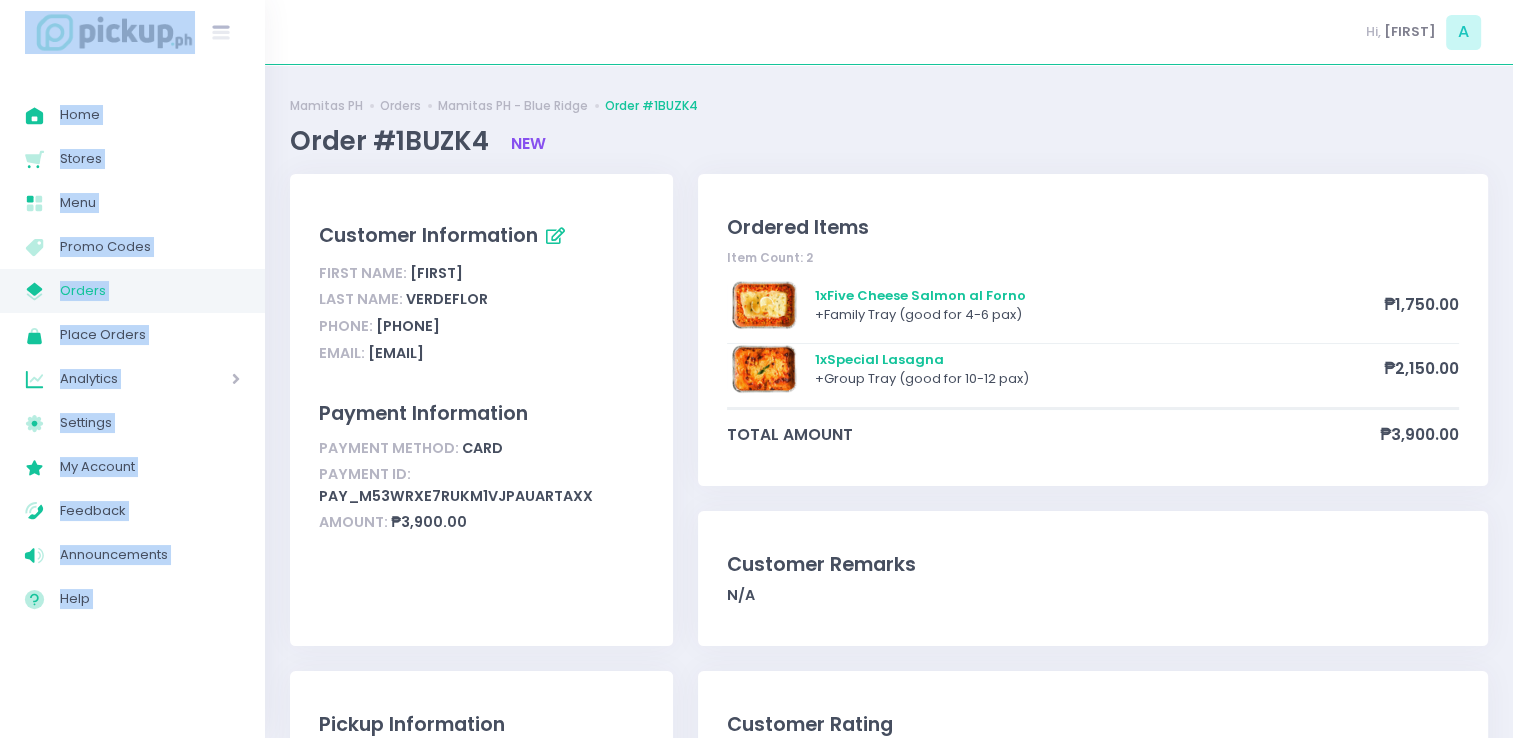 drag, startPoint x: 21, startPoint y: 4, endPoint x: 10, endPoint y: -27, distance: 32.89377 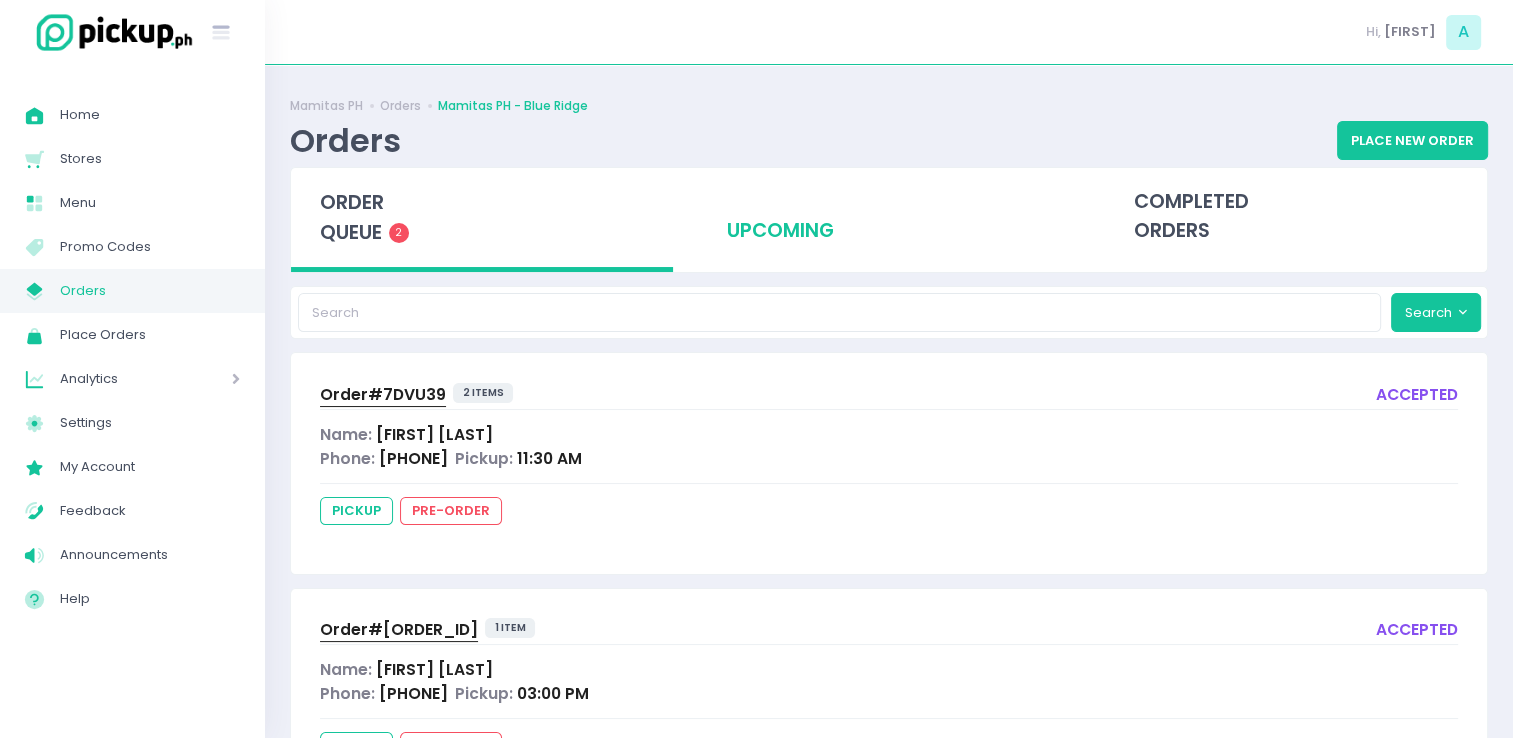 click on "upcoming" at bounding box center (889, 217) 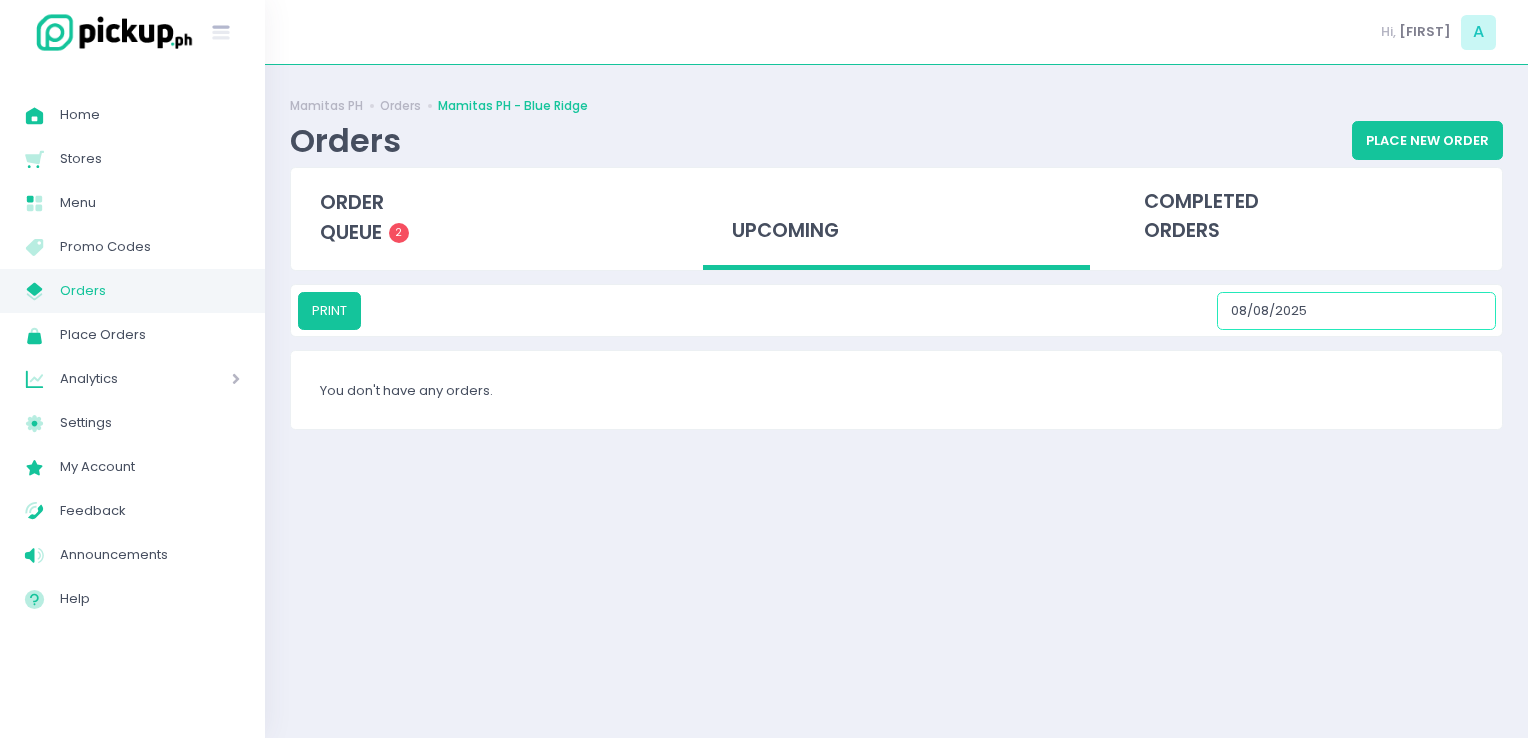 click on "08/08/2025" at bounding box center [1356, 311] 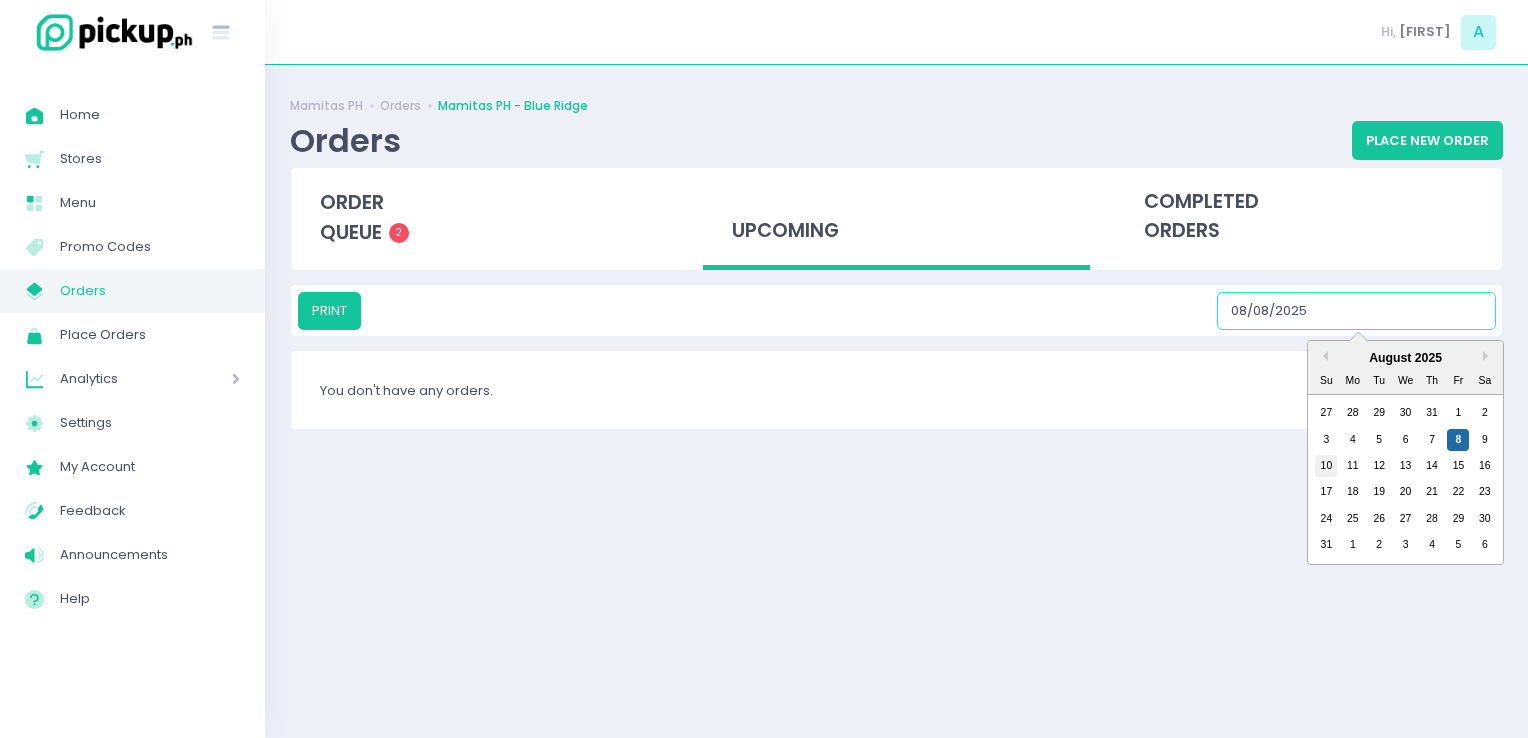 click on "10" at bounding box center (1326, 466) 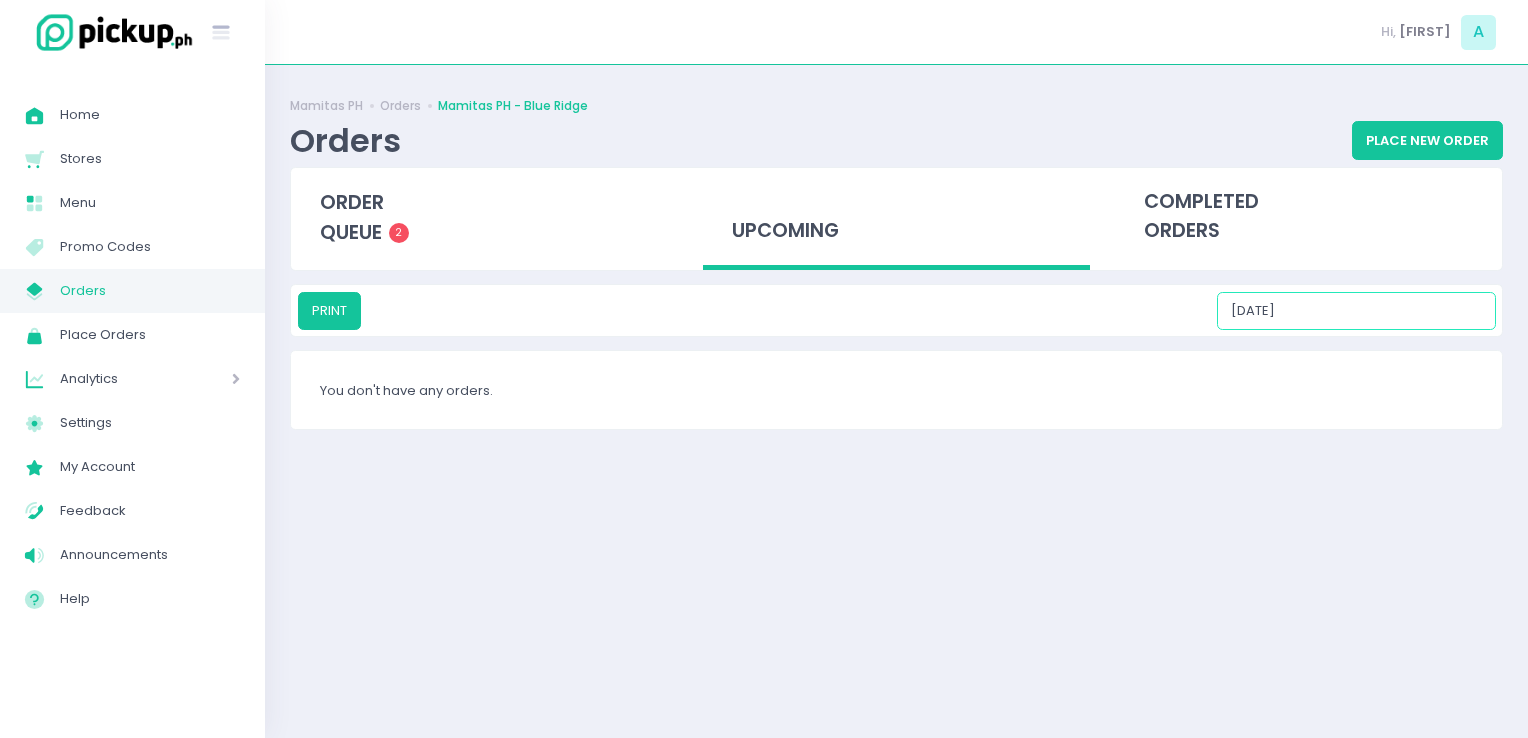 click on "[DATE]" at bounding box center (1356, 311) 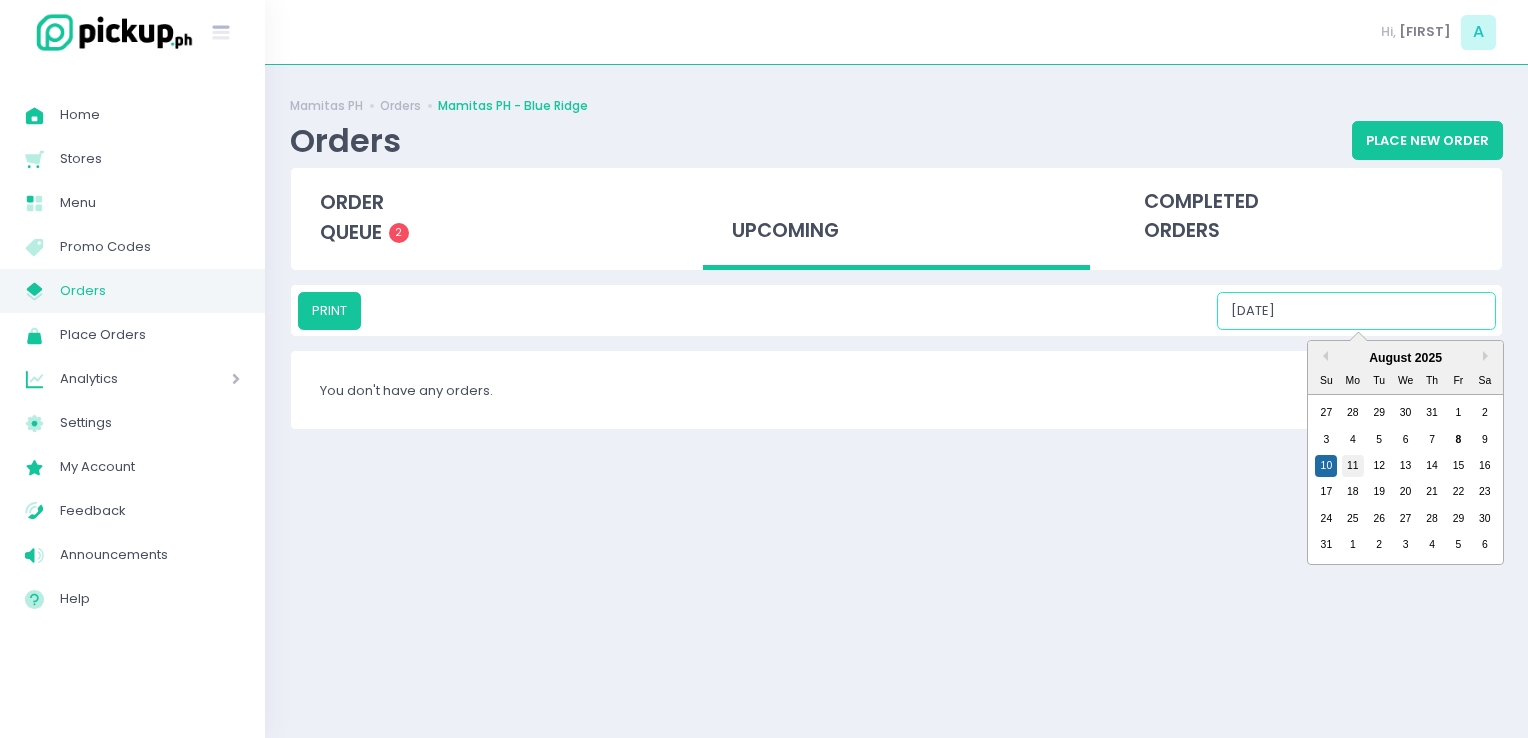click on "11" at bounding box center [1353, 466] 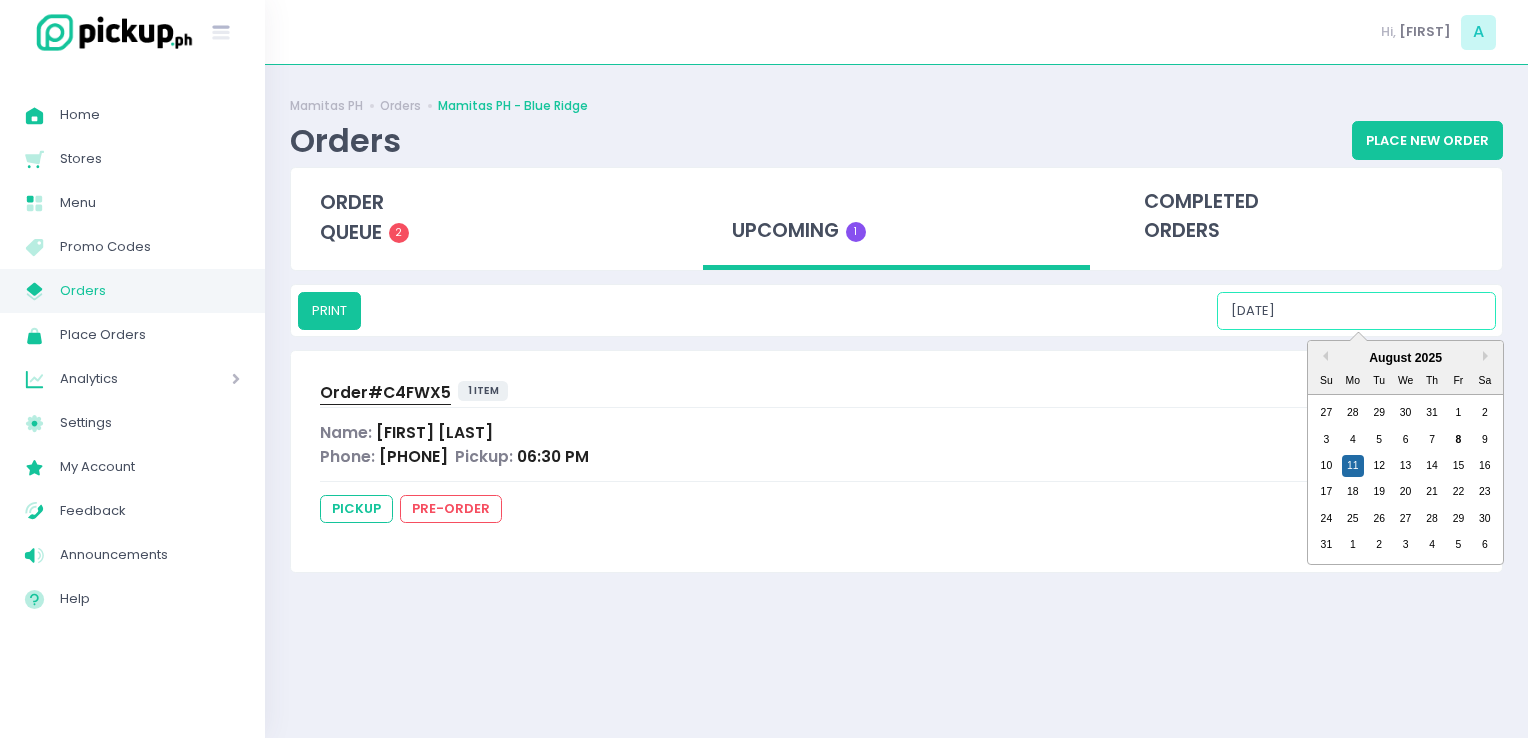 click on "[DATE]" at bounding box center (1356, 311) 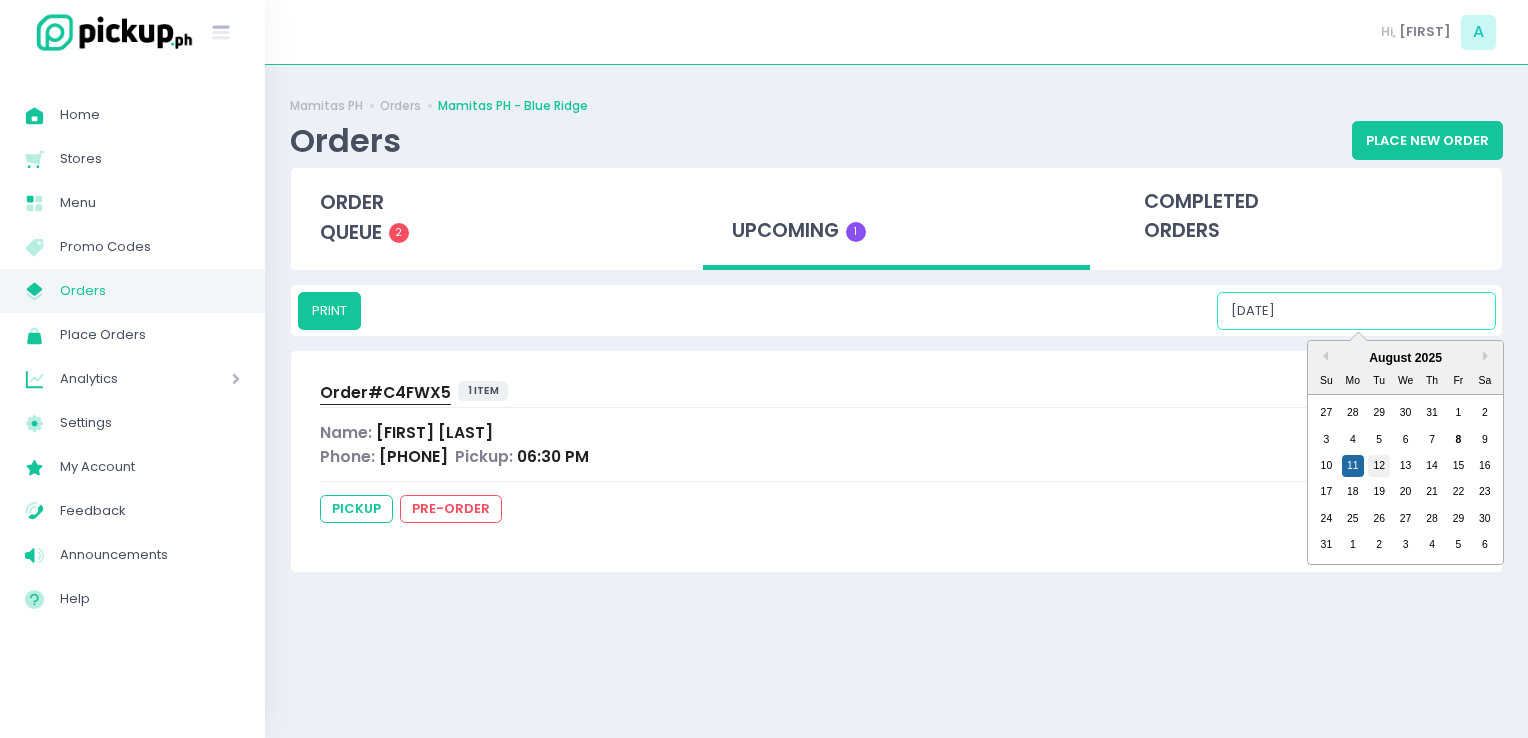 click on "12" at bounding box center (1379, 466) 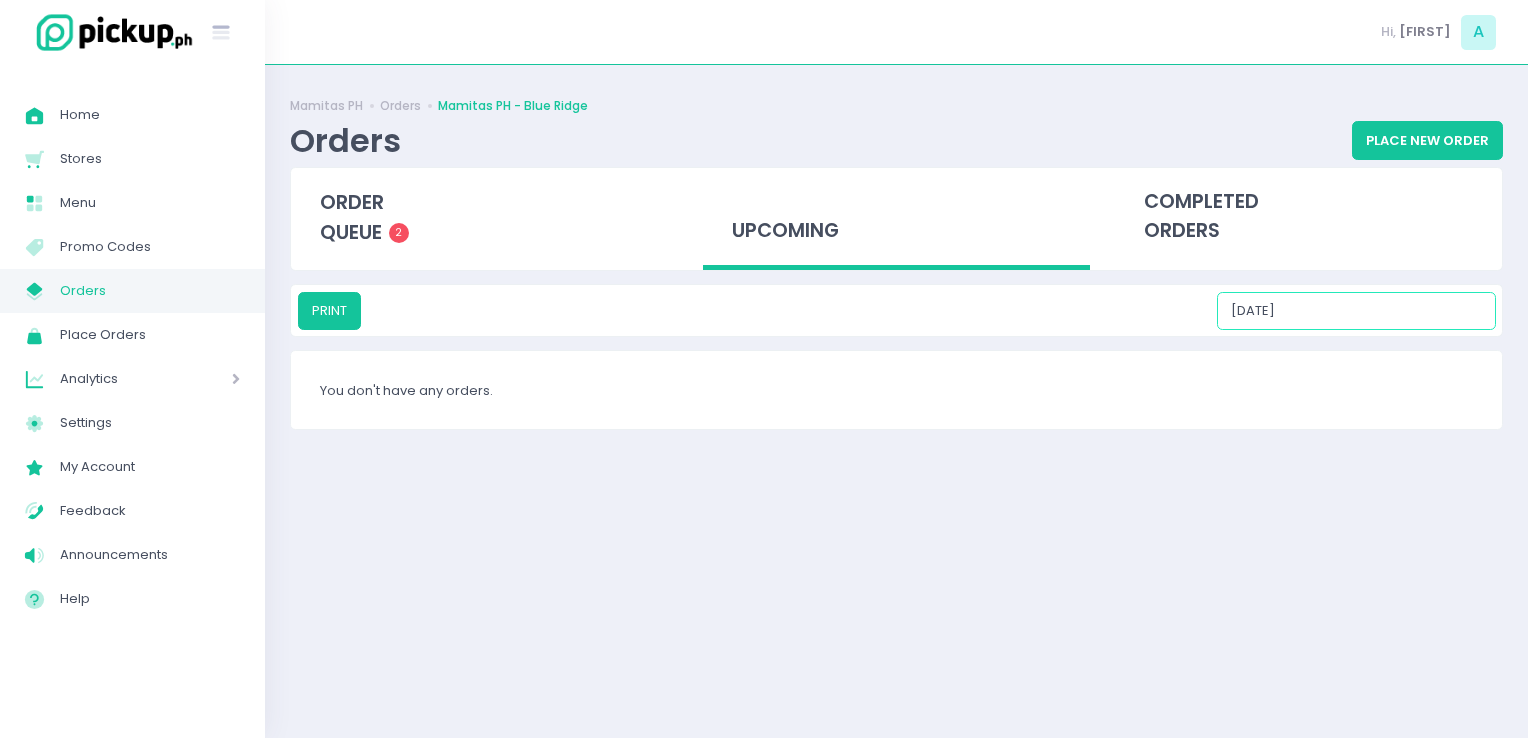 click on "[DATE]" at bounding box center (1356, 311) 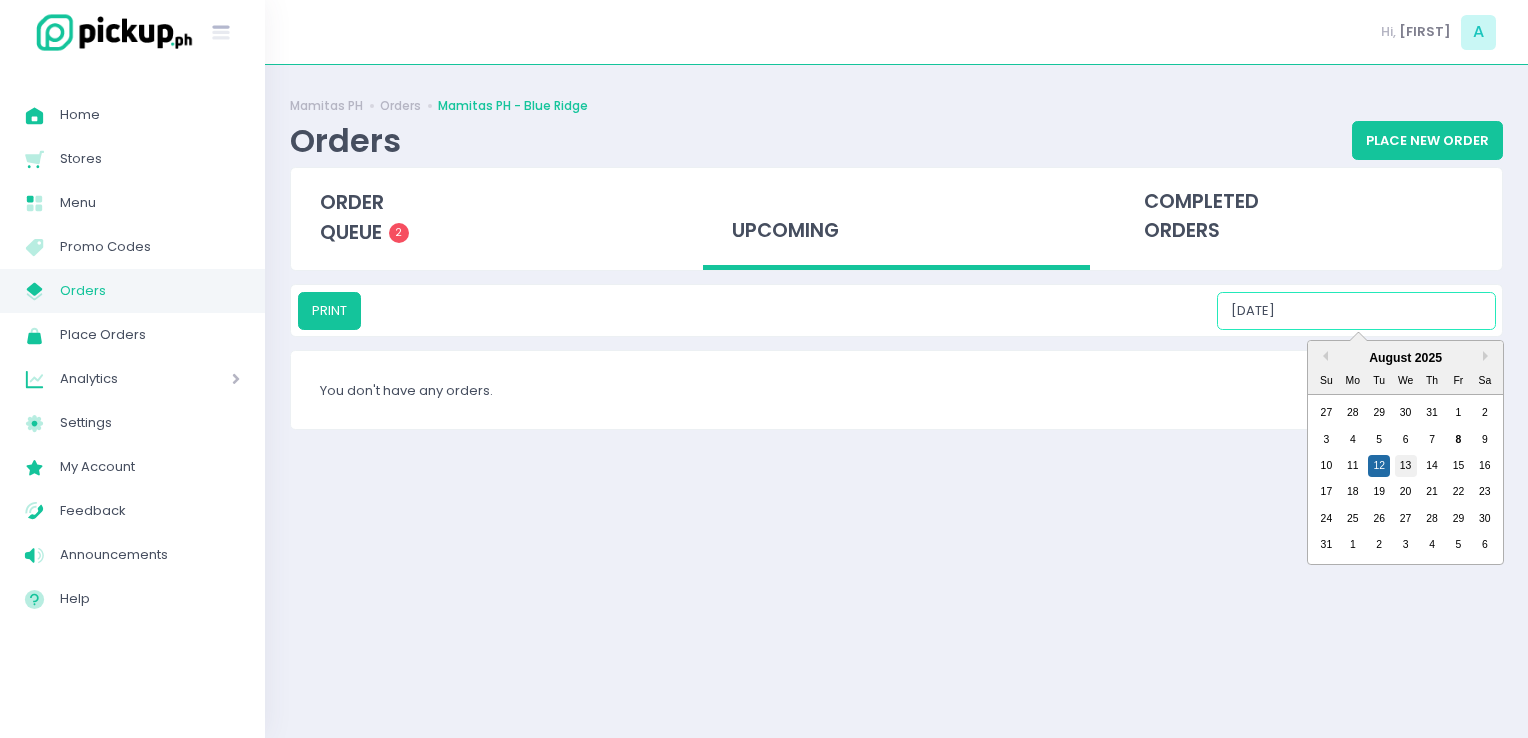click on "13" at bounding box center (1406, 466) 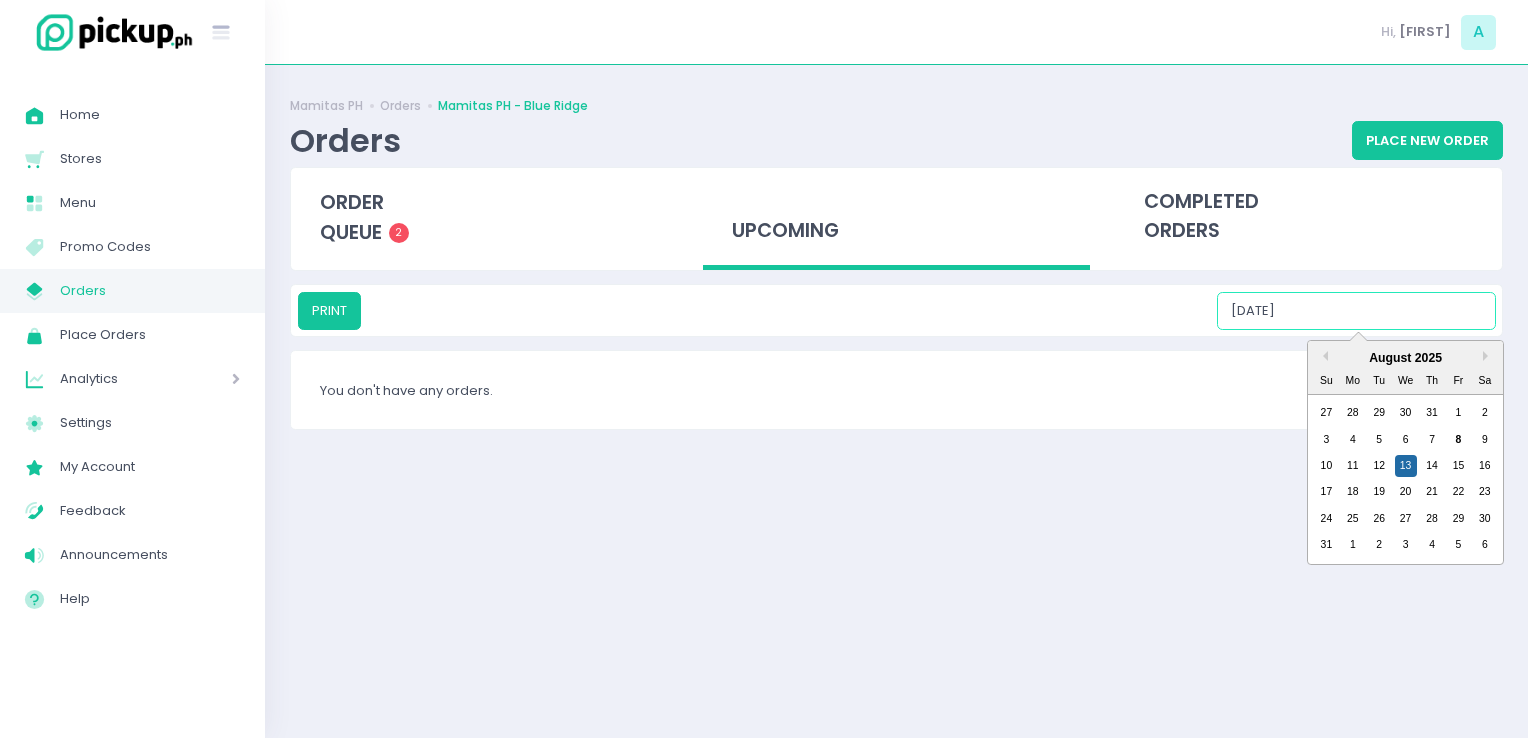 click on "[DATE]" at bounding box center (1356, 311) 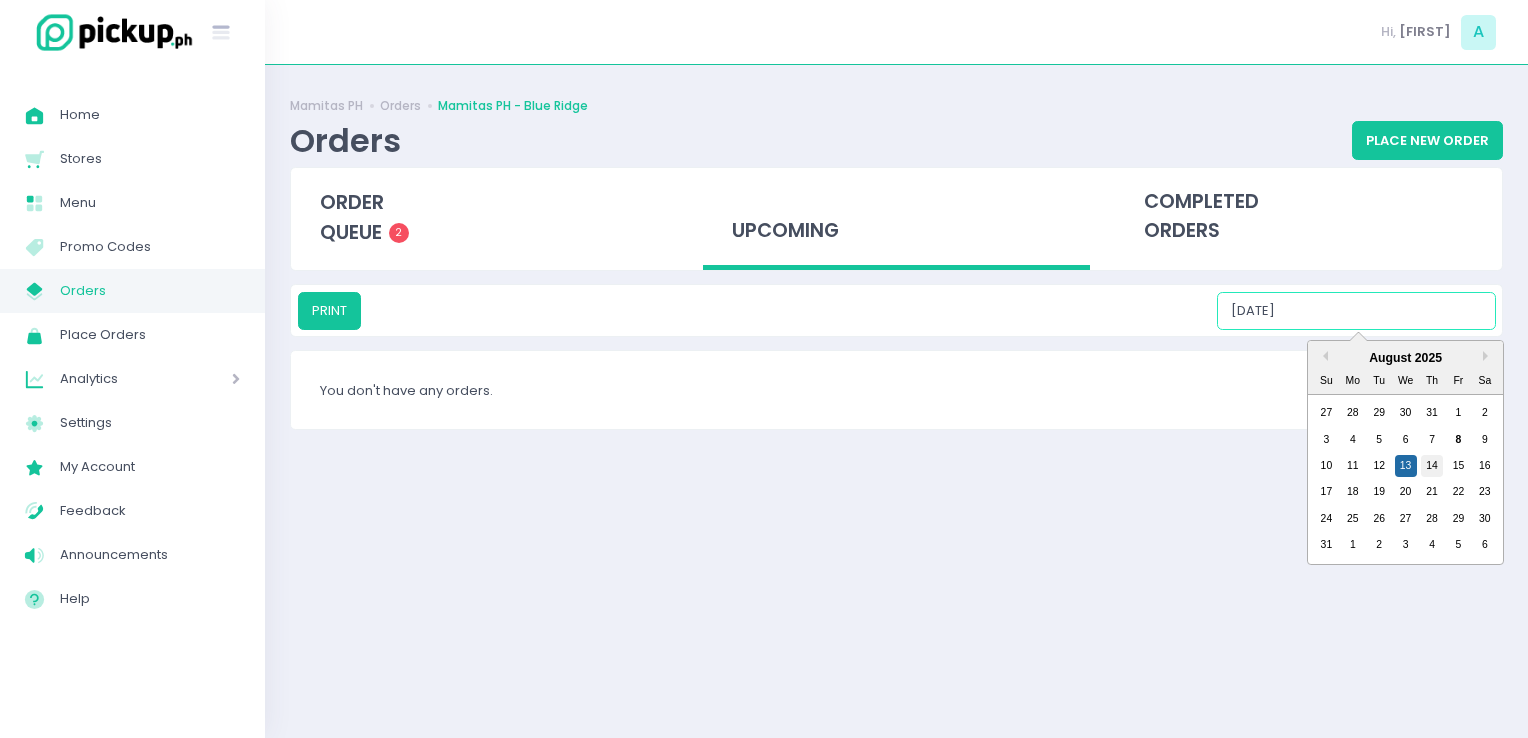 click on "14" at bounding box center (1432, 466) 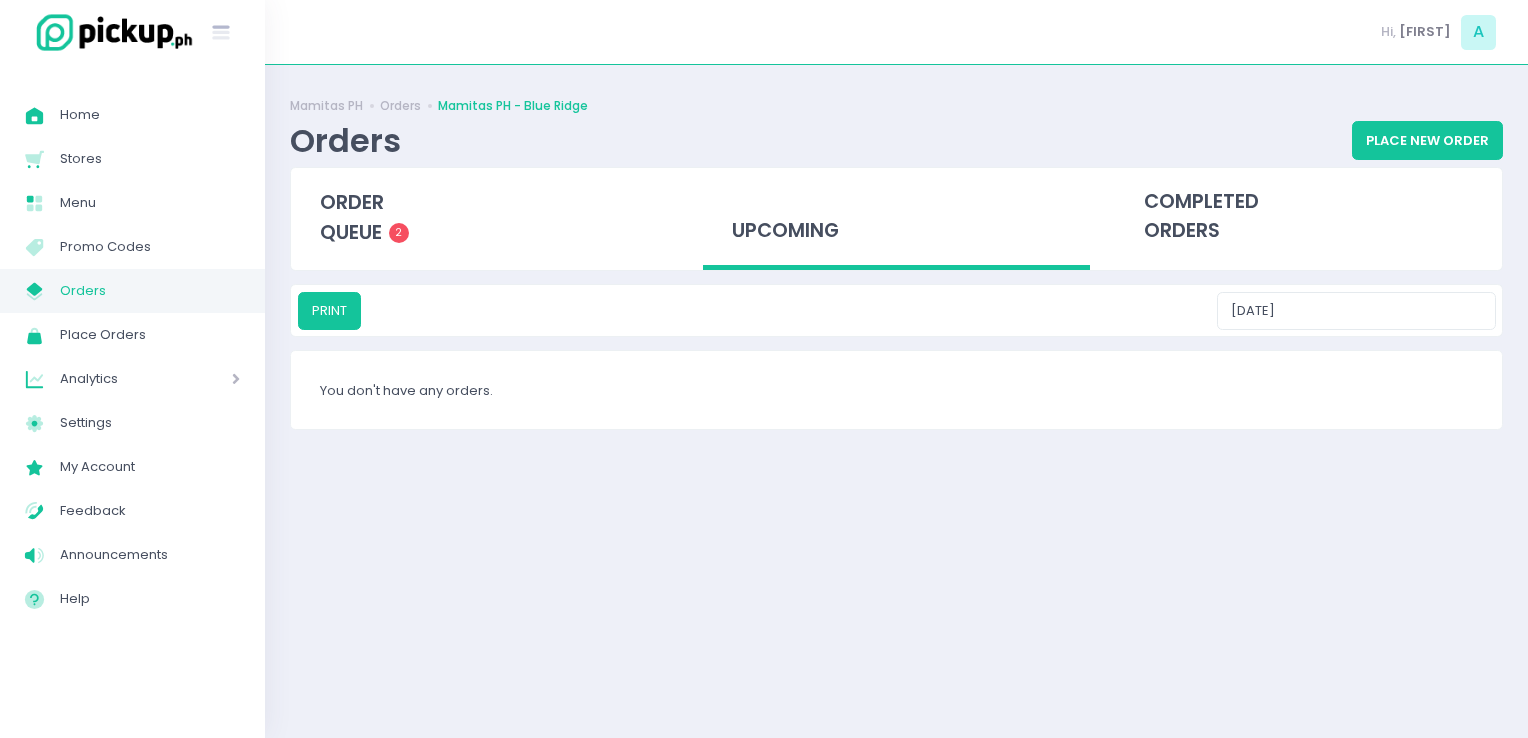 click on "Mamitas PH Orders Mamitas PH - Blue Ridge   Orders Place New Order       order   queue 2    upcoming completed  orders PRINT [DATE] You don't have any orders." at bounding box center [896, 401] 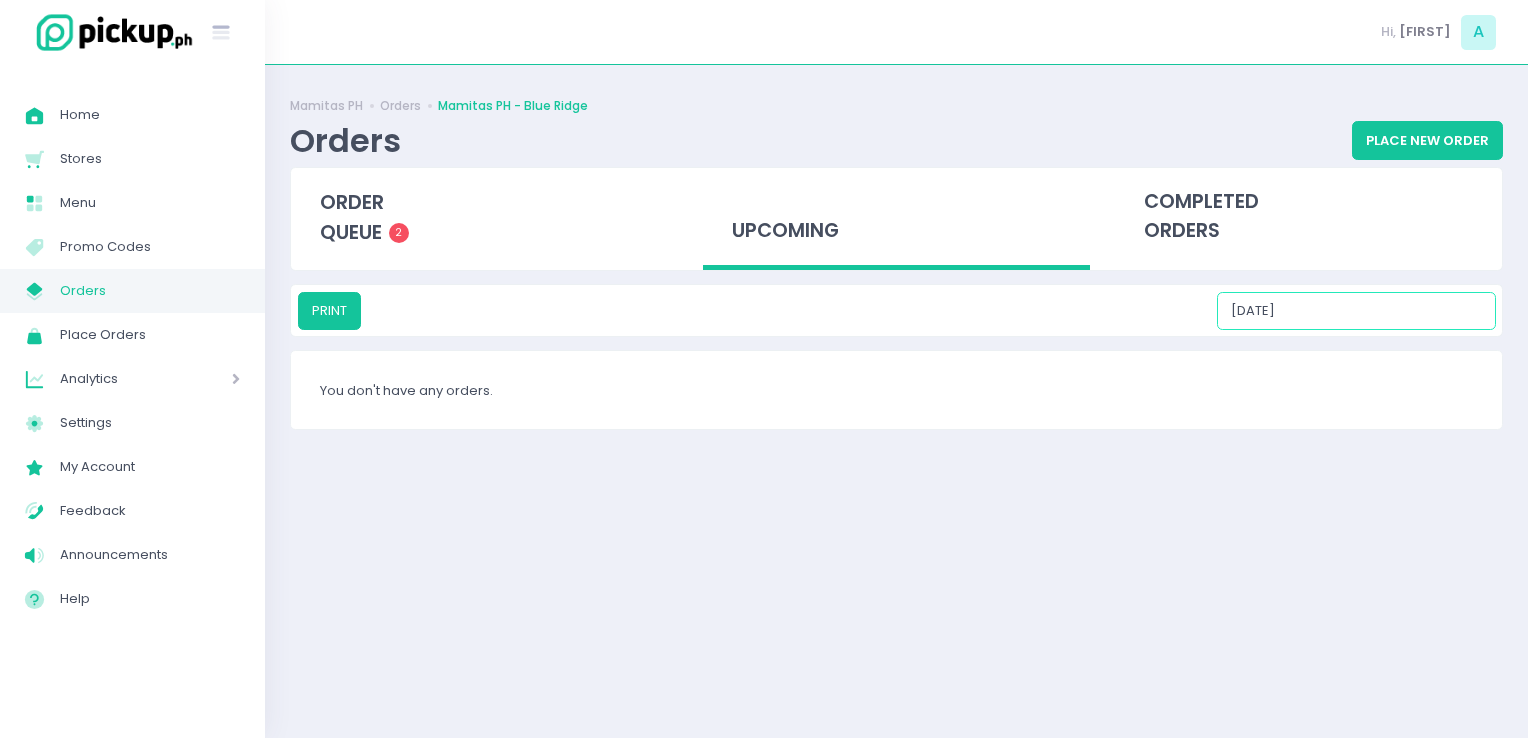 click on "[DATE]" at bounding box center [1356, 311] 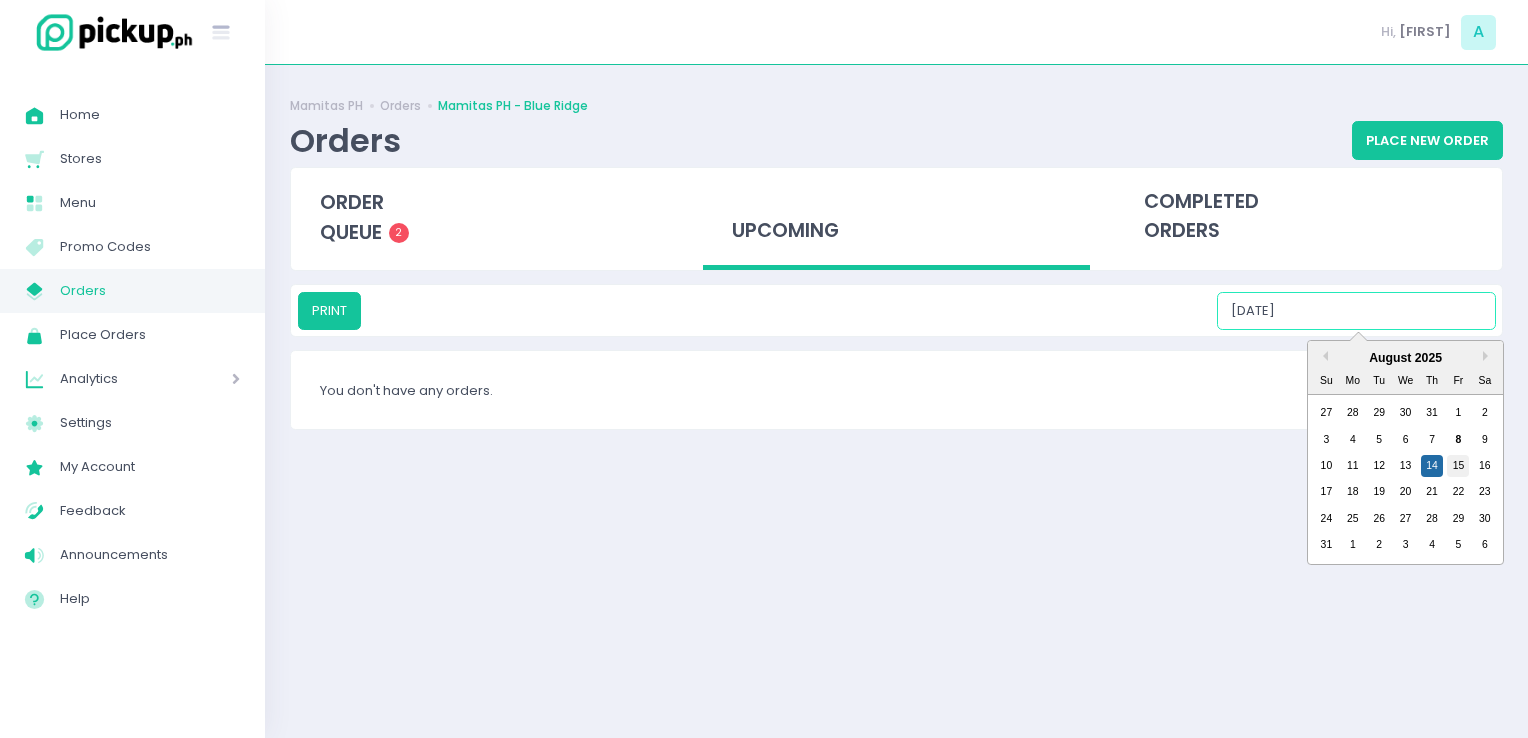 click on "15" at bounding box center (1458, 466) 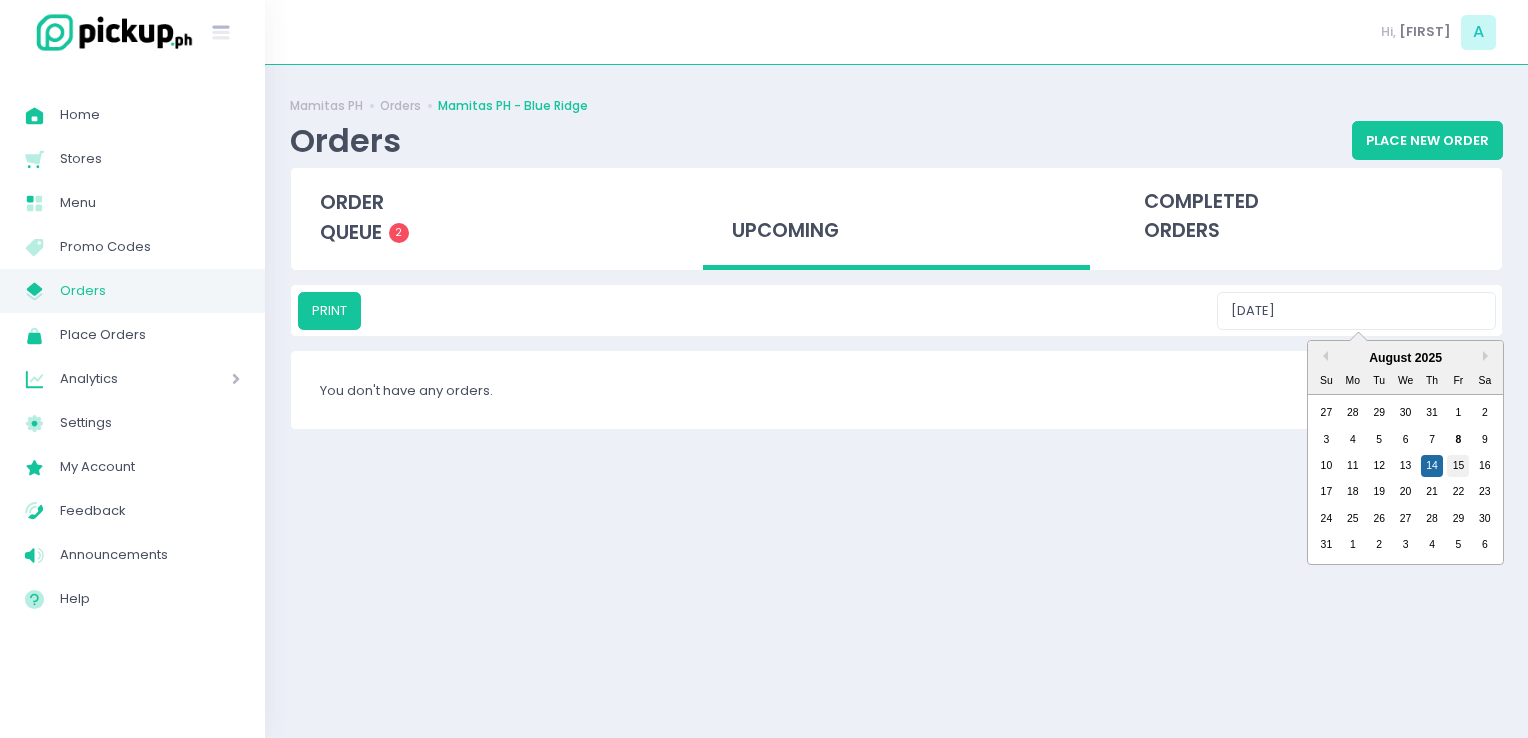 type on "[DATE]" 